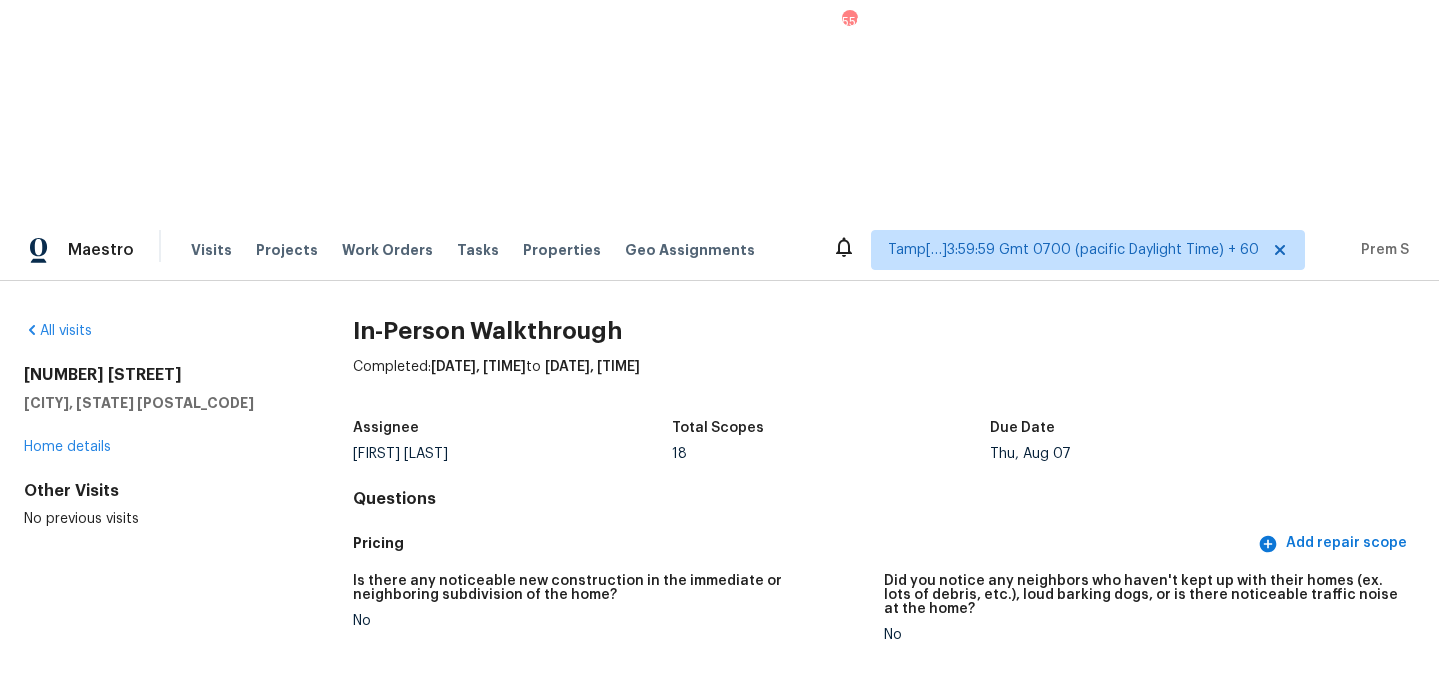 scroll, scrollTop: 0, scrollLeft: 0, axis: both 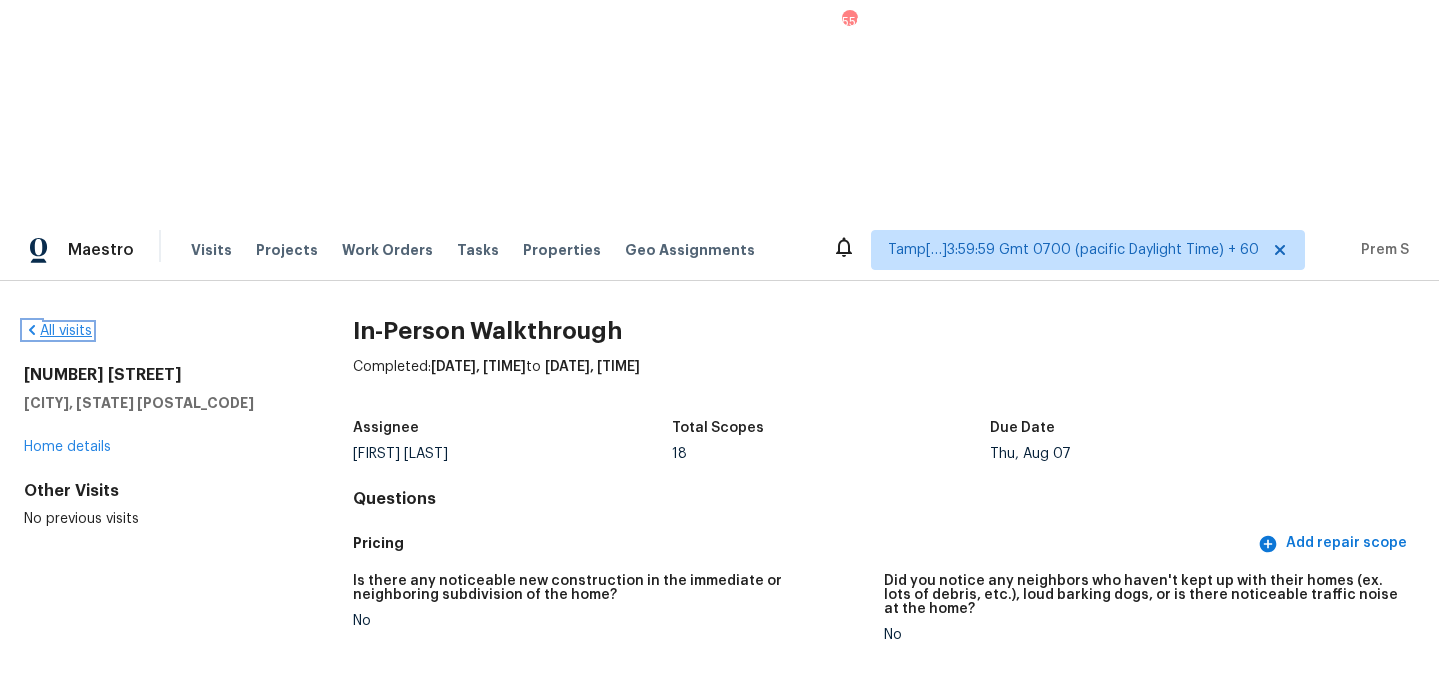 click on "All visits" at bounding box center (58, 331) 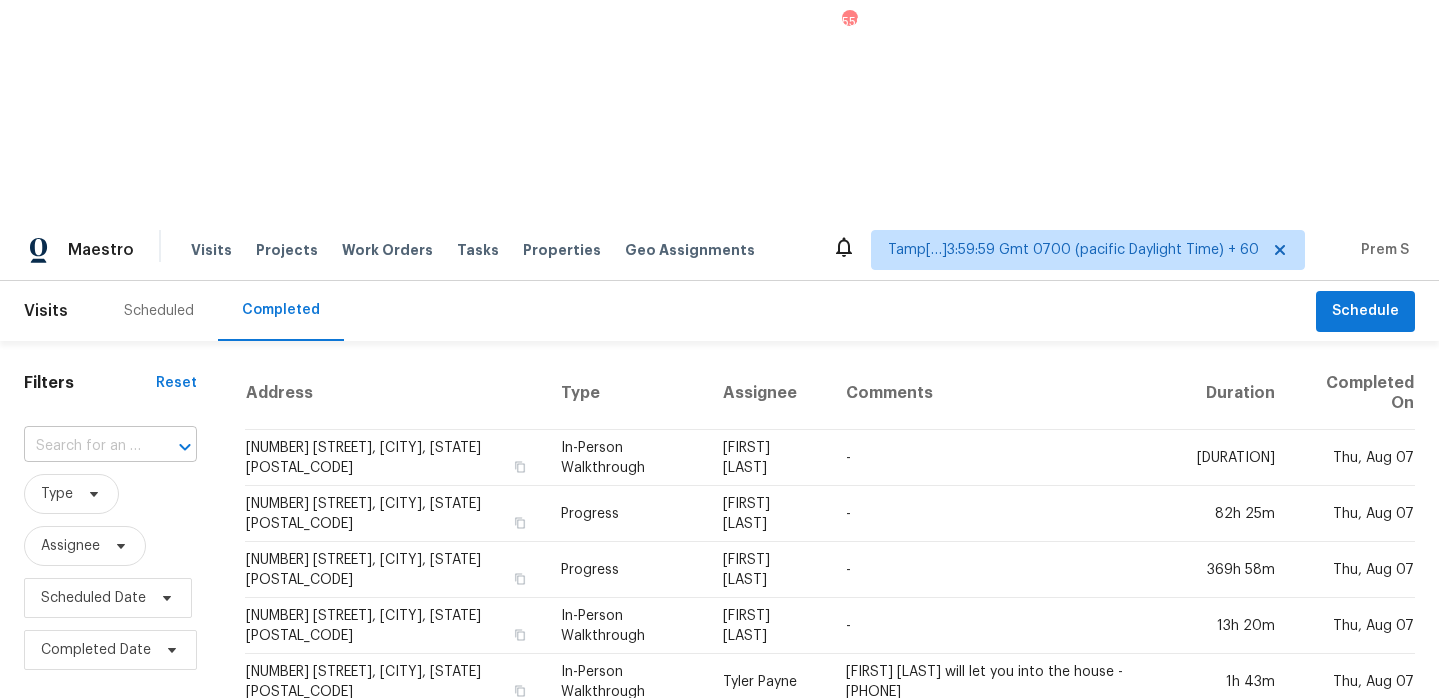 click at bounding box center [171, 447] 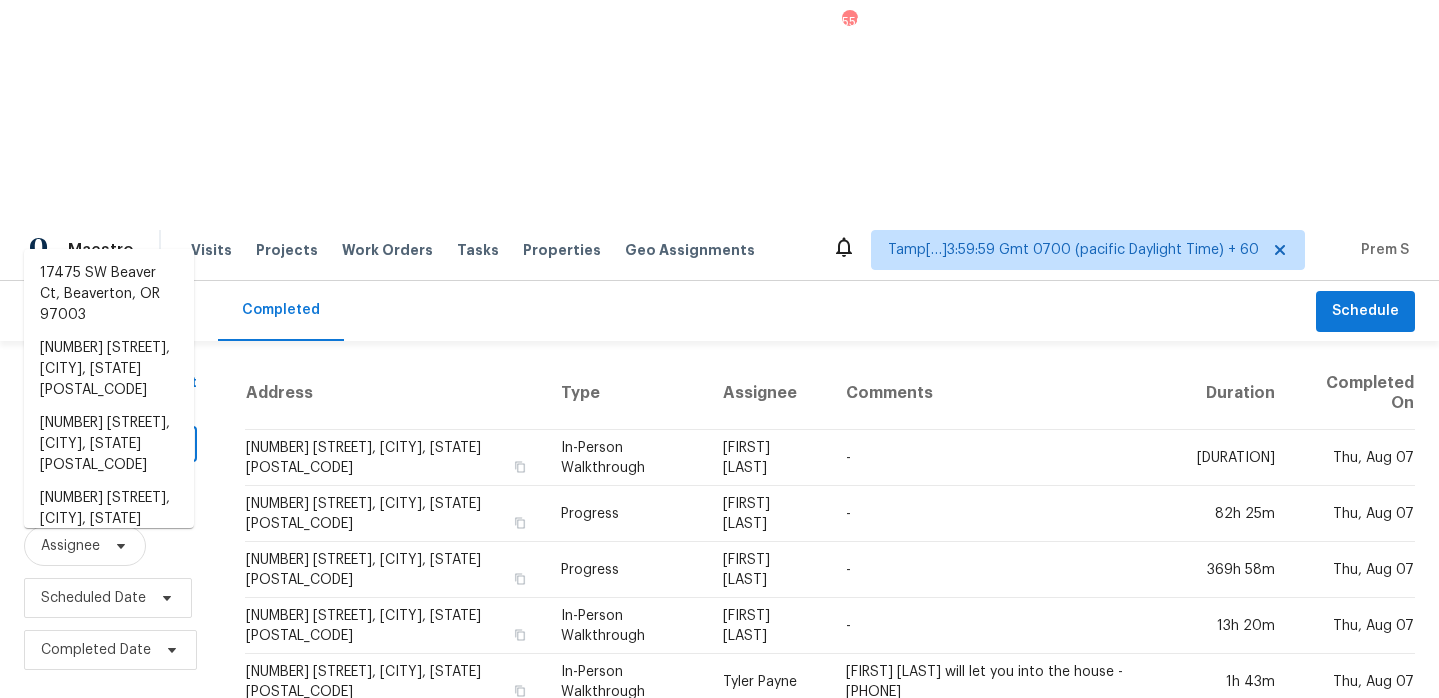 paste on "[NUMBER] [STREET] [CITY], [STATE], [POSTAL_CODE]" 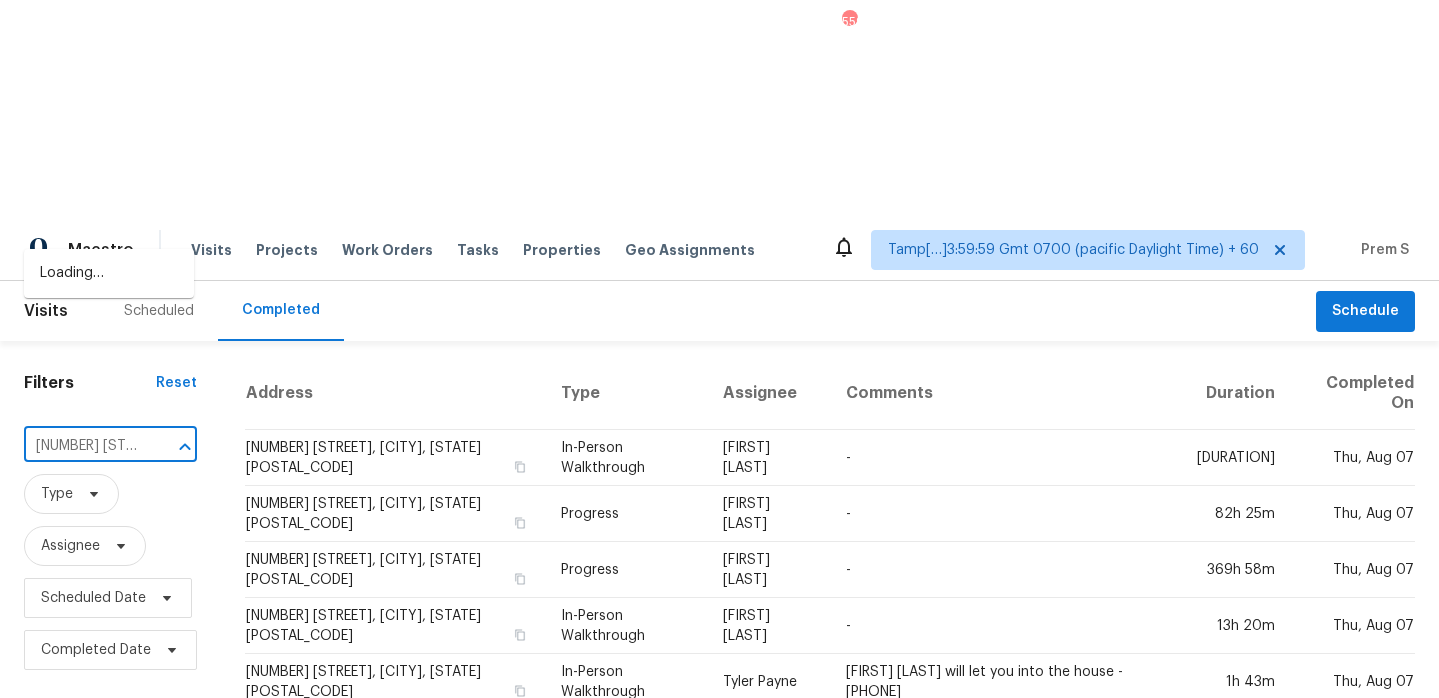 scroll, scrollTop: 0, scrollLeft: 138, axis: horizontal 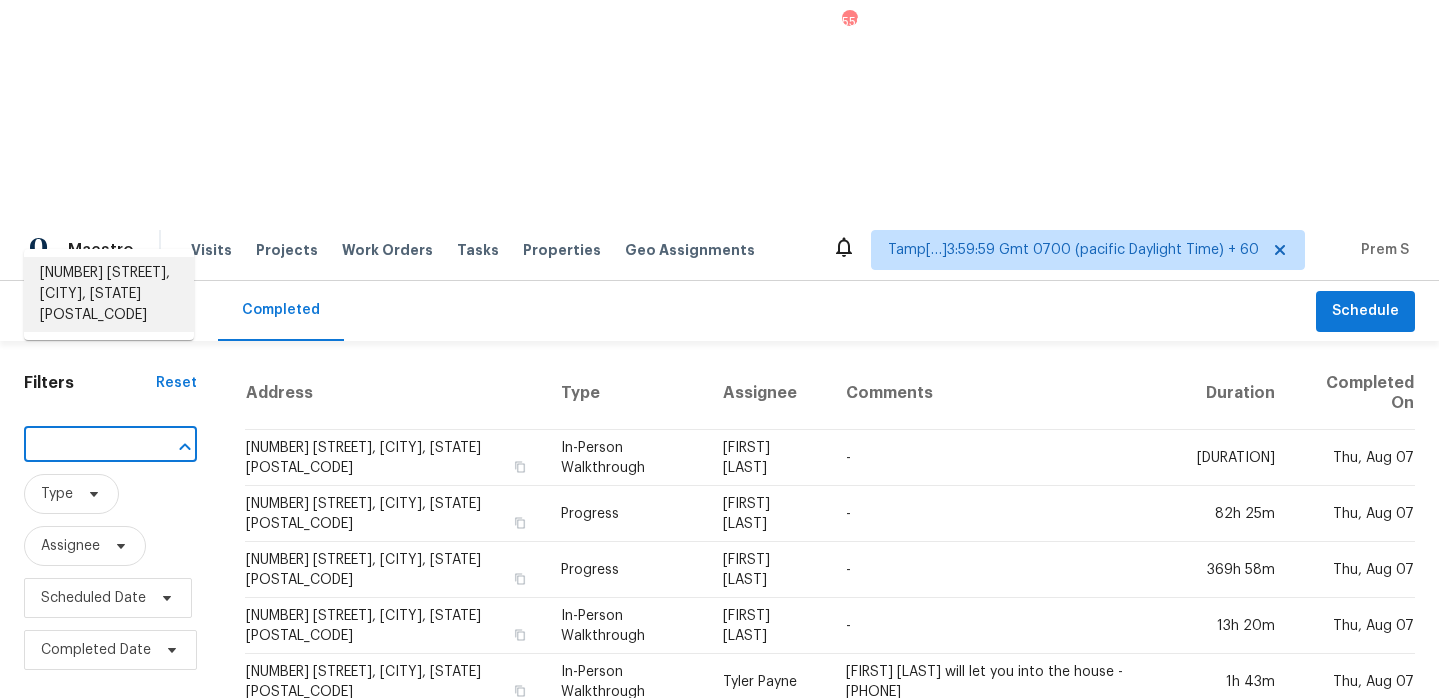 click on "[NUMBER] [STREET], [CITY], [STATE] [POSTAL_CODE]" at bounding box center [109, 294] 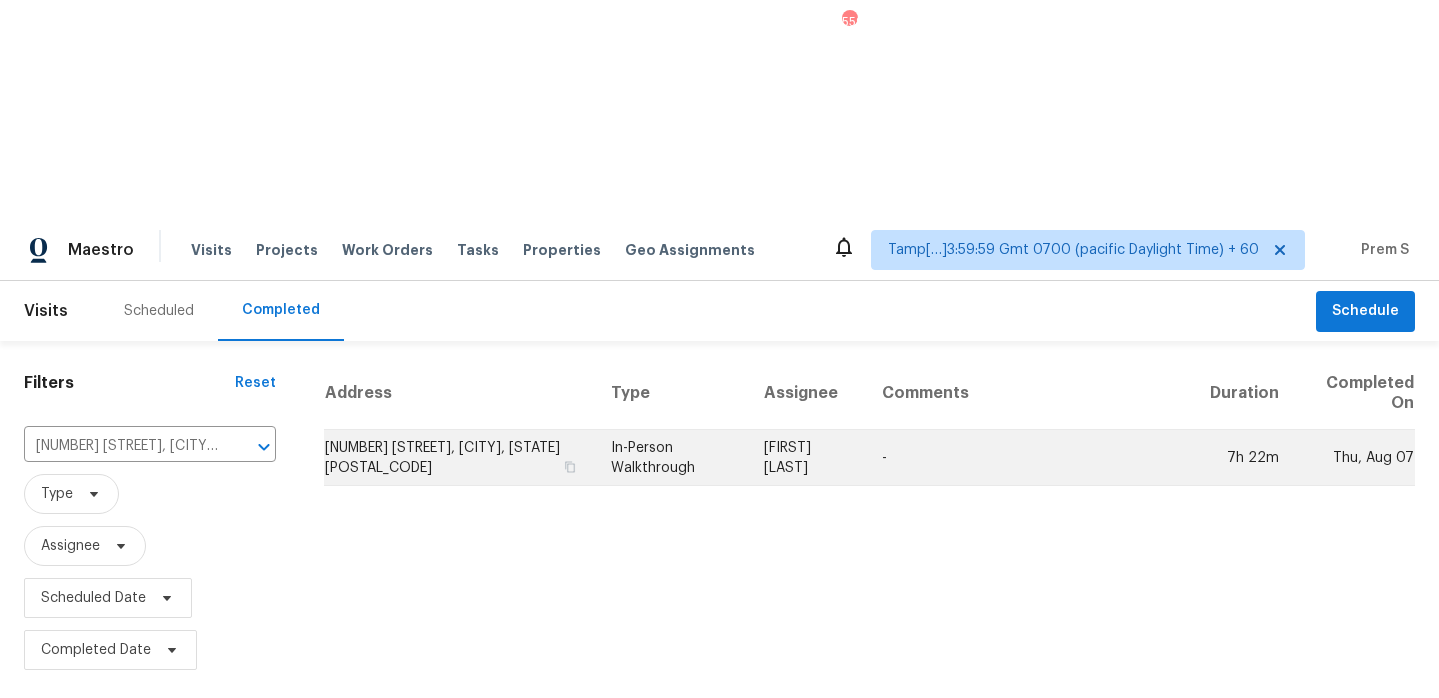 click on "[NUMBER] [STREET], [CITY], [STATE] [POSTAL_CODE]" at bounding box center [459, 458] 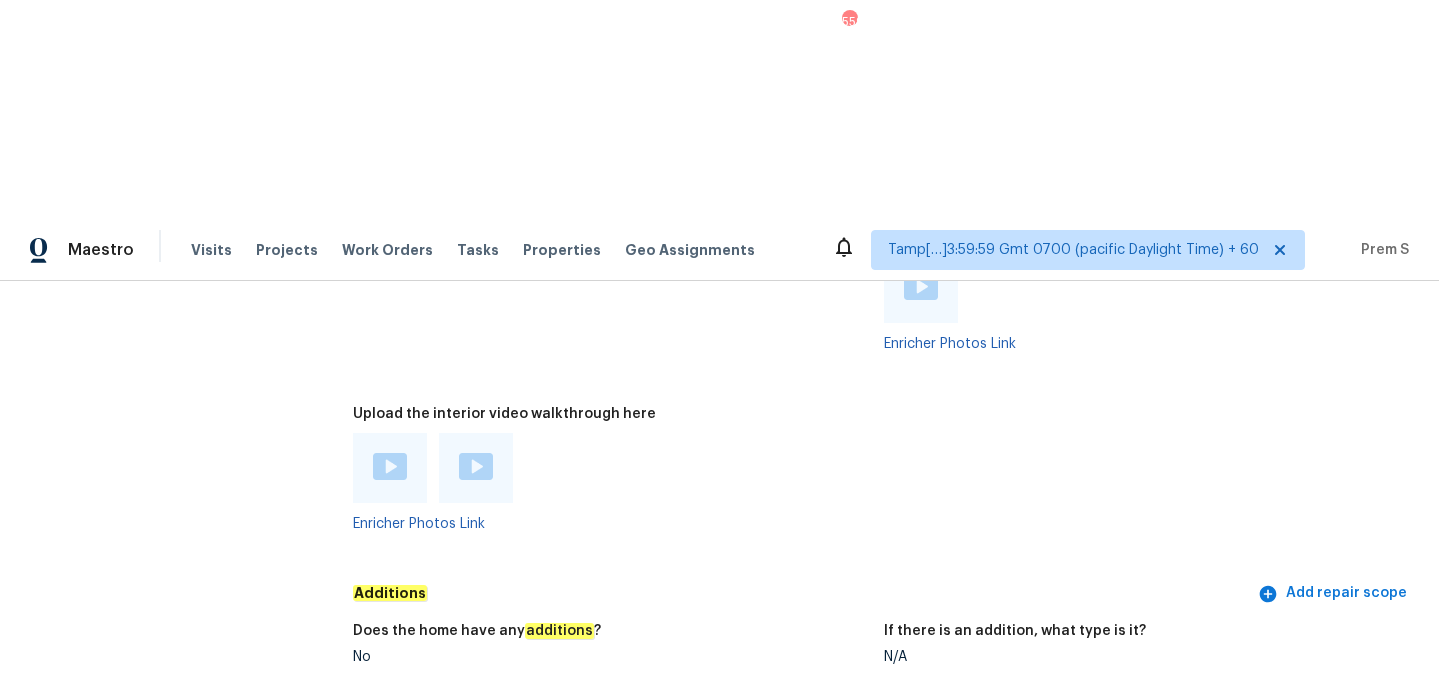 scroll, scrollTop: 4127, scrollLeft: 0, axis: vertical 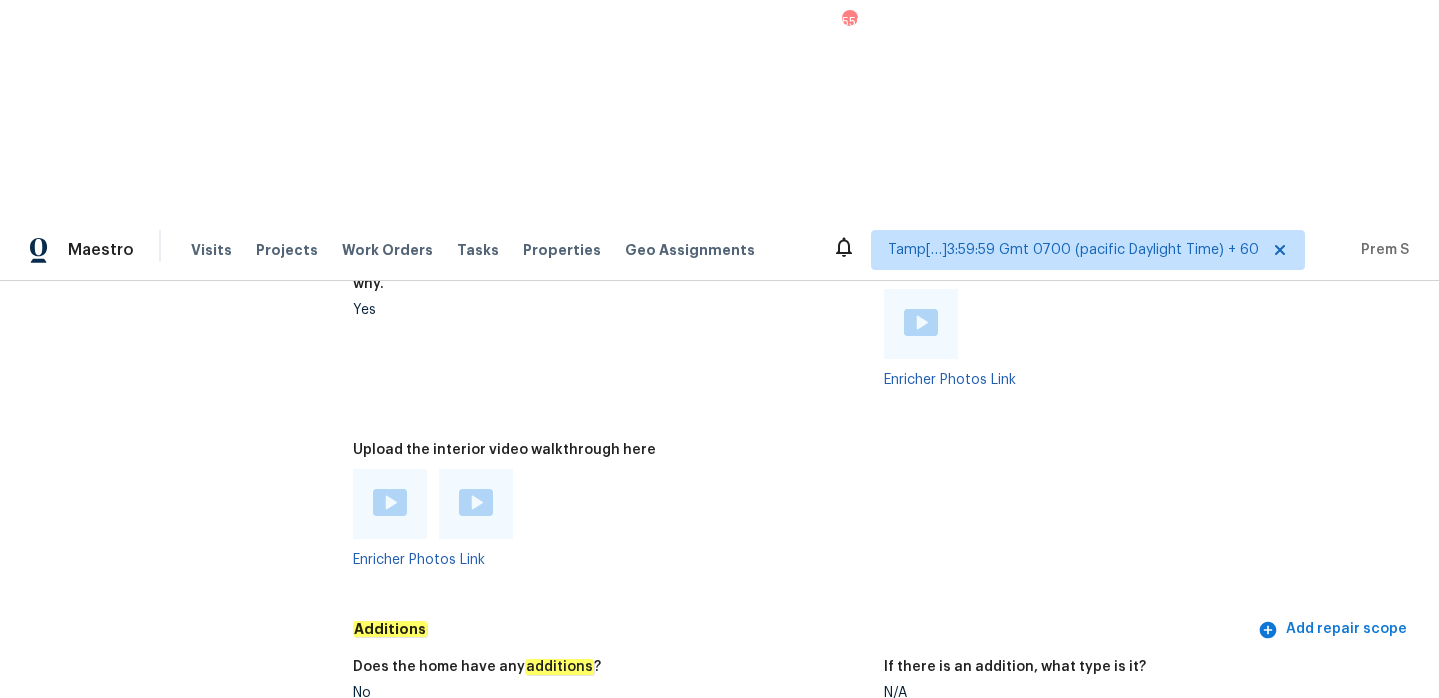 click at bounding box center [390, 502] 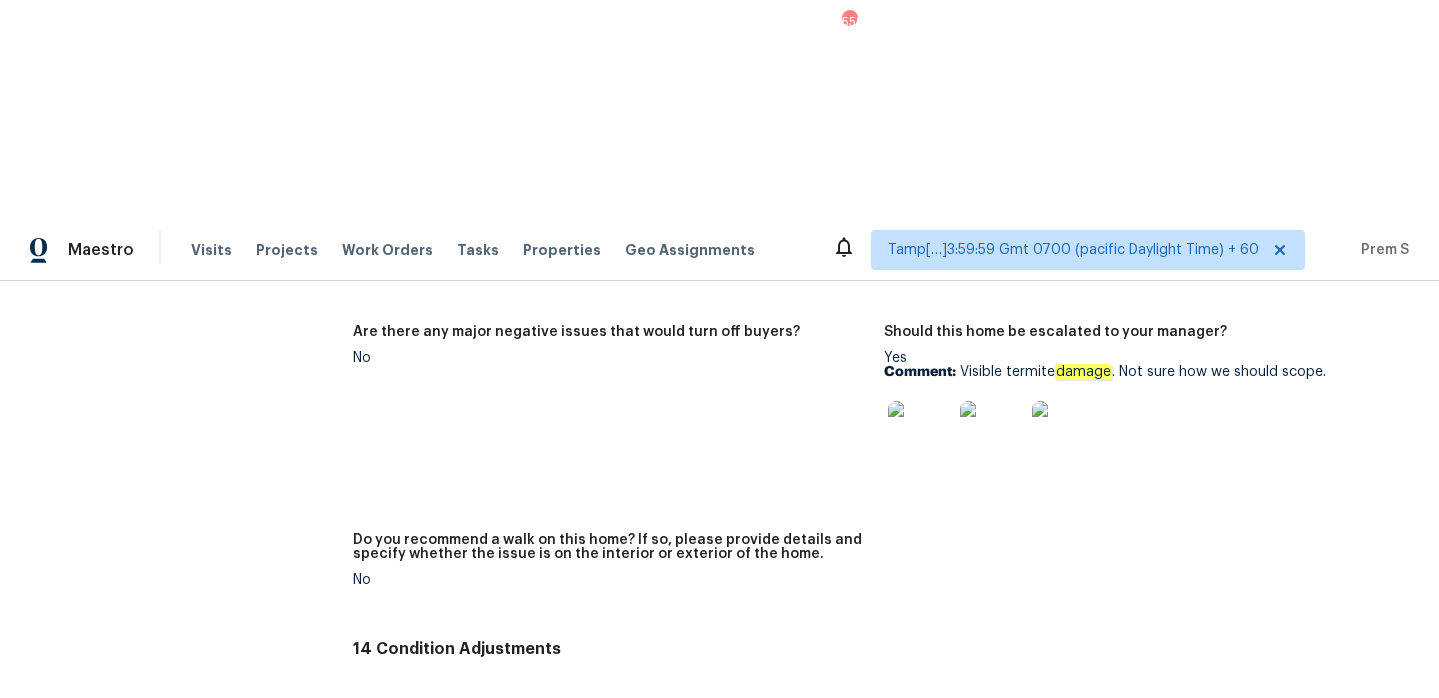 scroll, scrollTop: 4702, scrollLeft: 0, axis: vertical 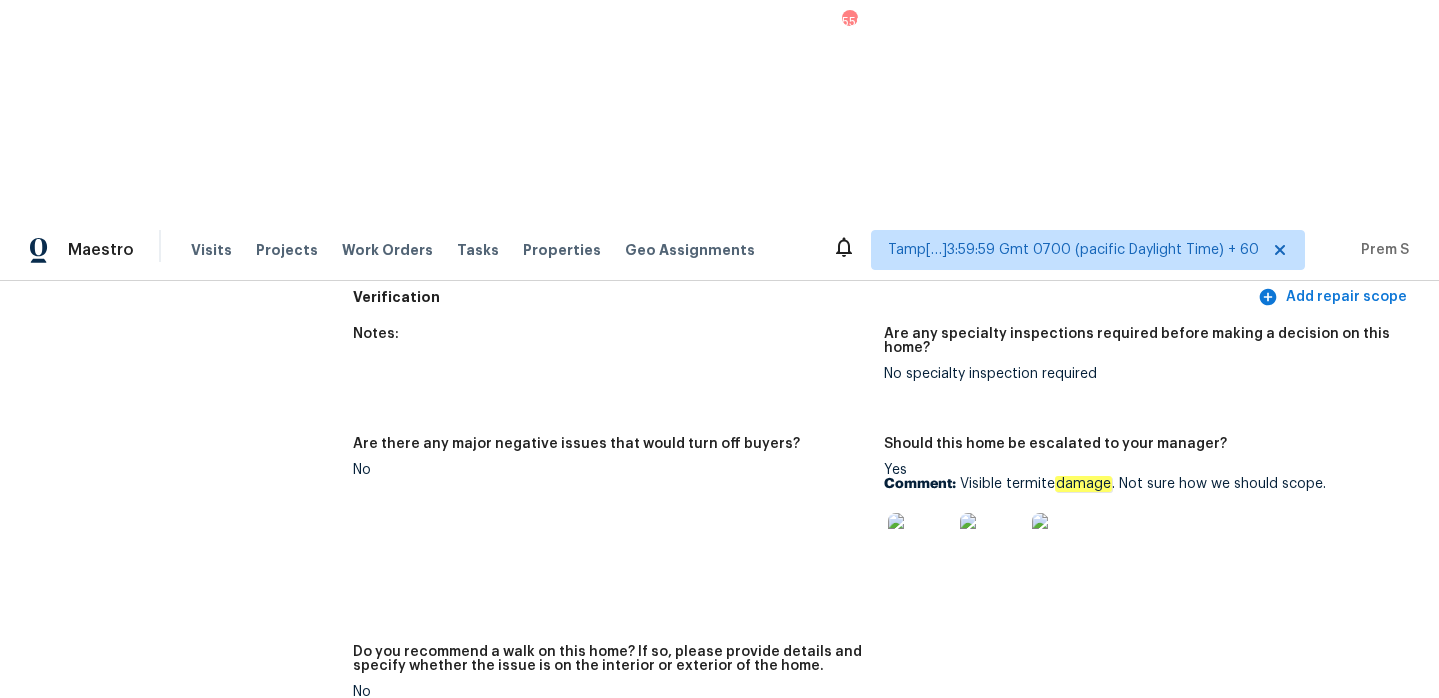 click at bounding box center (920, 545) 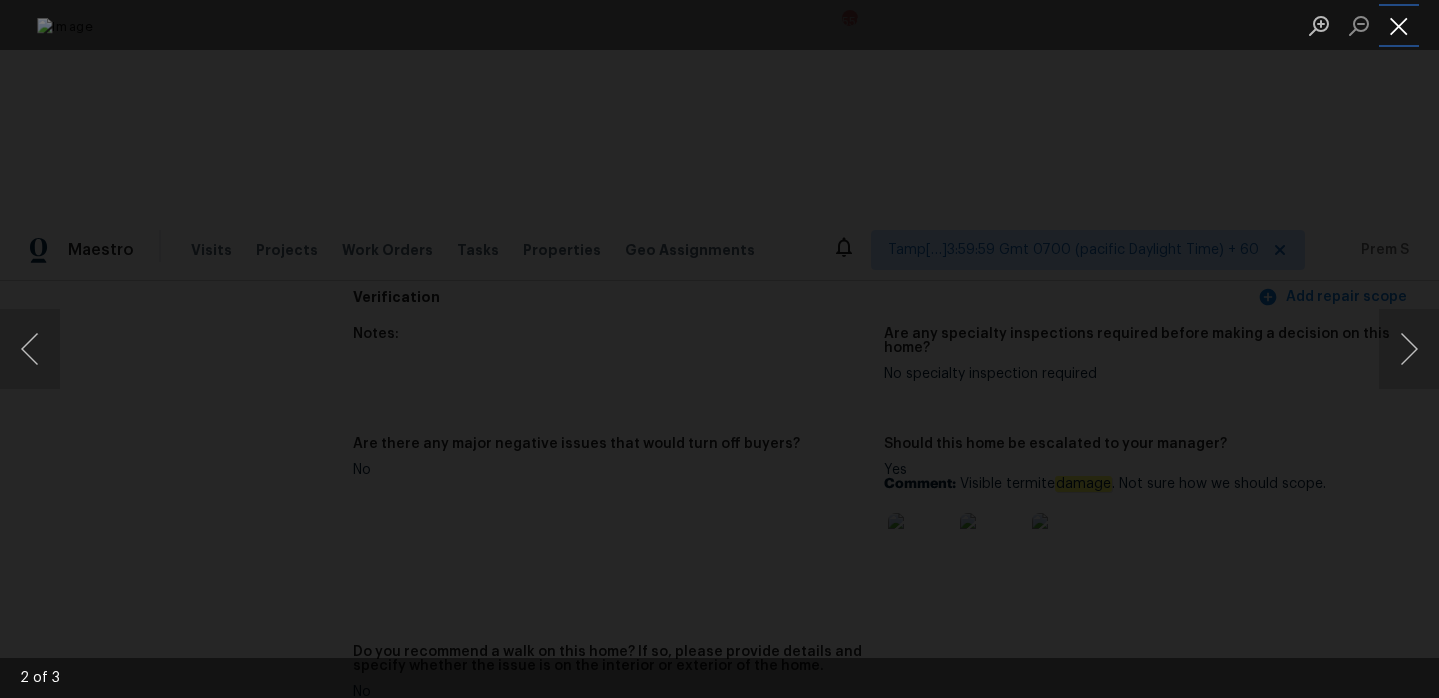click at bounding box center [1399, 25] 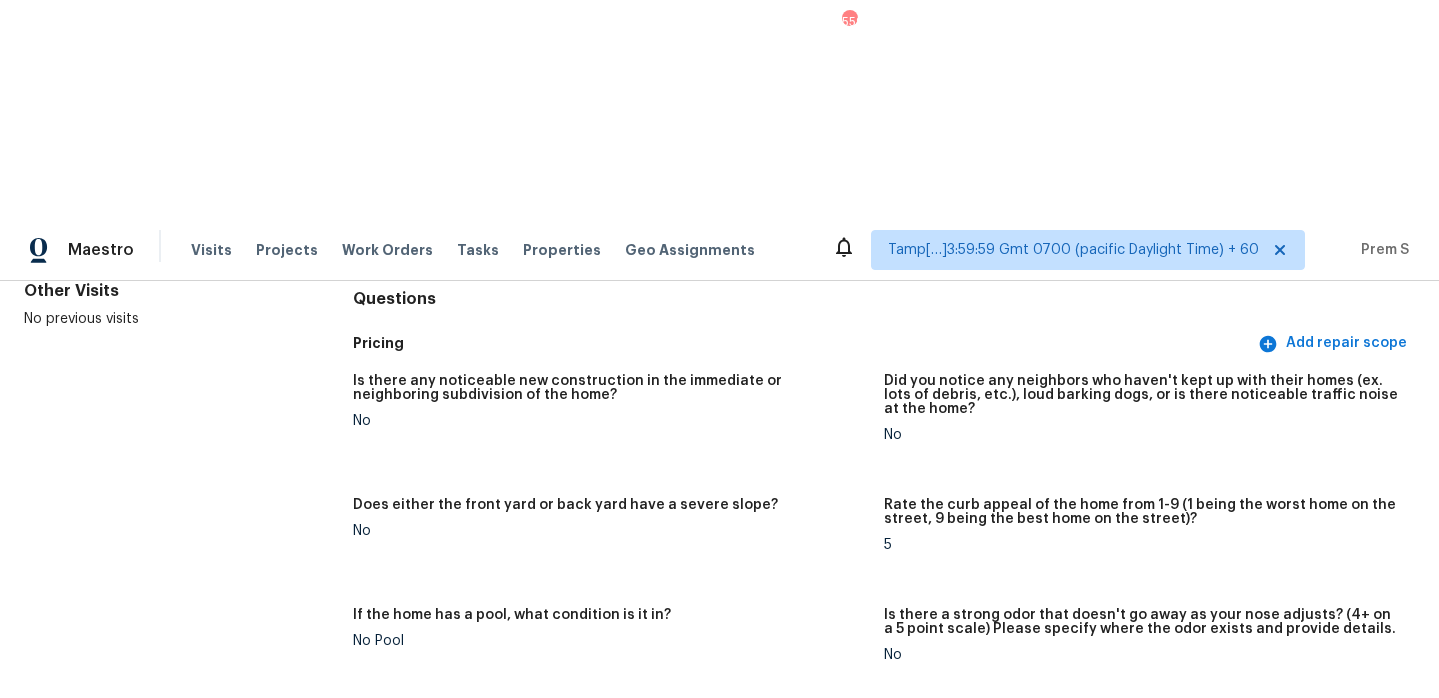 scroll, scrollTop: 0, scrollLeft: 0, axis: both 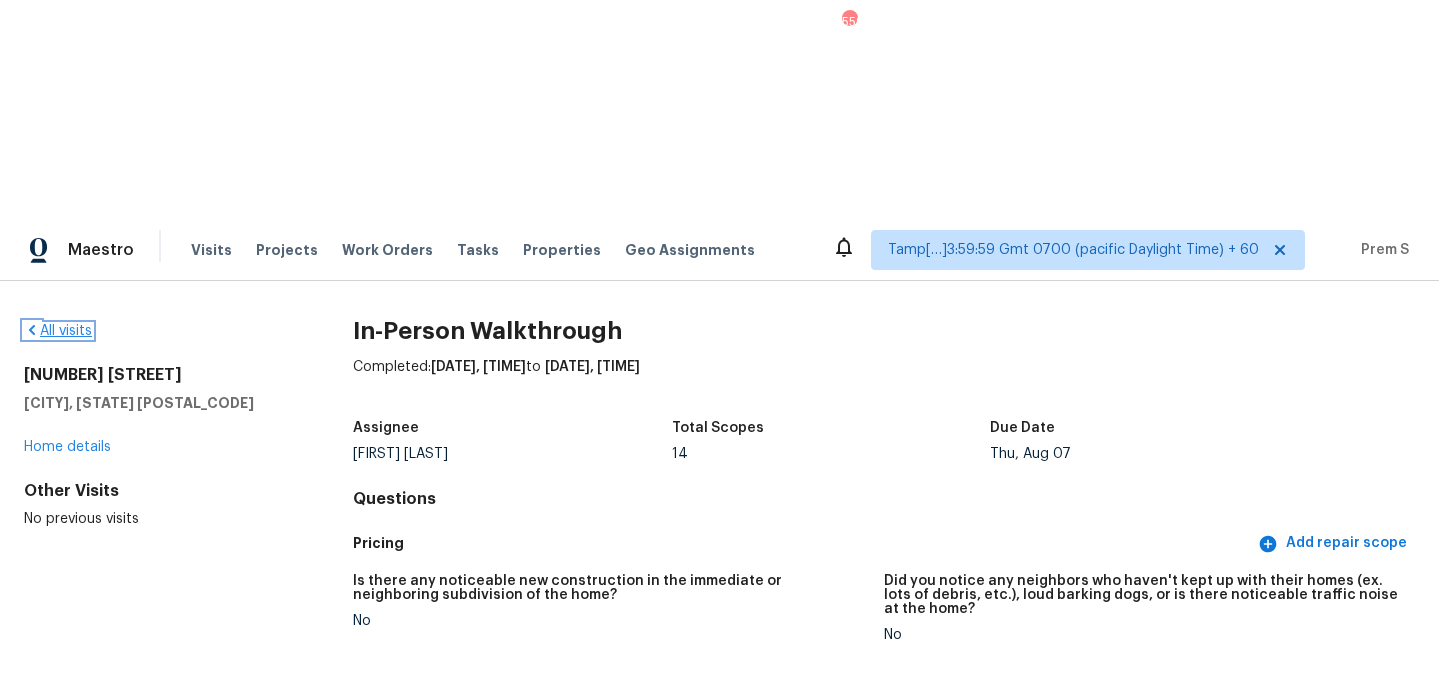 click on "All visits" at bounding box center (58, 331) 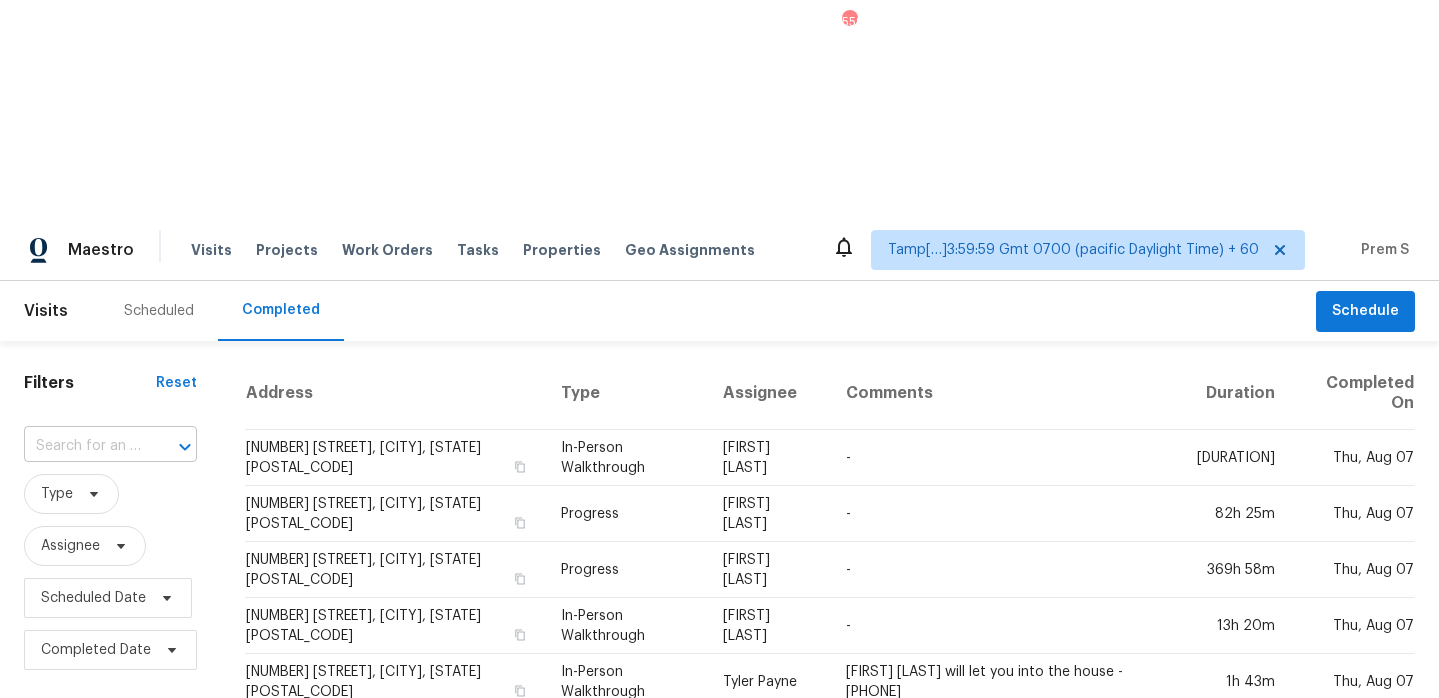 click at bounding box center [82, 446] 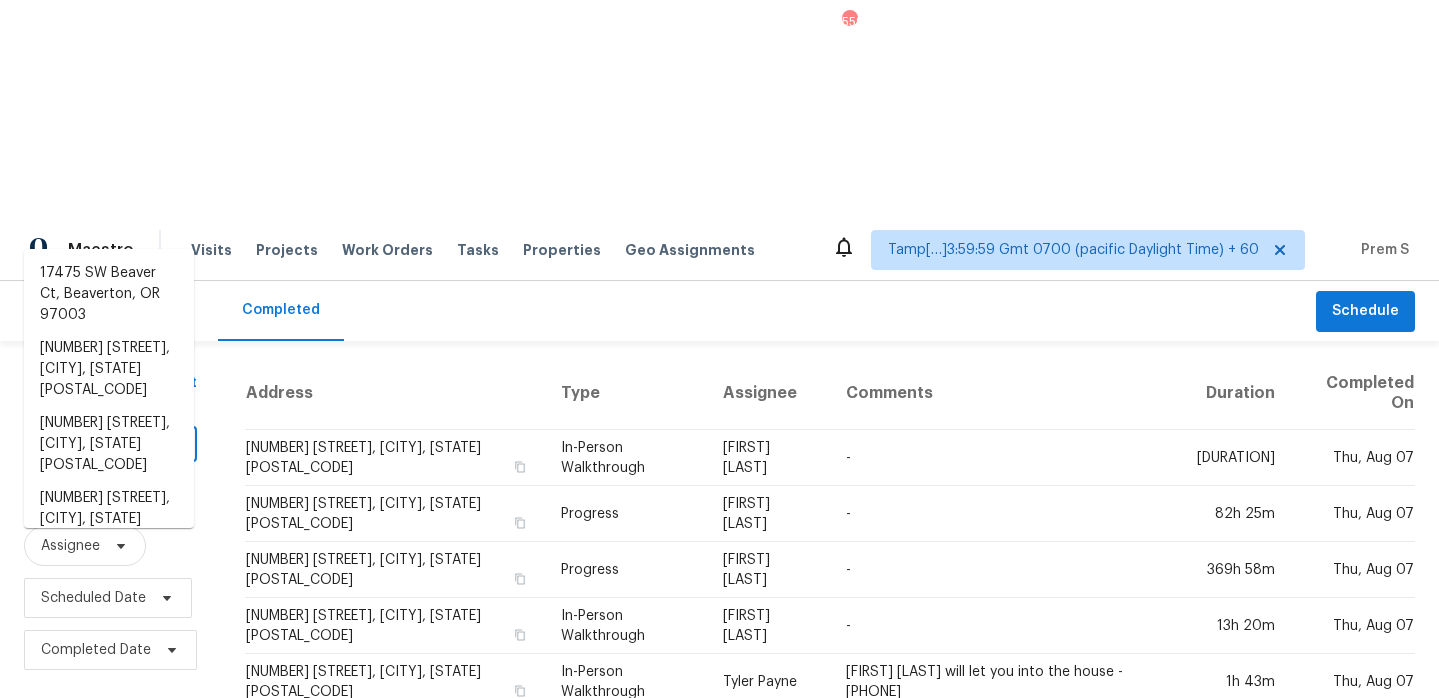 paste on "[NUMBER] [STREET] [CITY], [STATE], [POSTAL_CODE]" 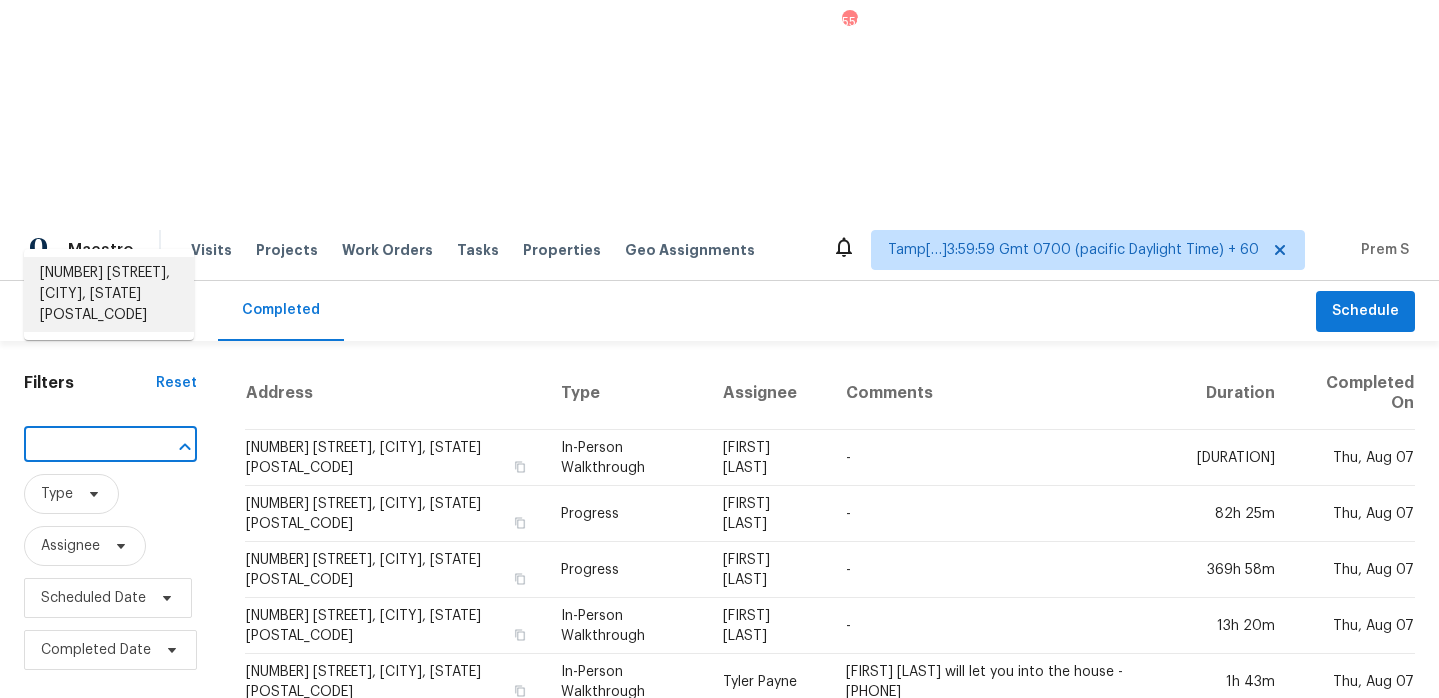 click on "[NUMBER] [STREET], [CITY], [STATE] [POSTAL_CODE]" at bounding box center (109, 294) 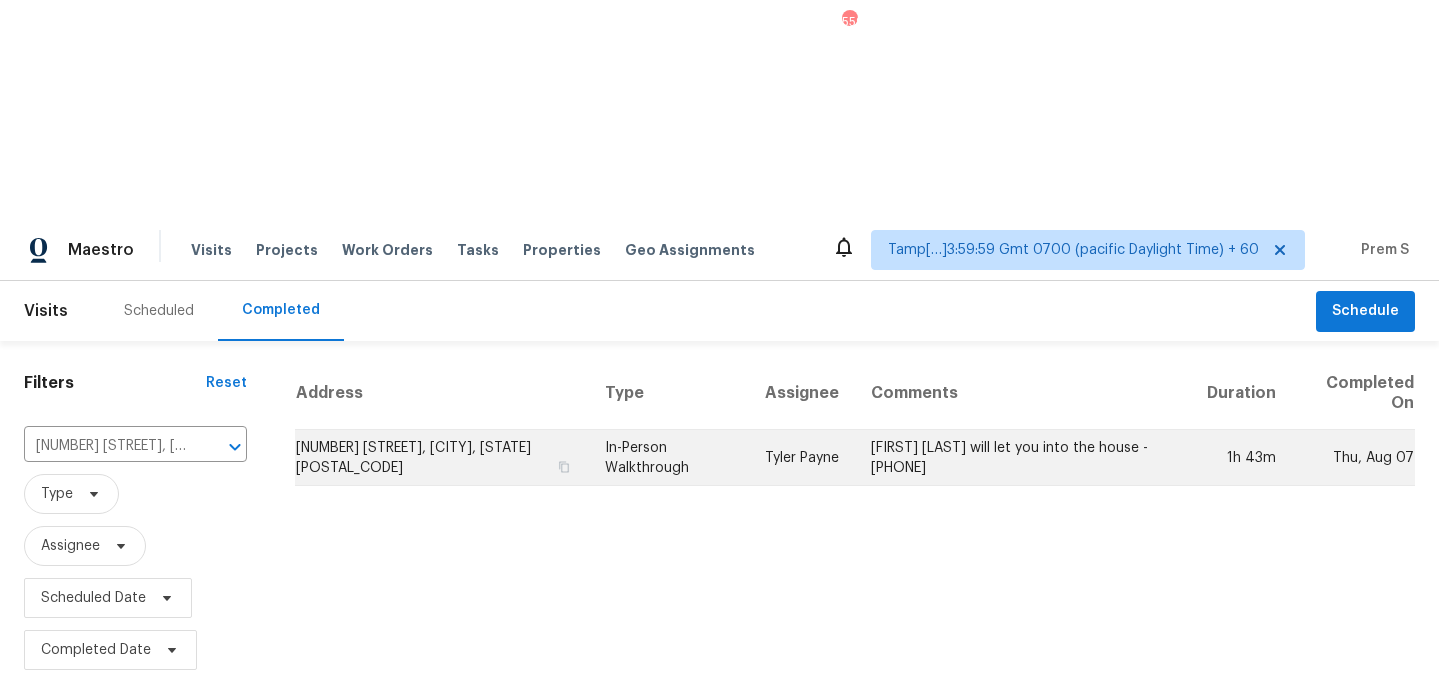 click on "[NUMBER] [STREET], [CITY], [STATE] [POSTAL_CODE]" at bounding box center [442, 458] 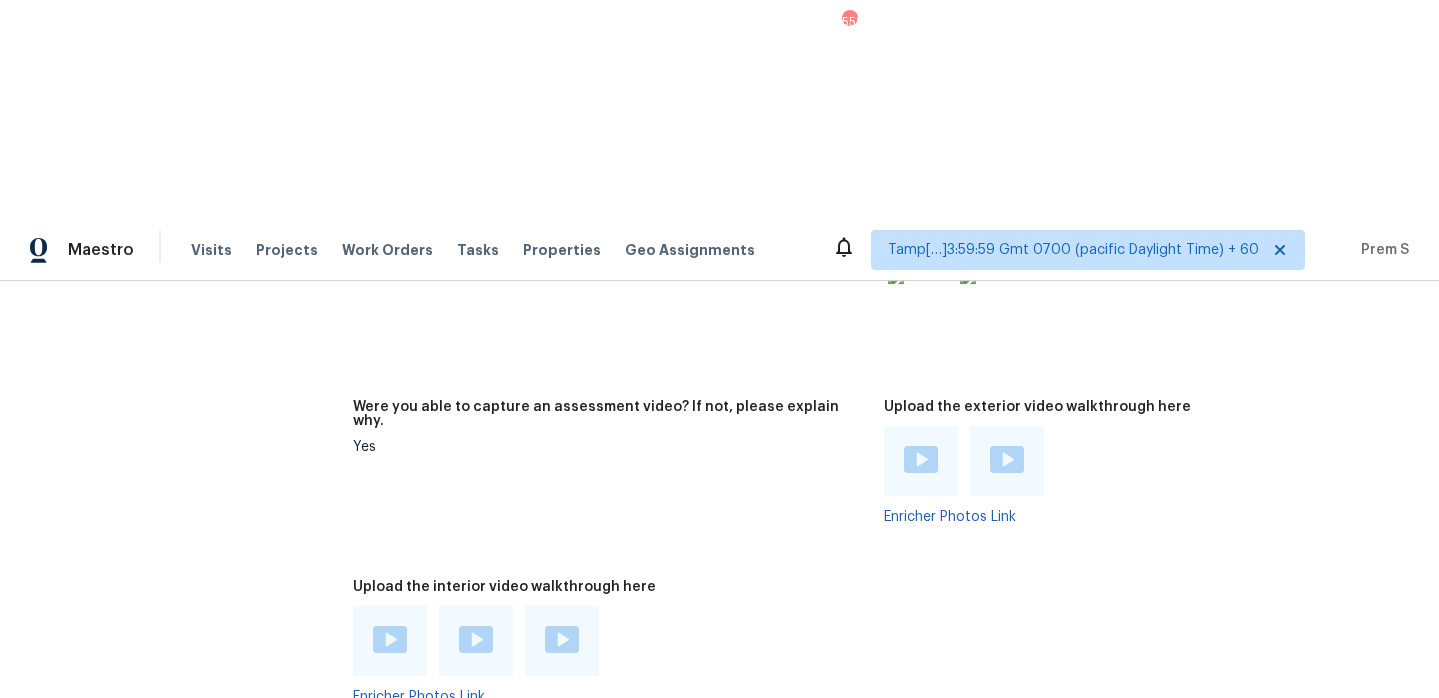 scroll, scrollTop: 3818, scrollLeft: 0, axis: vertical 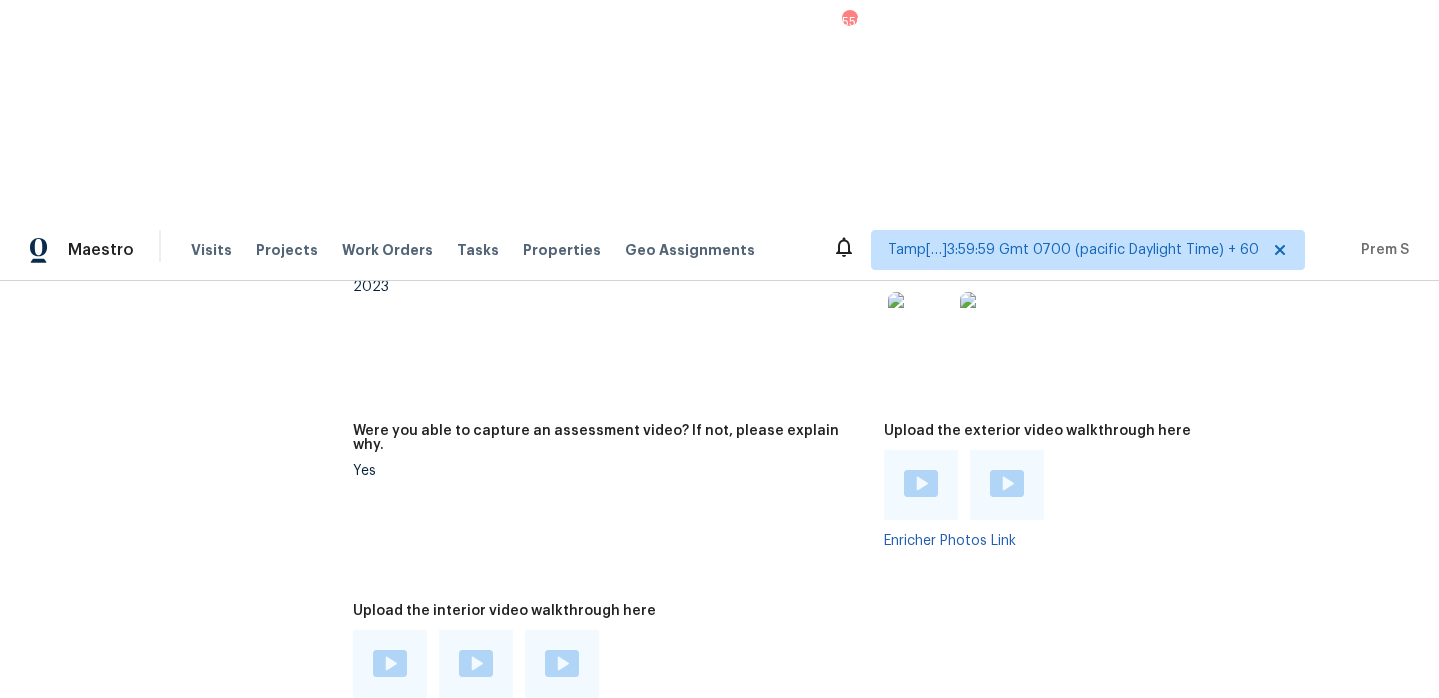 click at bounding box center (390, 663) 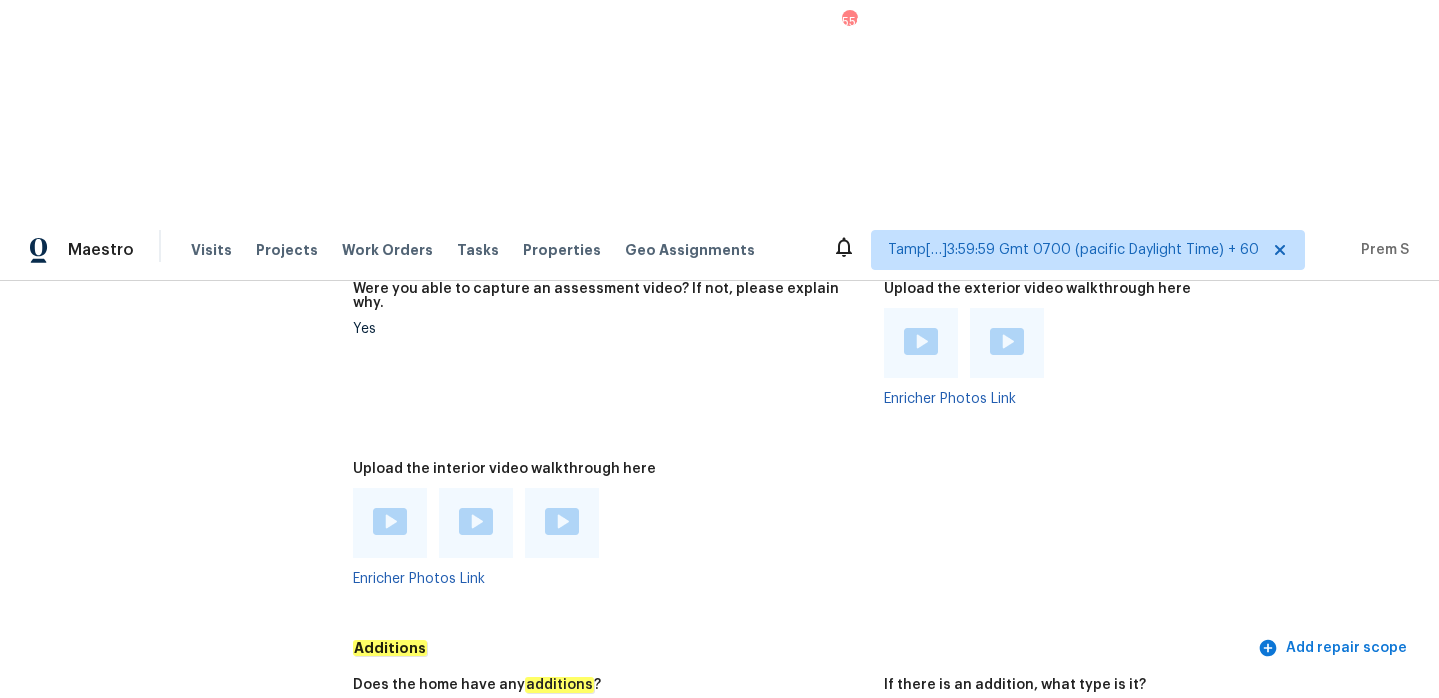 scroll, scrollTop: 3967, scrollLeft: 0, axis: vertical 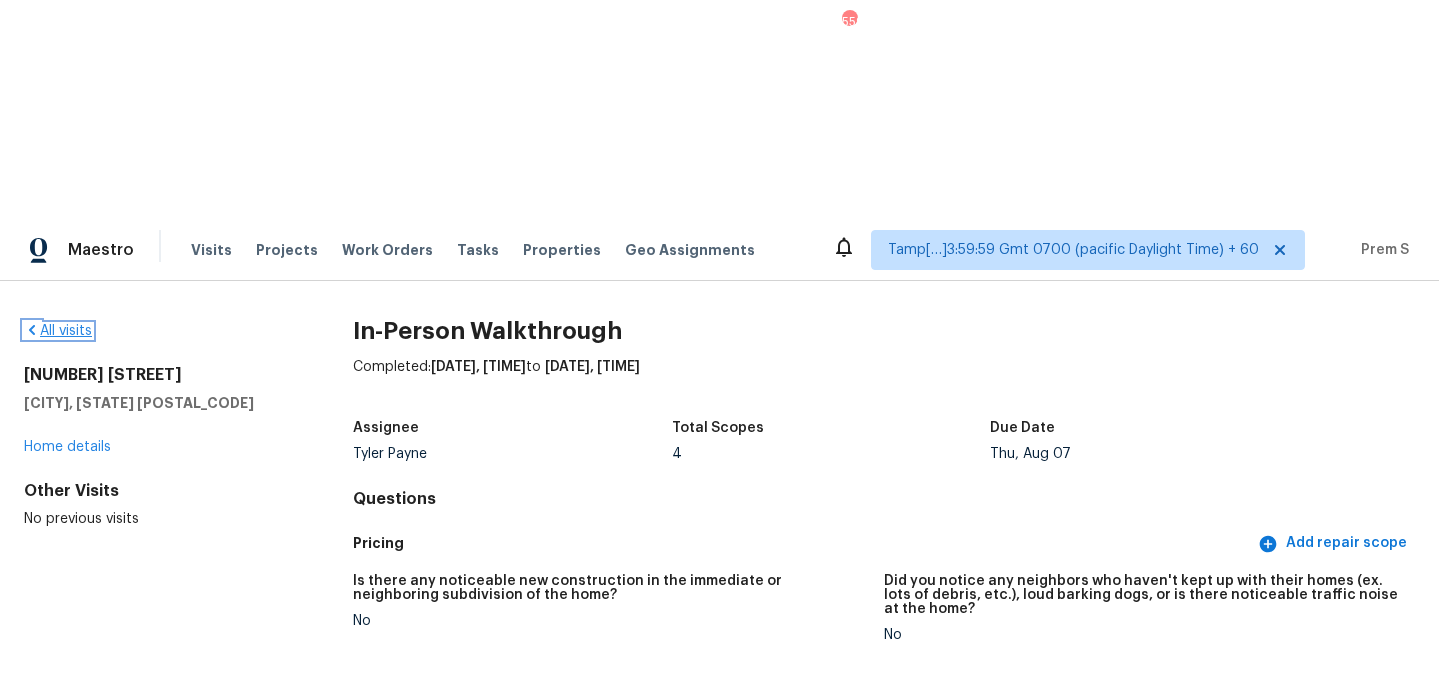 click on "All visits" at bounding box center (58, 331) 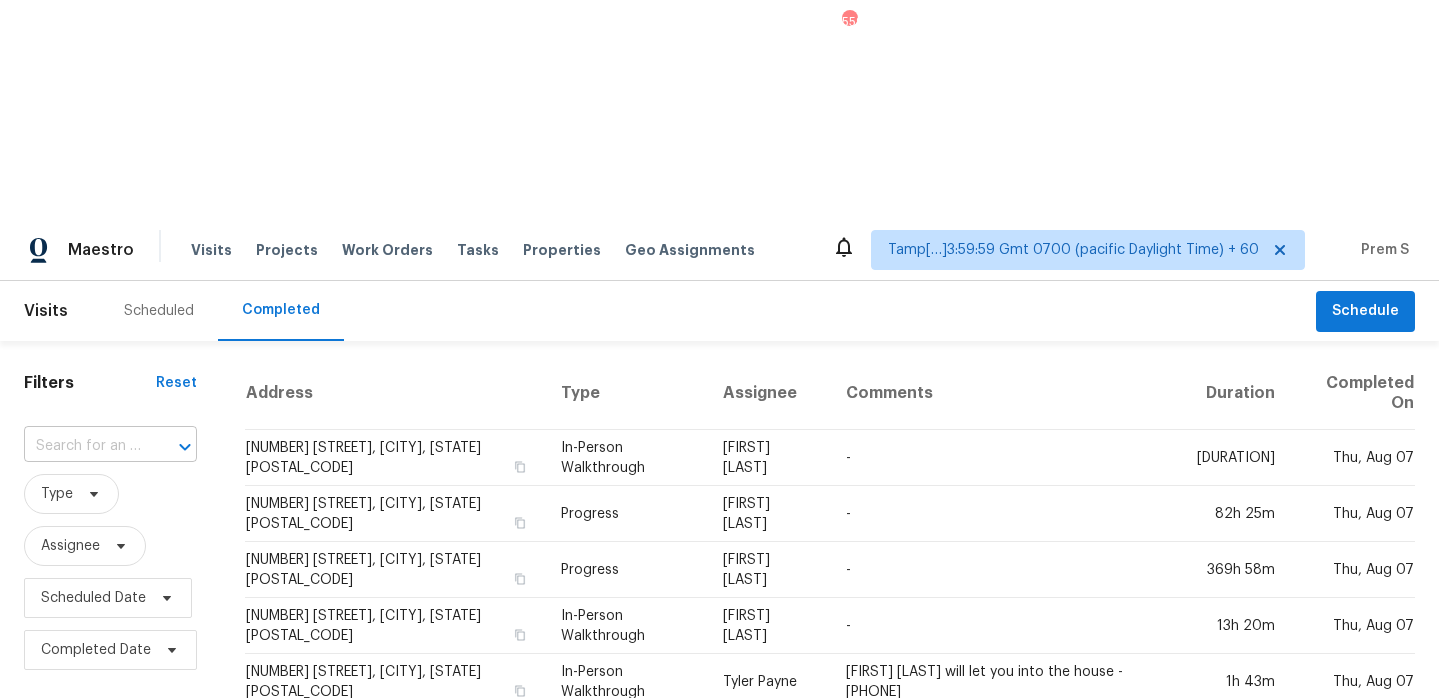 click at bounding box center (171, 447) 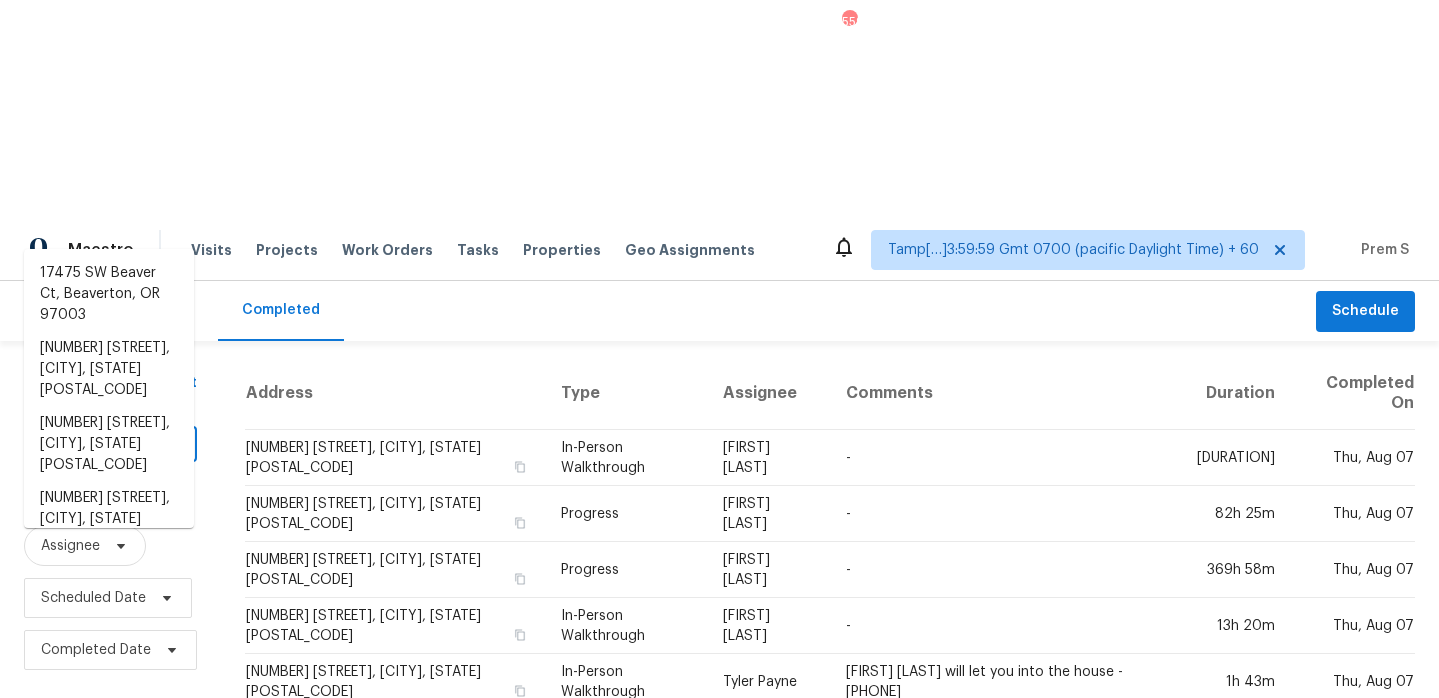 paste on "[NUMBER] [STREET] [CITY], [STATE], [POSTAL_CODE]" 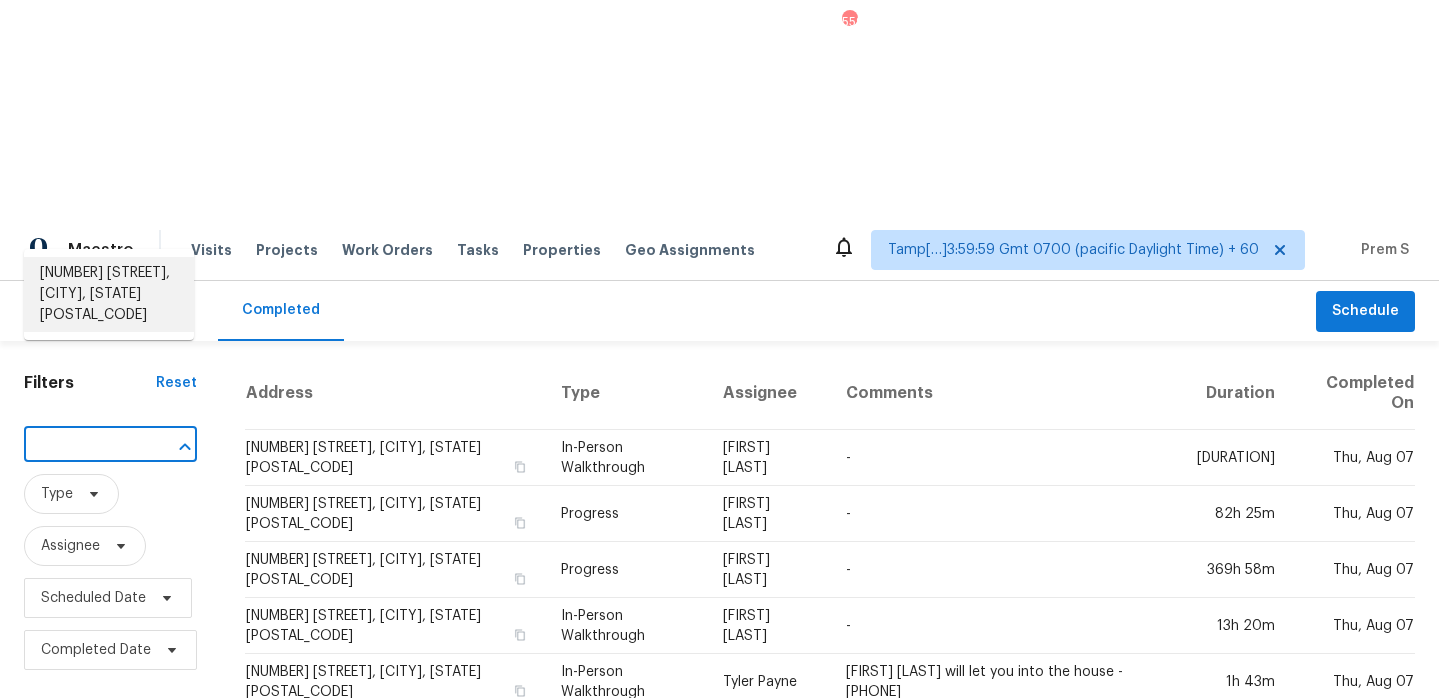 click on "[NUMBER] [STREET], [CITY], [STATE] [POSTAL_CODE]" at bounding box center (109, 294) 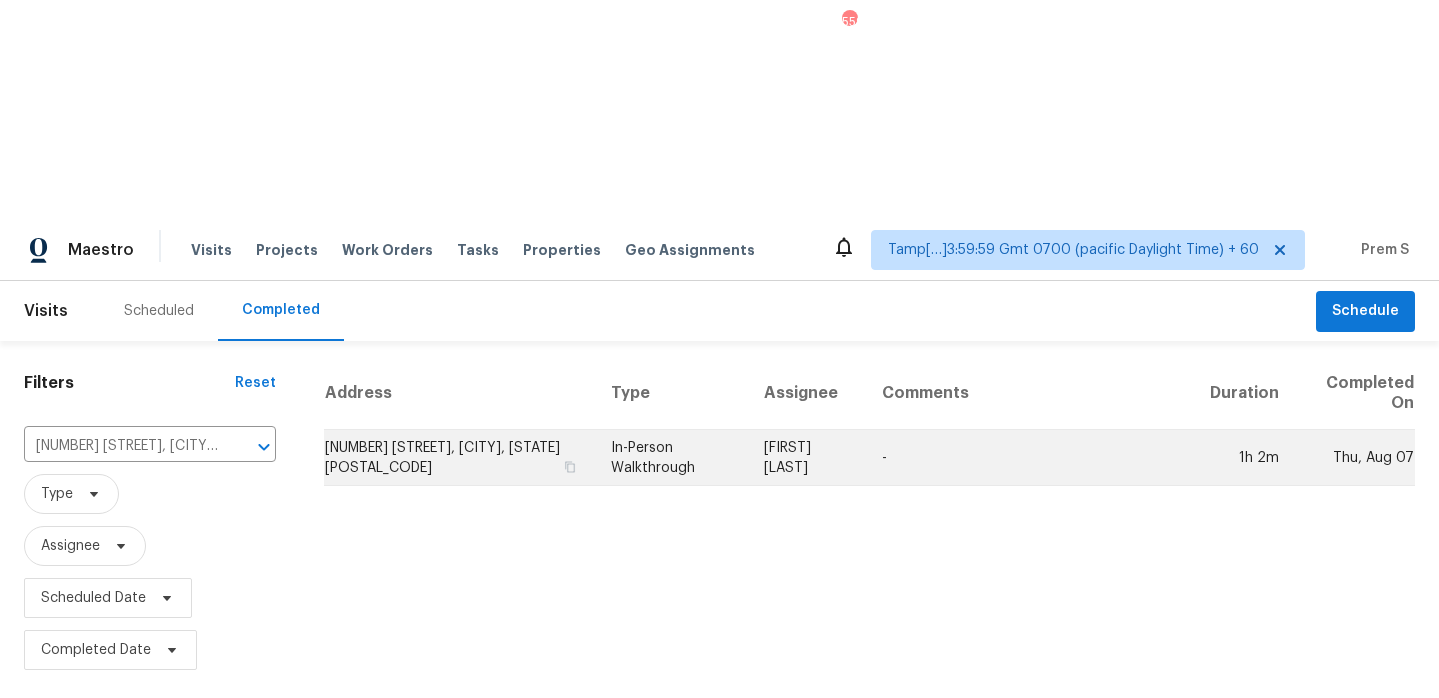 click on "[NUMBER] [STREET], [CITY], [STATE] [POSTAL_CODE]" at bounding box center (459, 458) 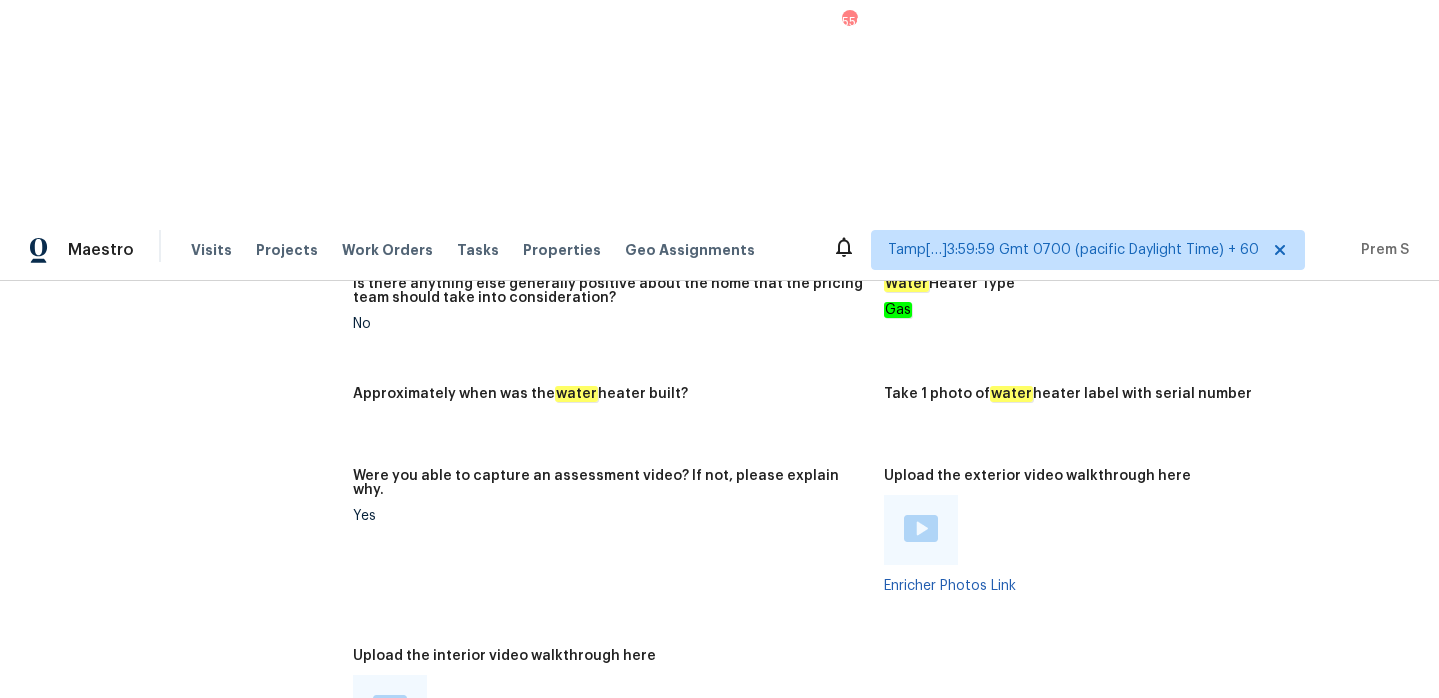 scroll, scrollTop: 3980, scrollLeft: 0, axis: vertical 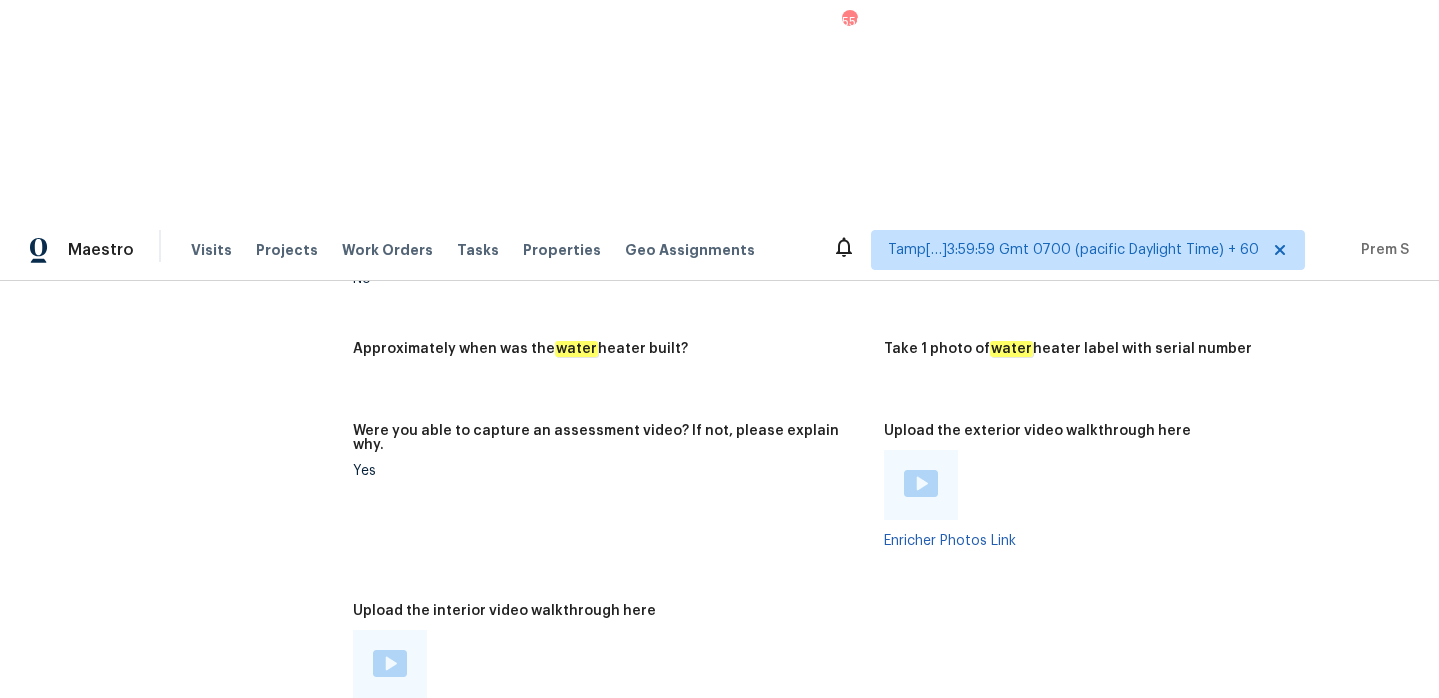 click at bounding box center (390, 663) 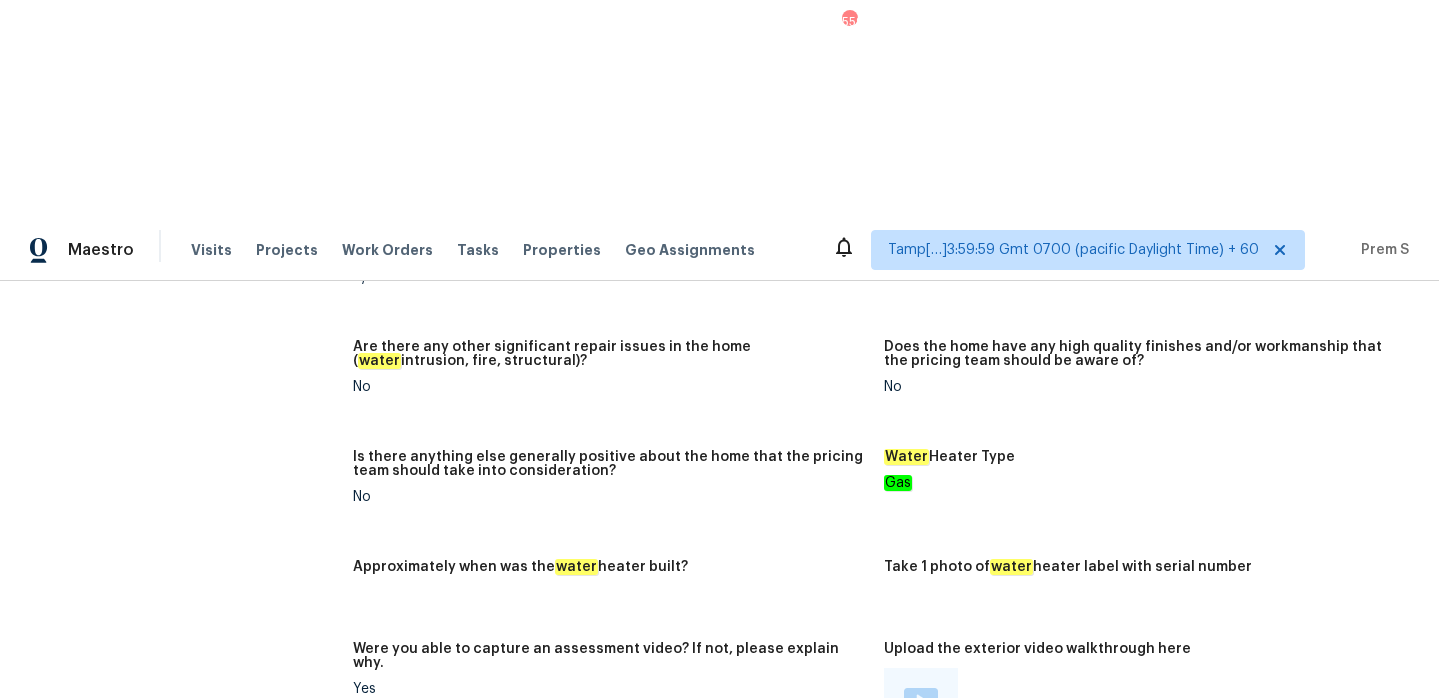 scroll, scrollTop: 3764, scrollLeft: 0, axis: vertical 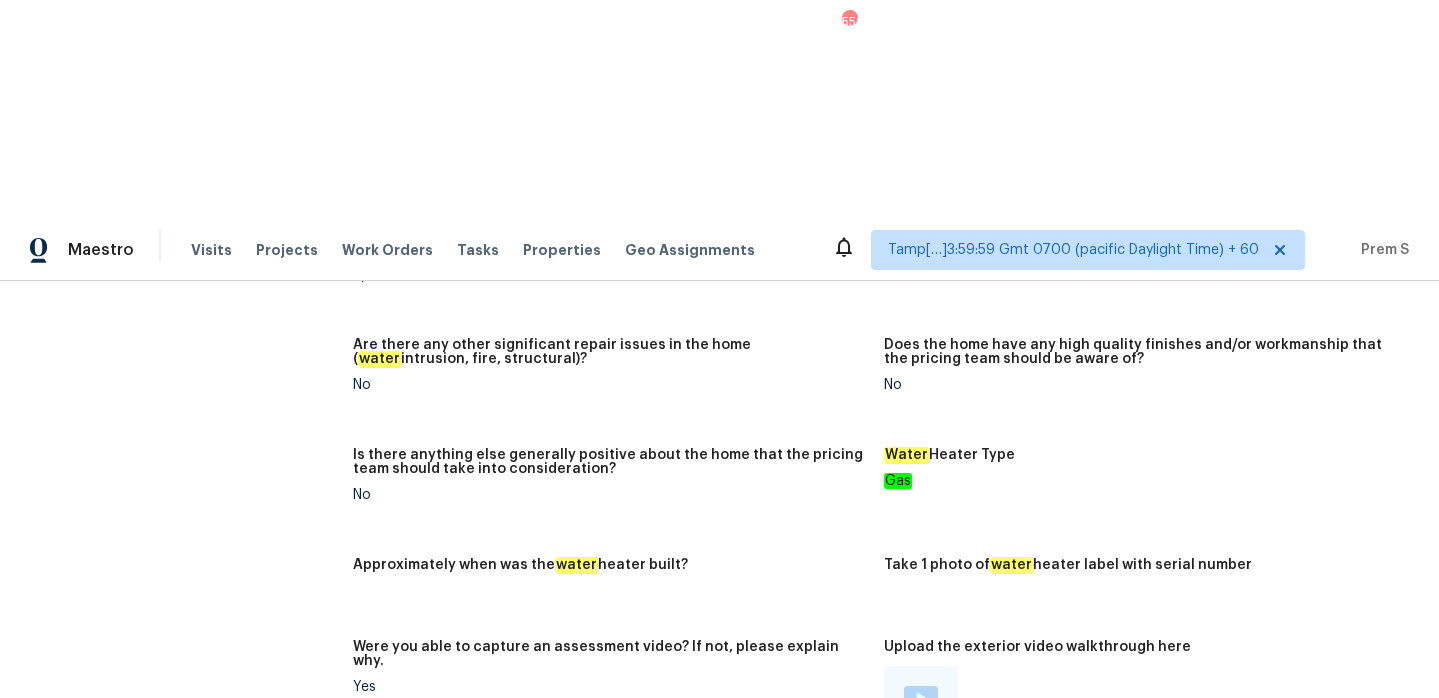 click at bounding box center (921, 699) 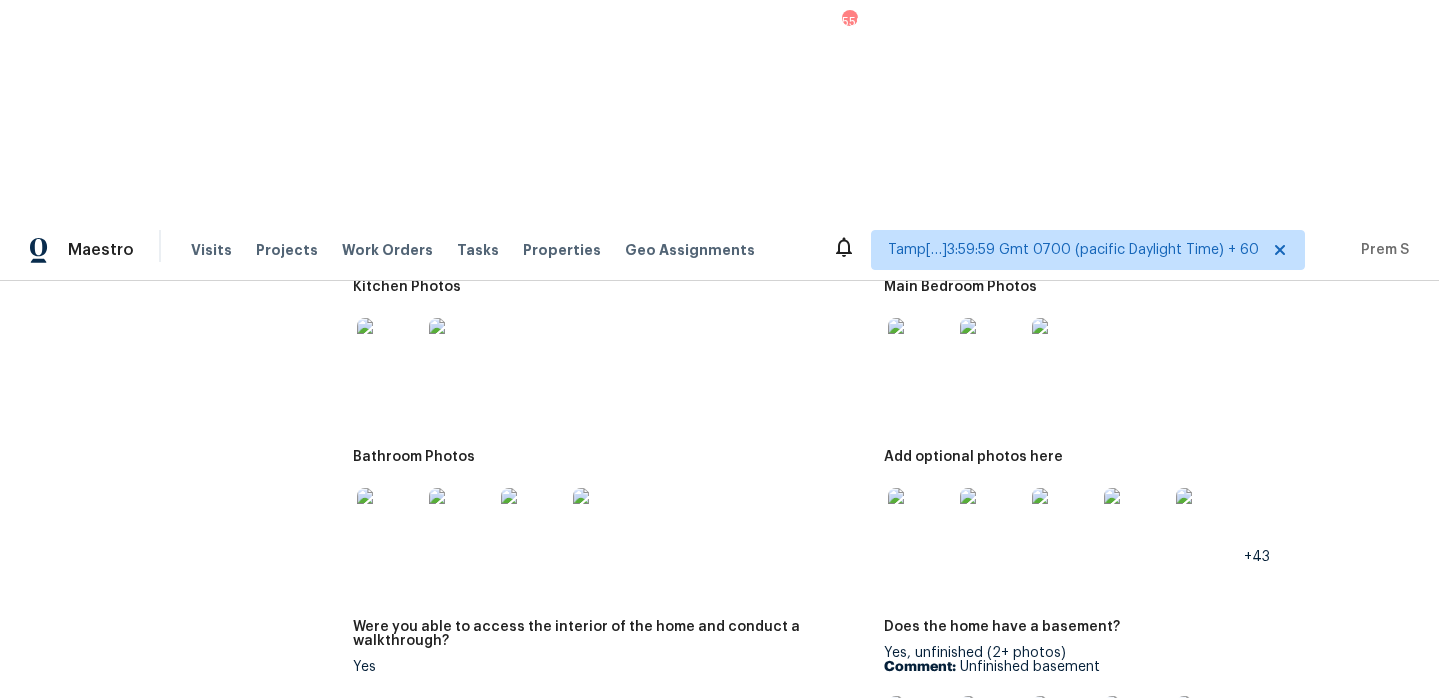 scroll, scrollTop: 2729, scrollLeft: 0, axis: vertical 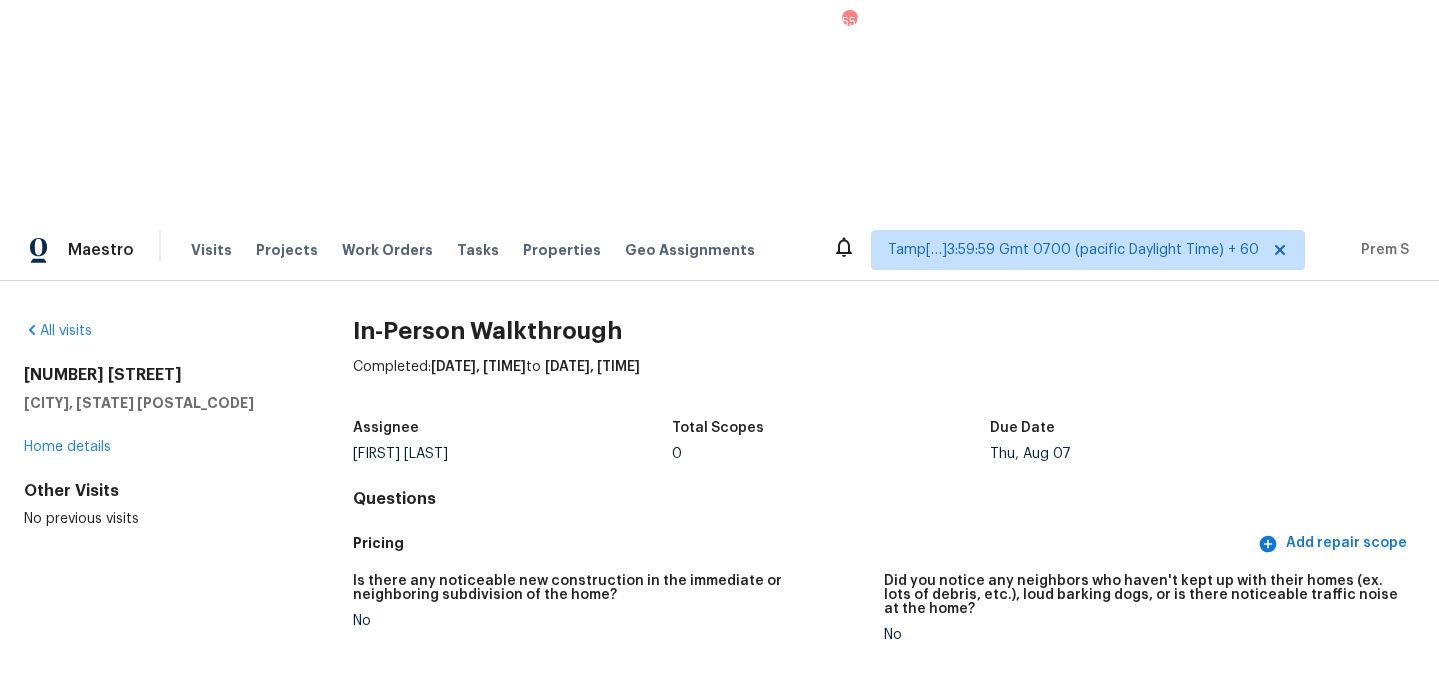 click on "All visits" at bounding box center (156, 331) 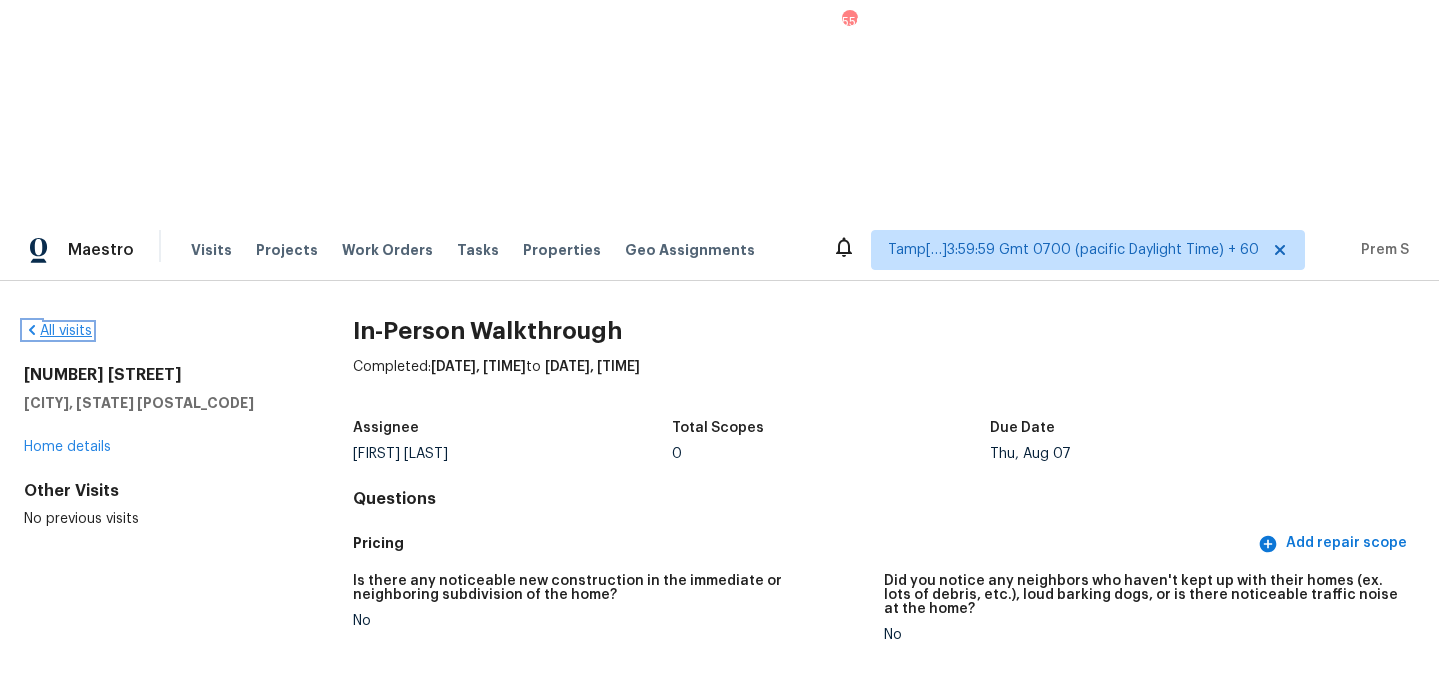 click on "All visits" at bounding box center [58, 331] 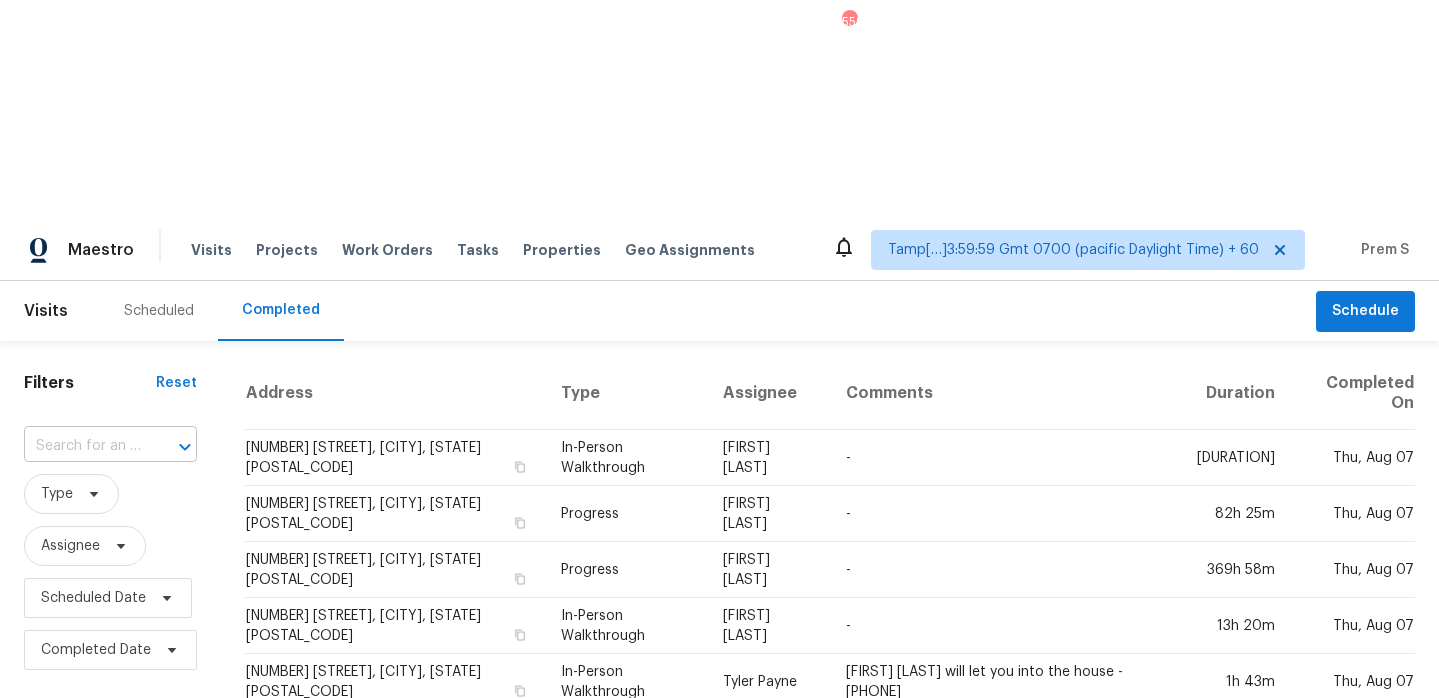click at bounding box center [82, 446] 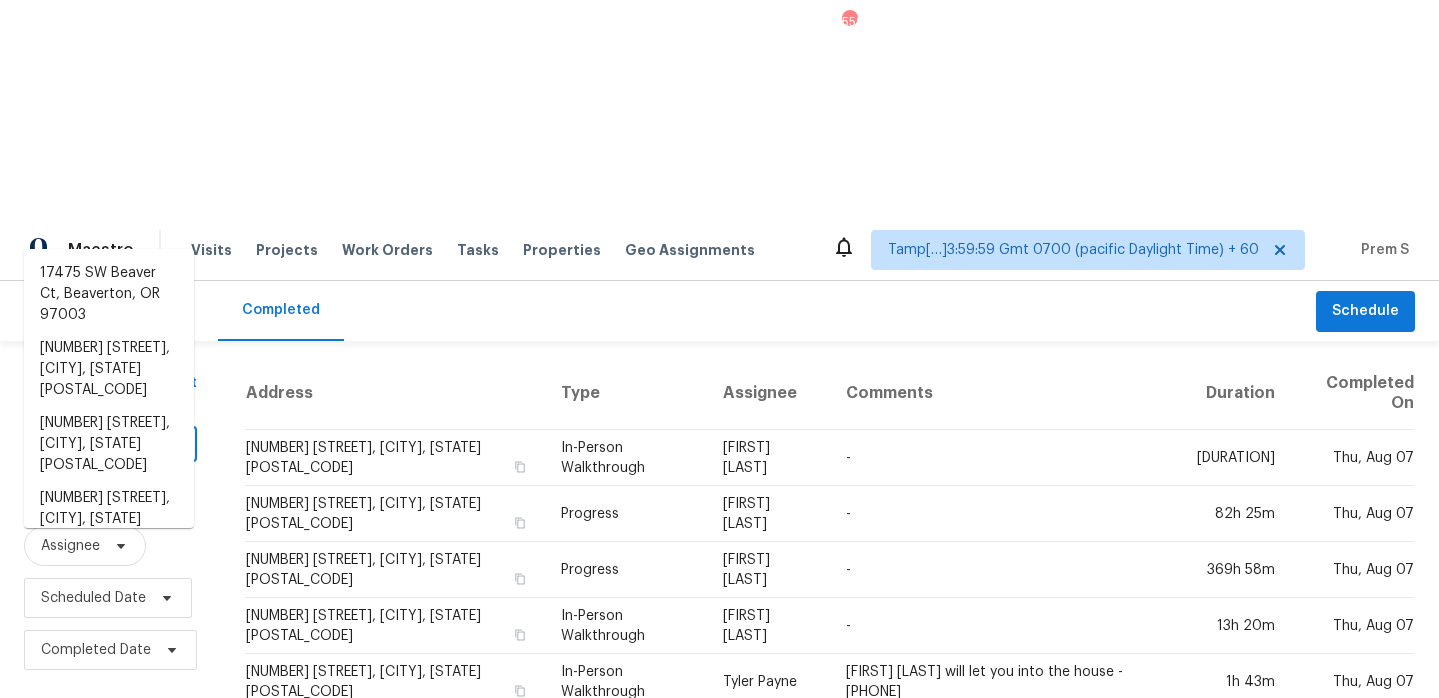 paste on "[NUMBER] [STREET] [CITY], [STATE], [POSTAL_CODE]" 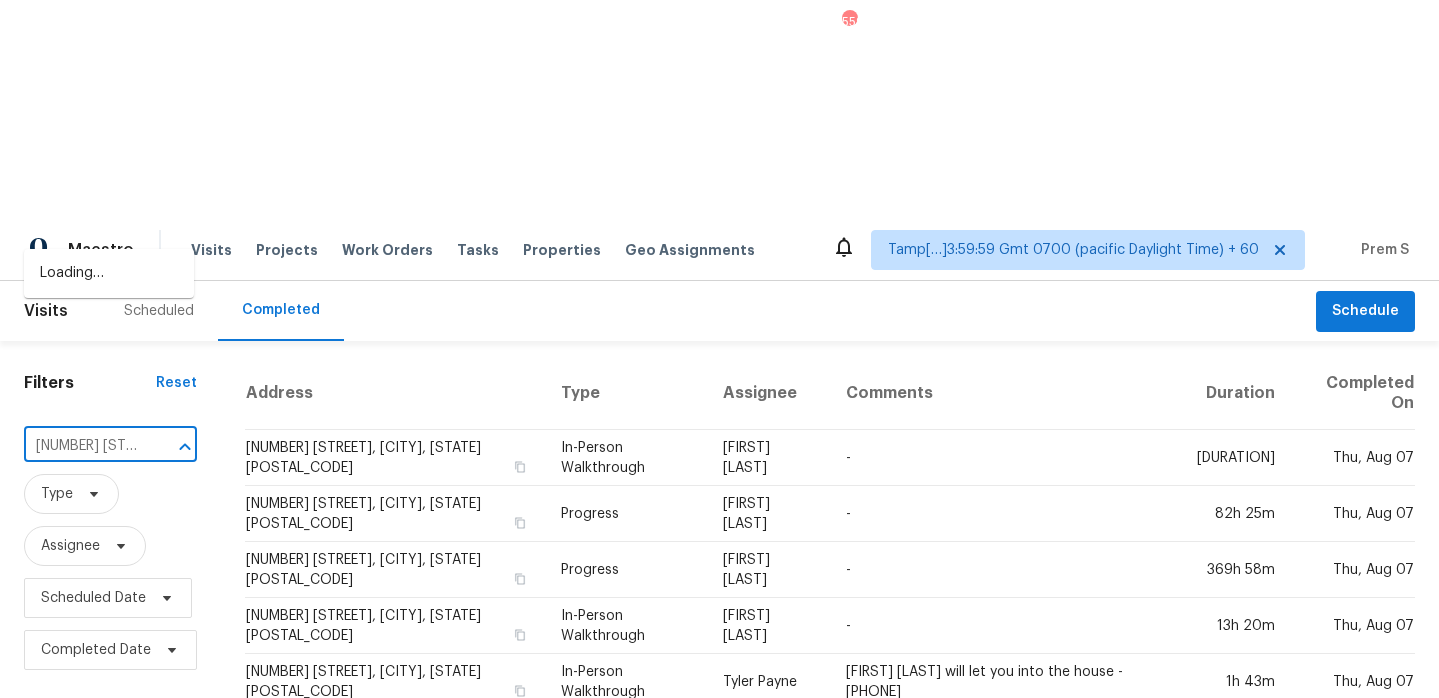 scroll, scrollTop: 0, scrollLeft: 109, axis: horizontal 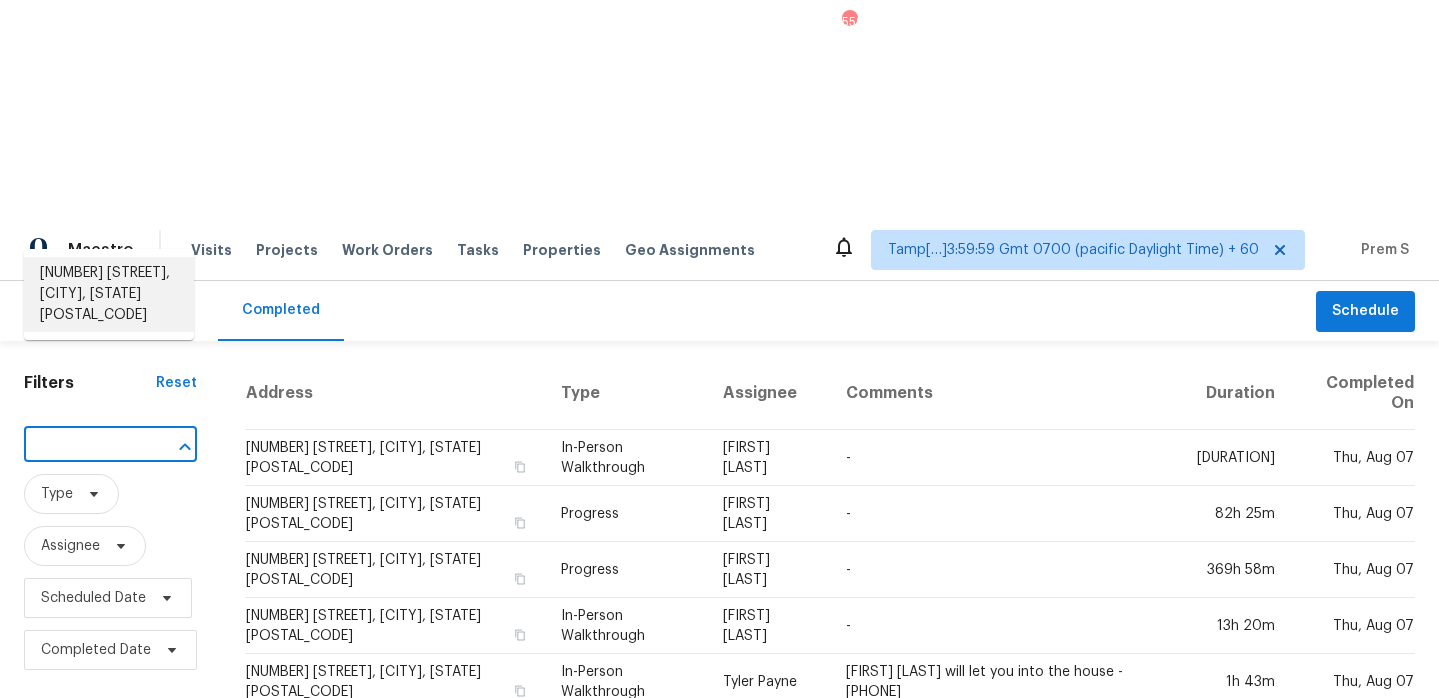 click on "[NUMBER] [STREET], [CITY], [STATE] [POSTAL_CODE]" at bounding box center (109, 294) 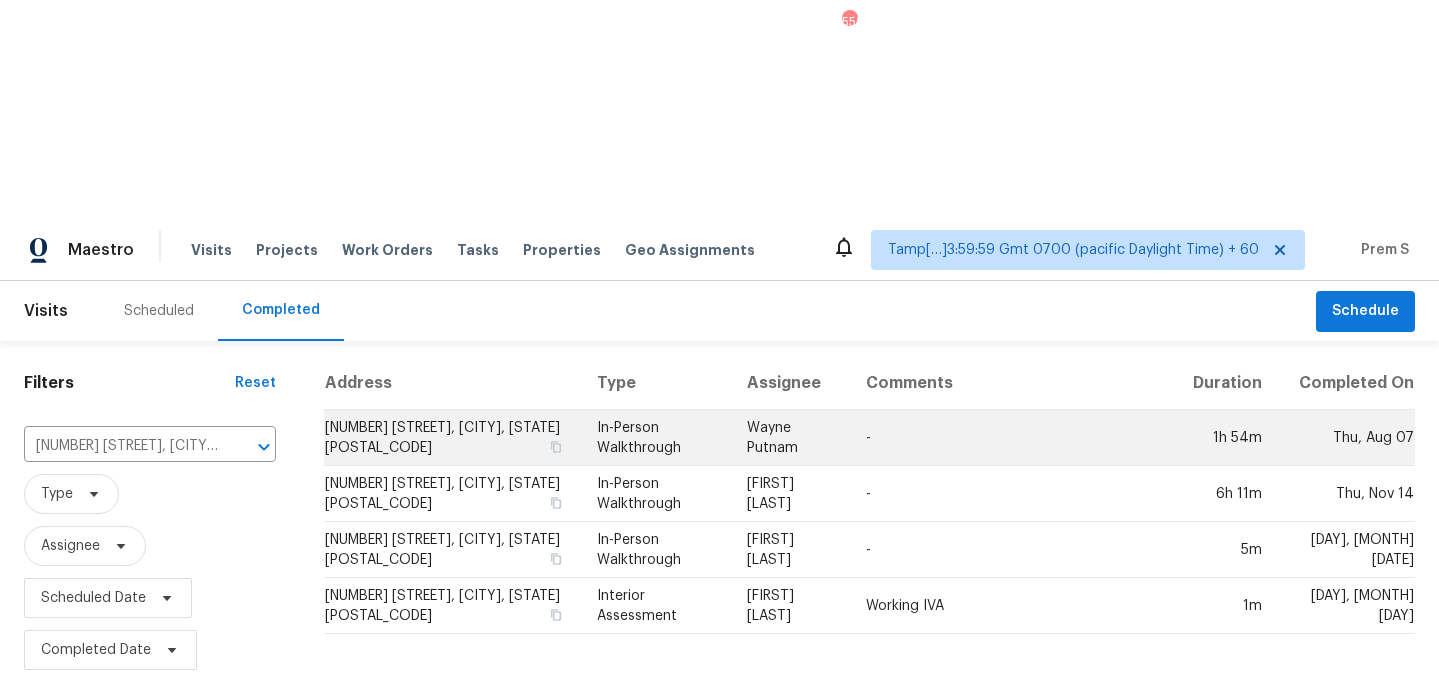 click on "[NUMBER] [STREET], [CITY], [STATE] [POSTAL_CODE]" at bounding box center (452, 438) 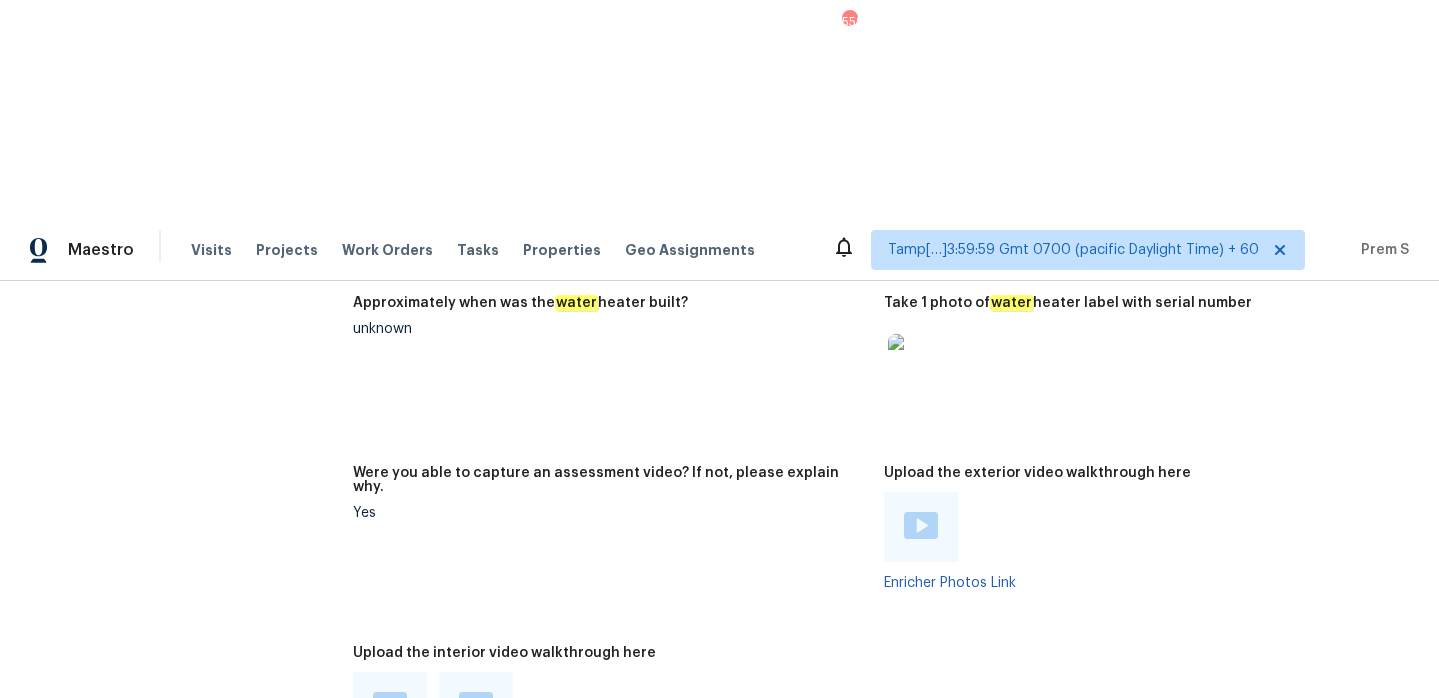 scroll, scrollTop: 4511, scrollLeft: 0, axis: vertical 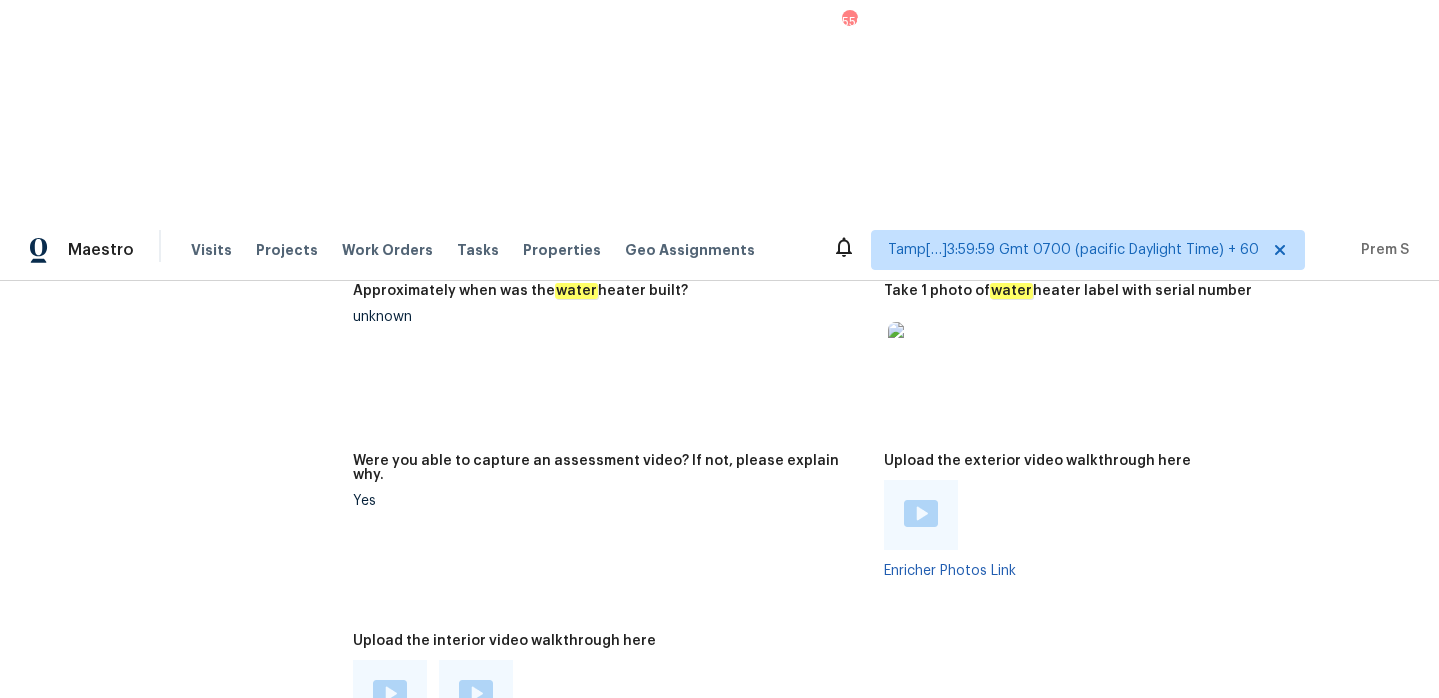 click at bounding box center (390, 693) 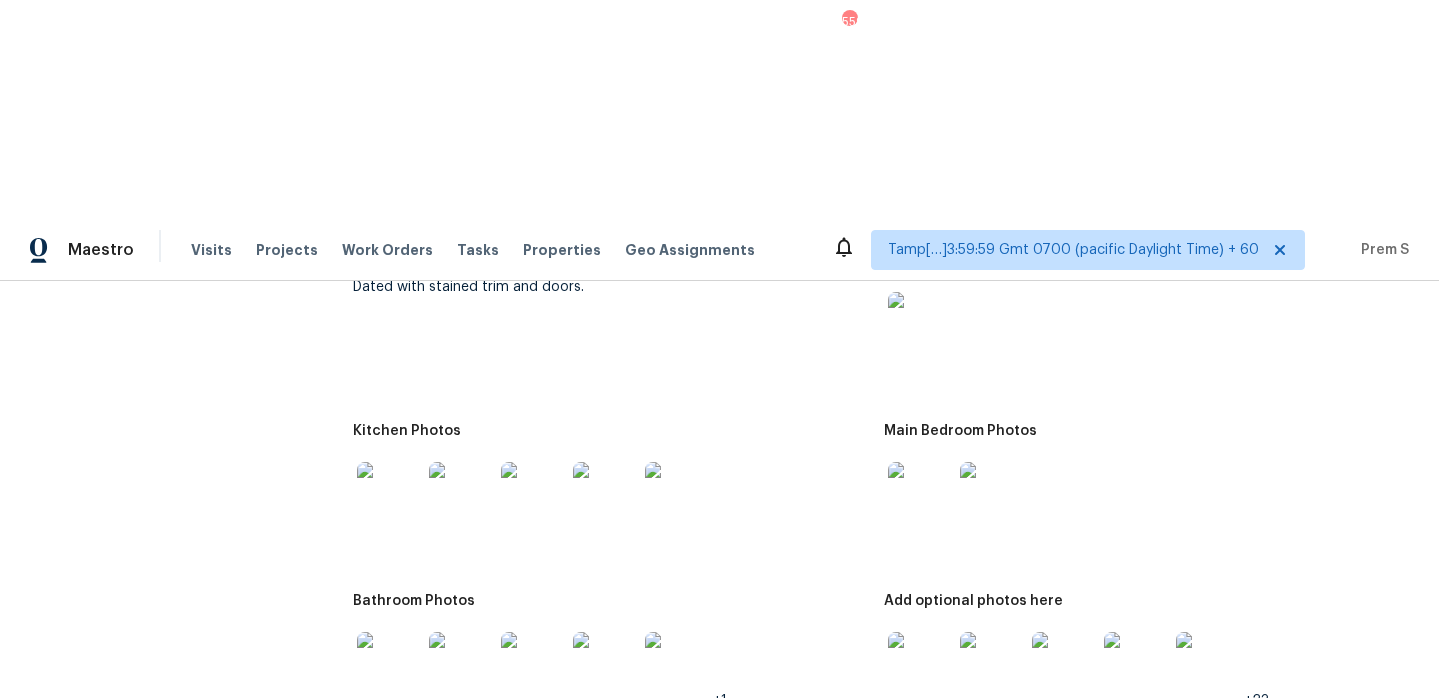scroll, scrollTop: 3159, scrollLeft: 0, axis: vertical 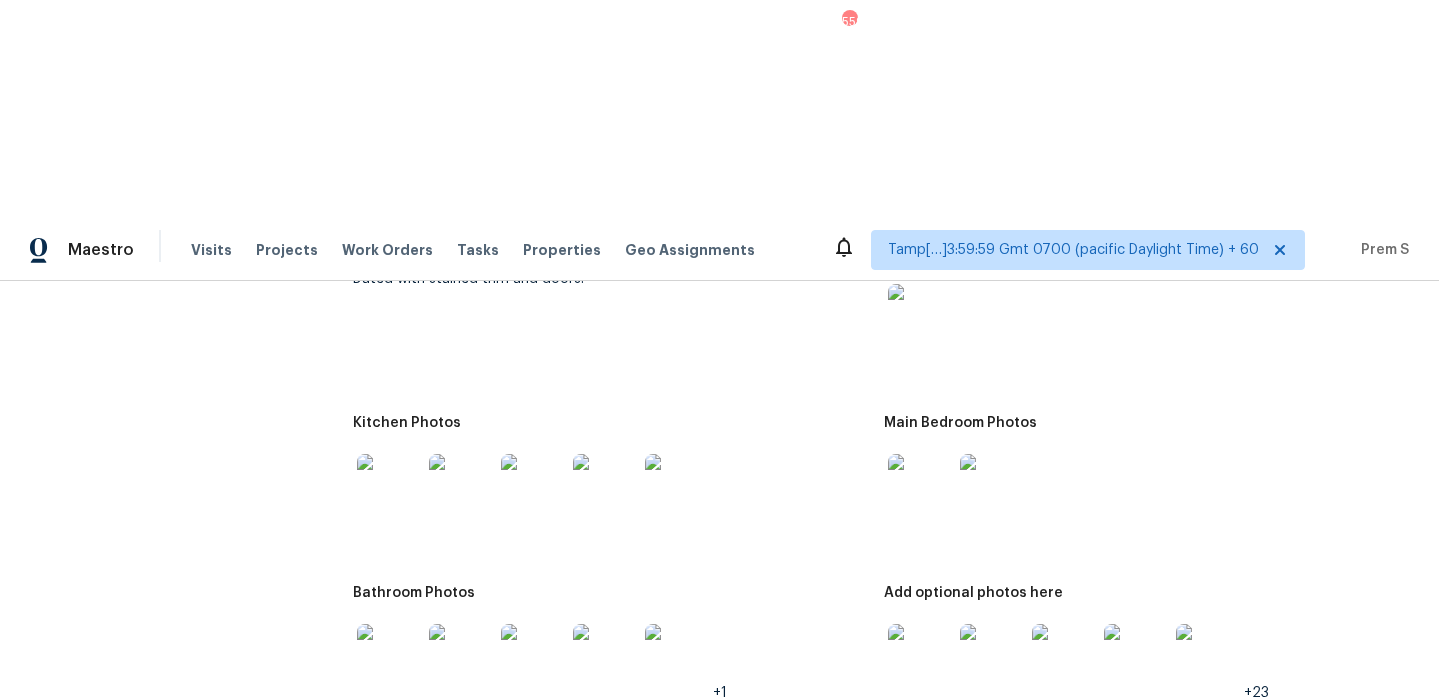 click at bounding box center [920, 656] 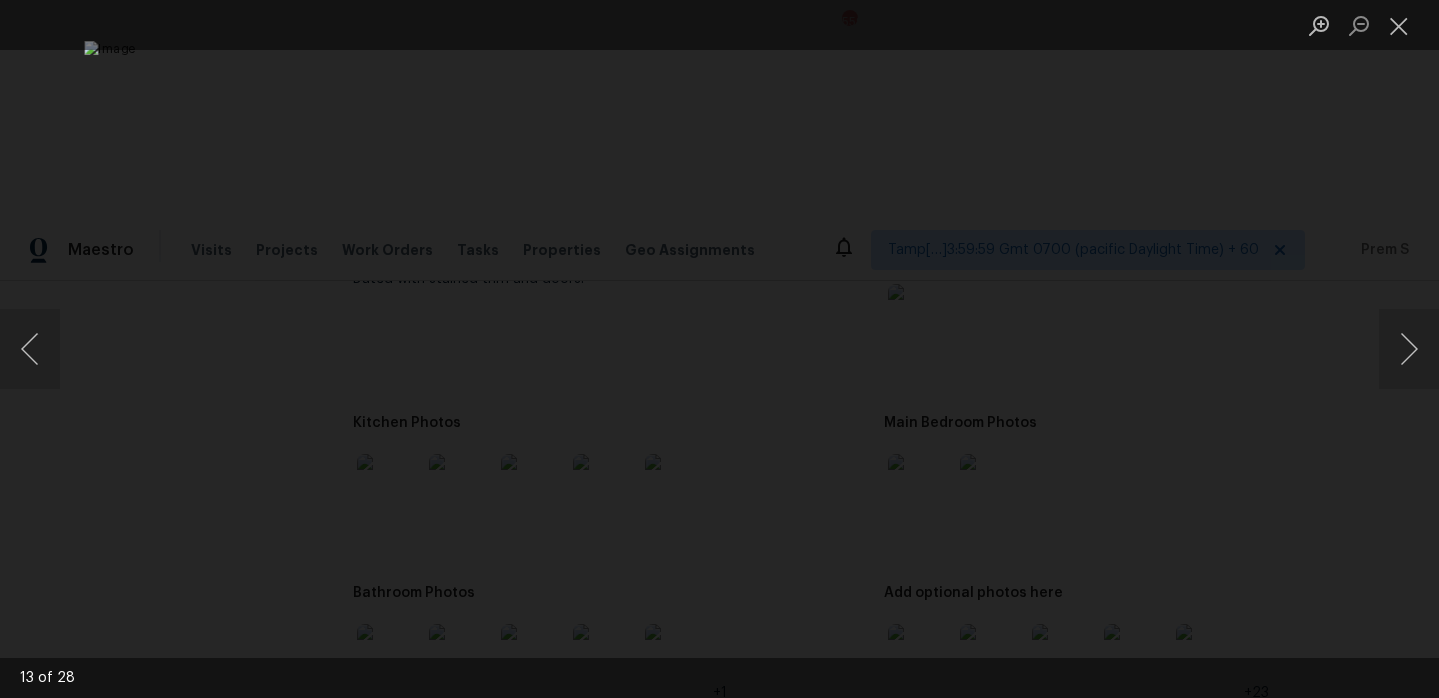 click at bounding box center [719, 349] 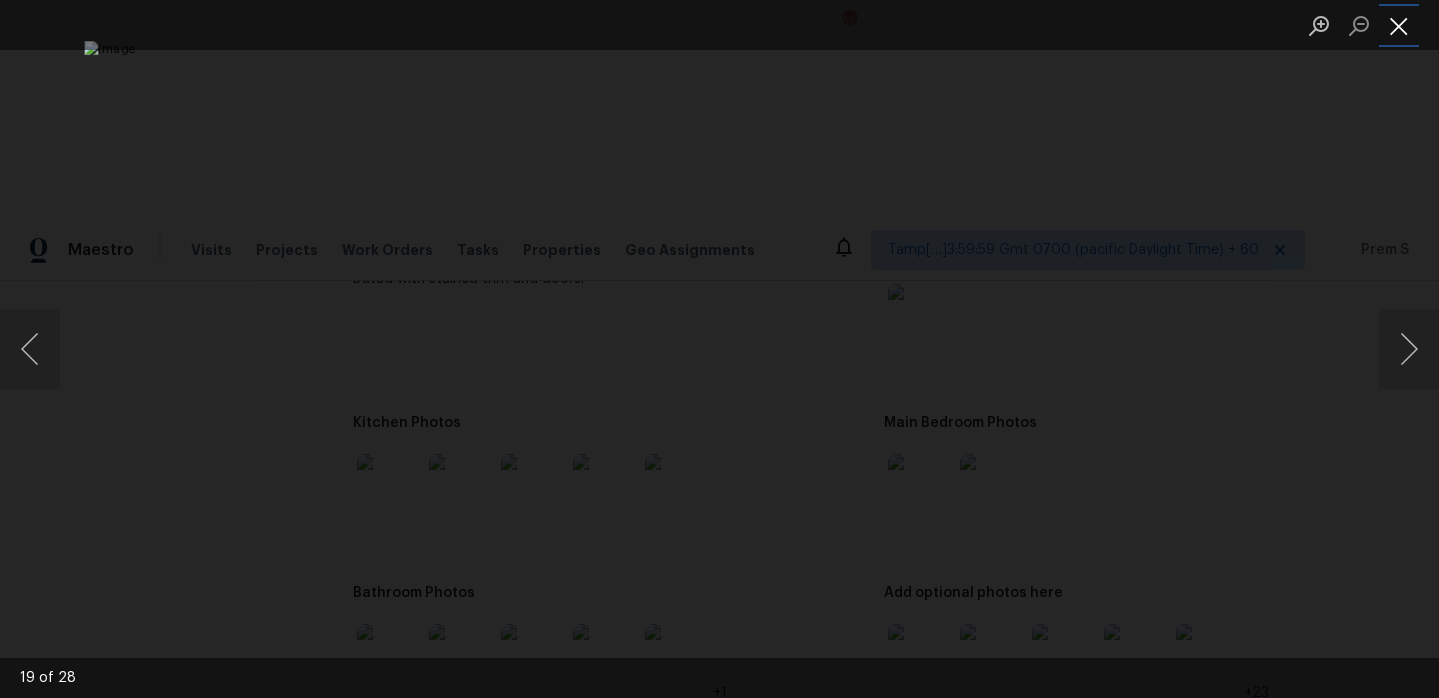 click at bounding box center [1399, 25] 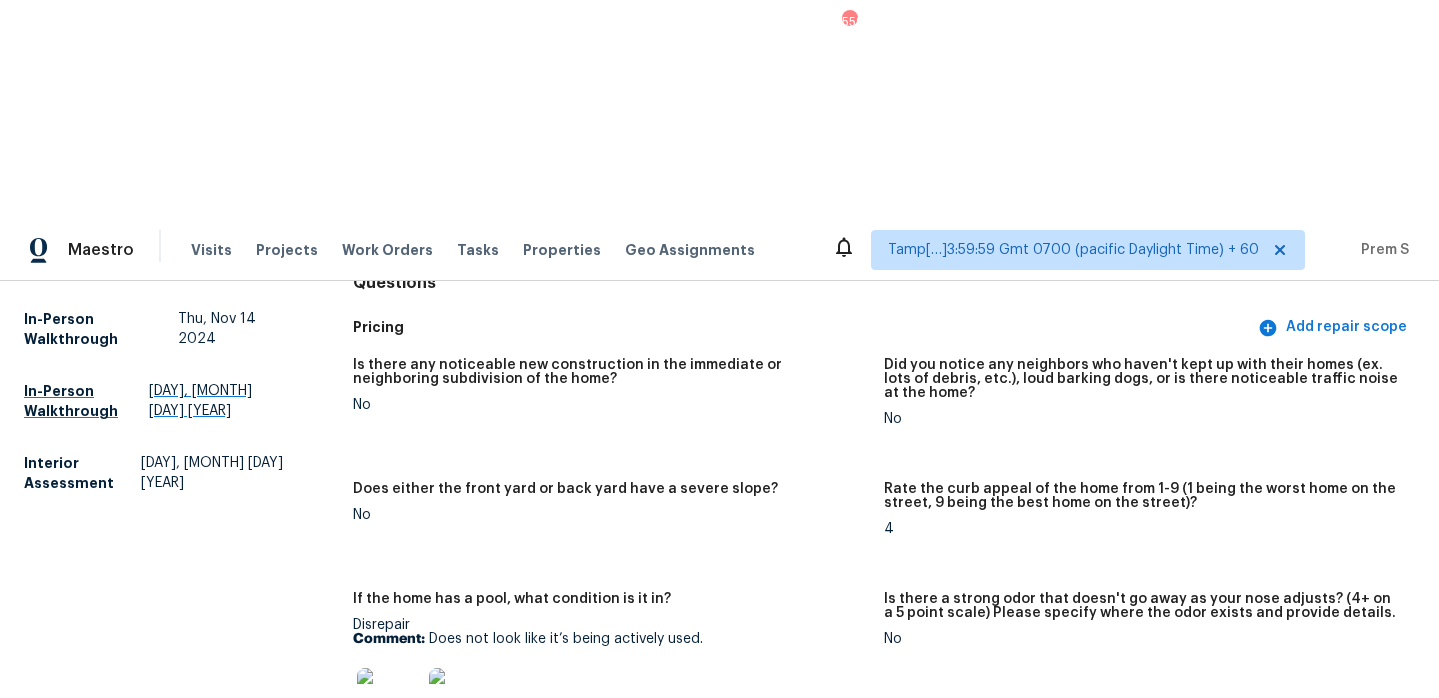 scroll, scrollTop: 0, scrollLeft: 0, axis: both 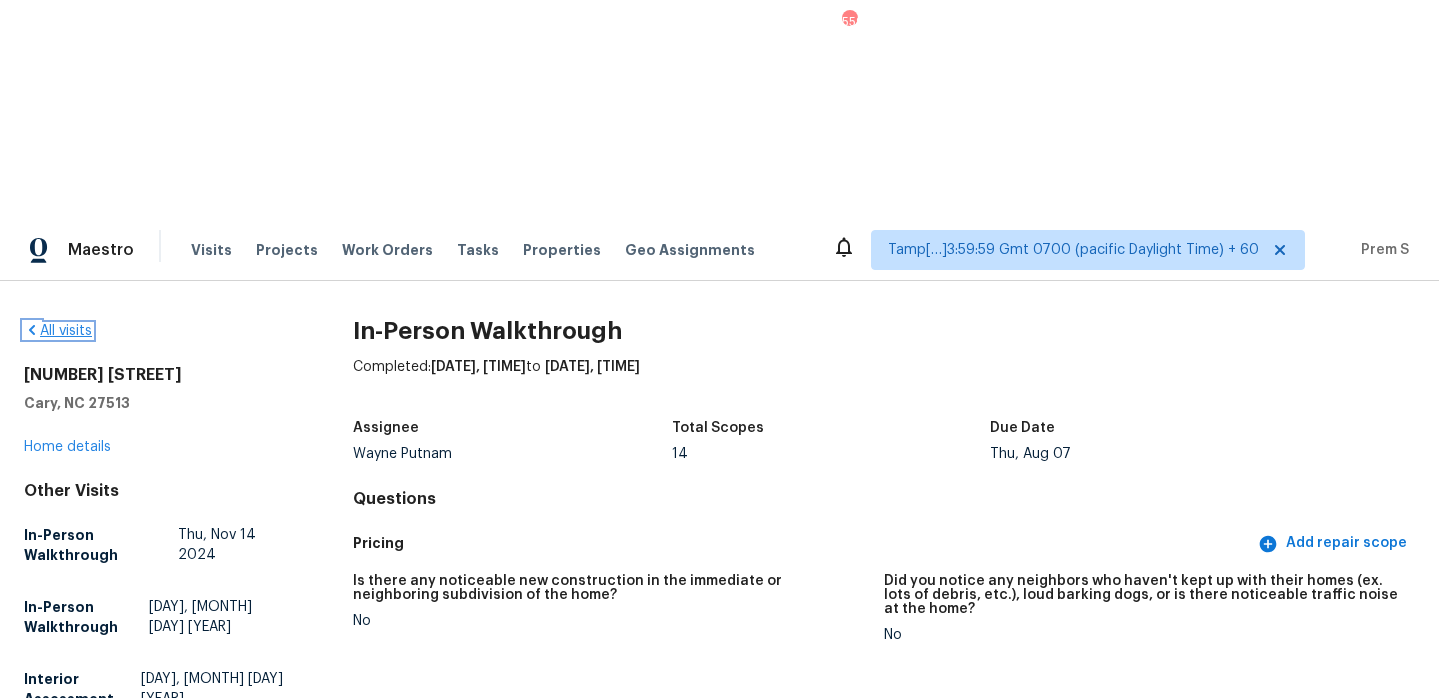 click on "All visits" at bounding box center (58, 331) 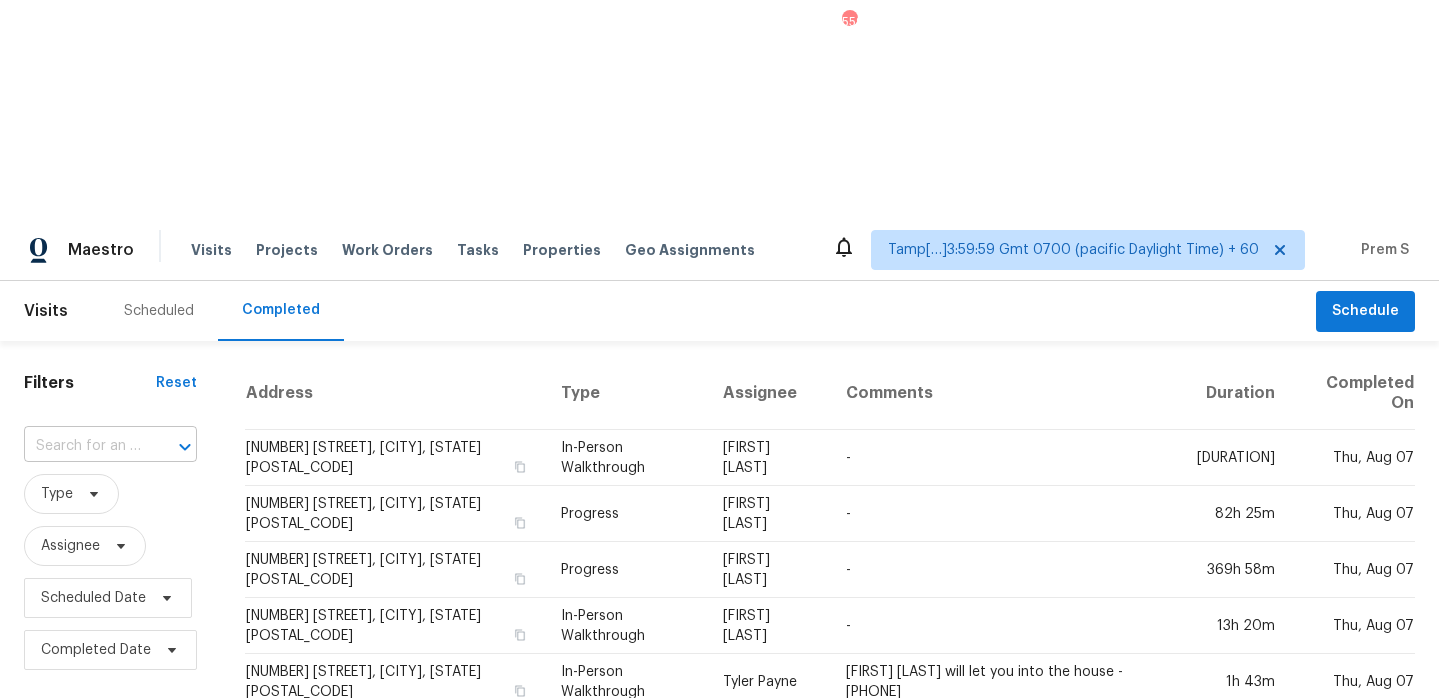 click at bounding box center [171, 447] 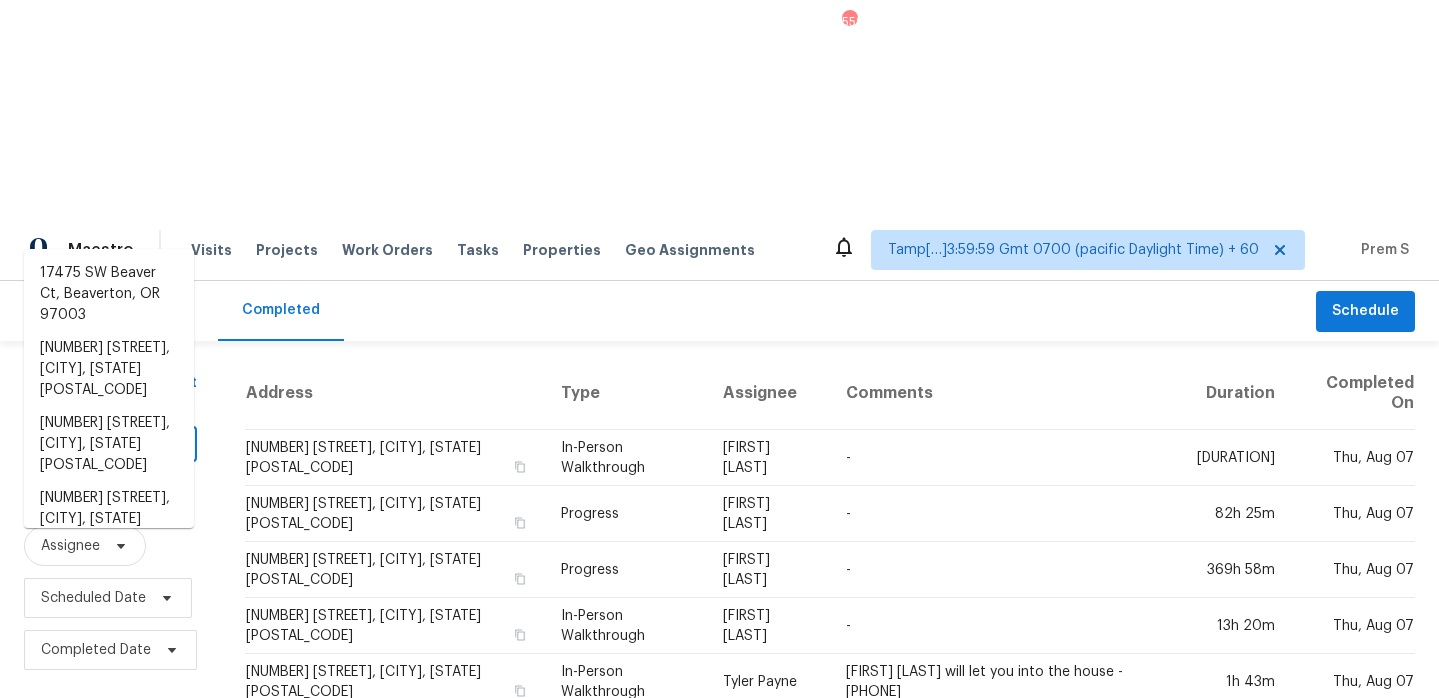 paste on "[NUMBER] [STREET] [CITY], [STATE], [POSTAL_CODE]" 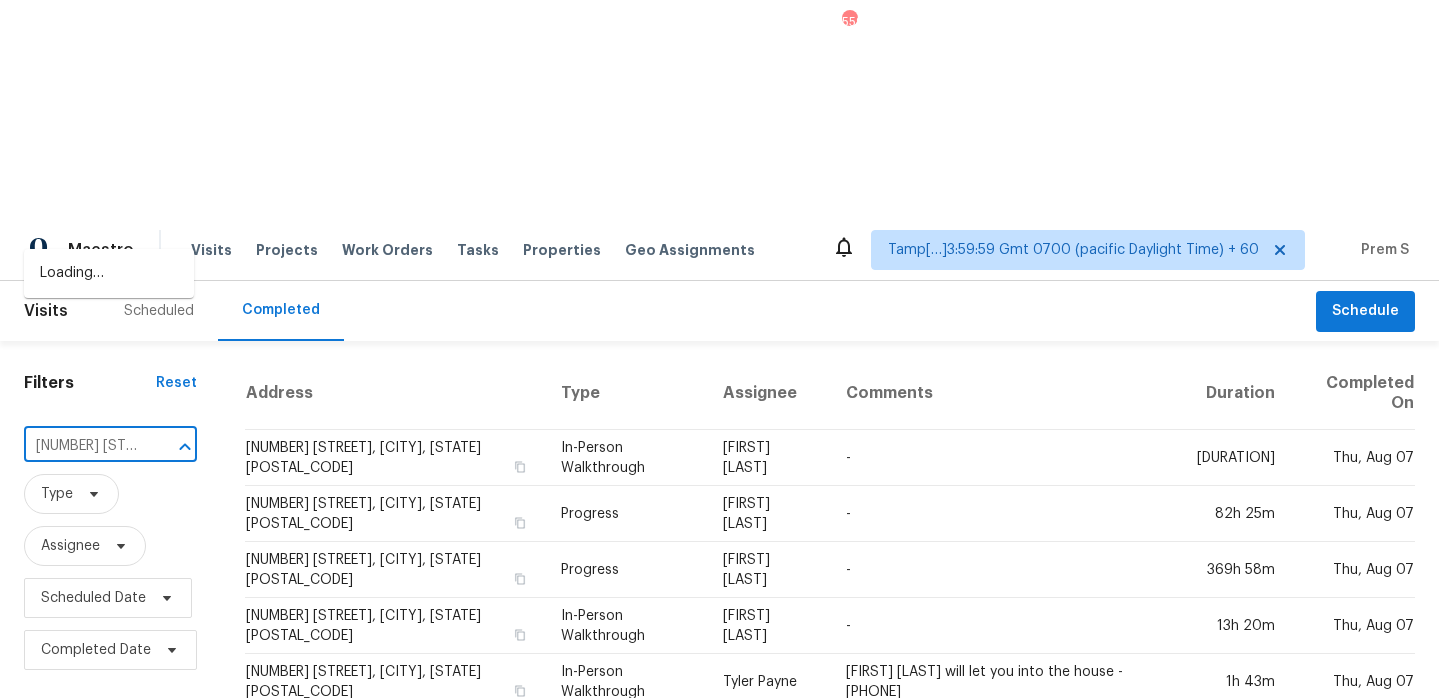 type on "[NUMBER] [STREET] [CITY], [STATE], [POSTAL_CODE]" 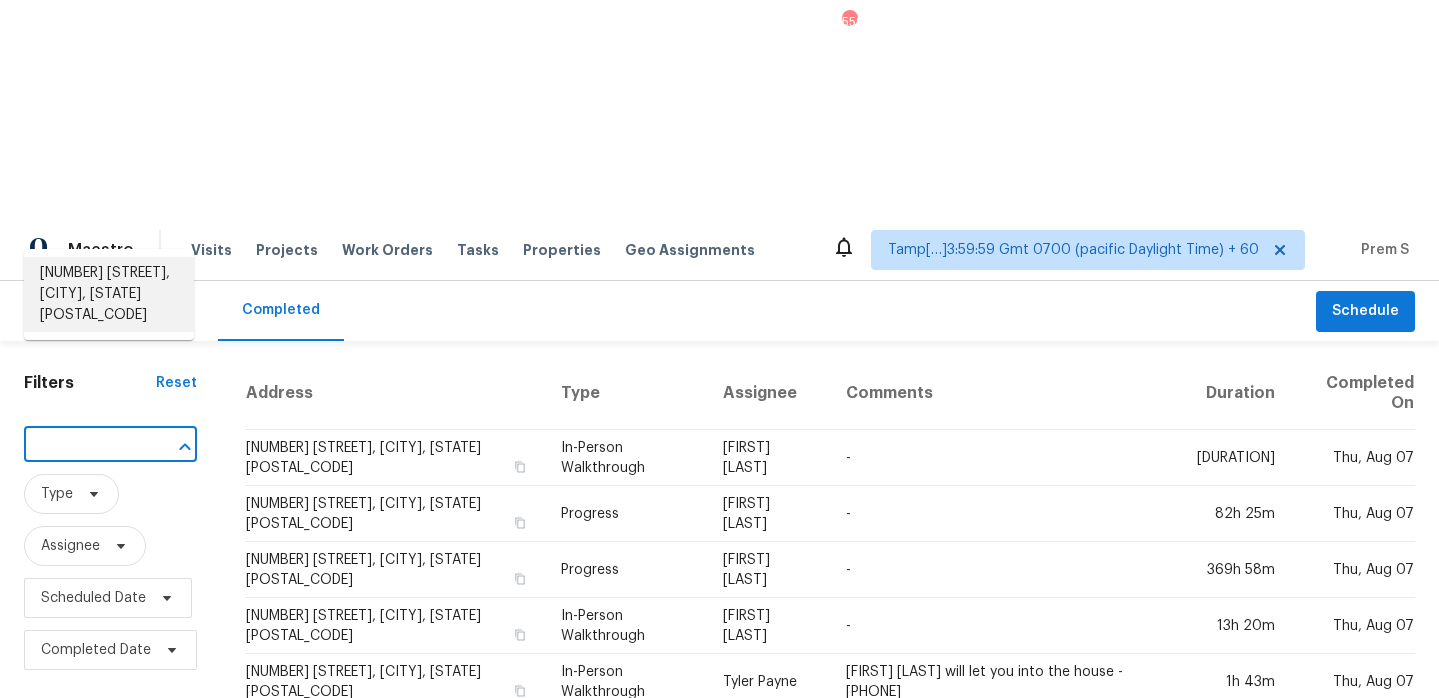 click on "[NUMBER] [STREET], [CITY], [STATE] [POSTAL_CODE]" at bounding box center (109, 294) 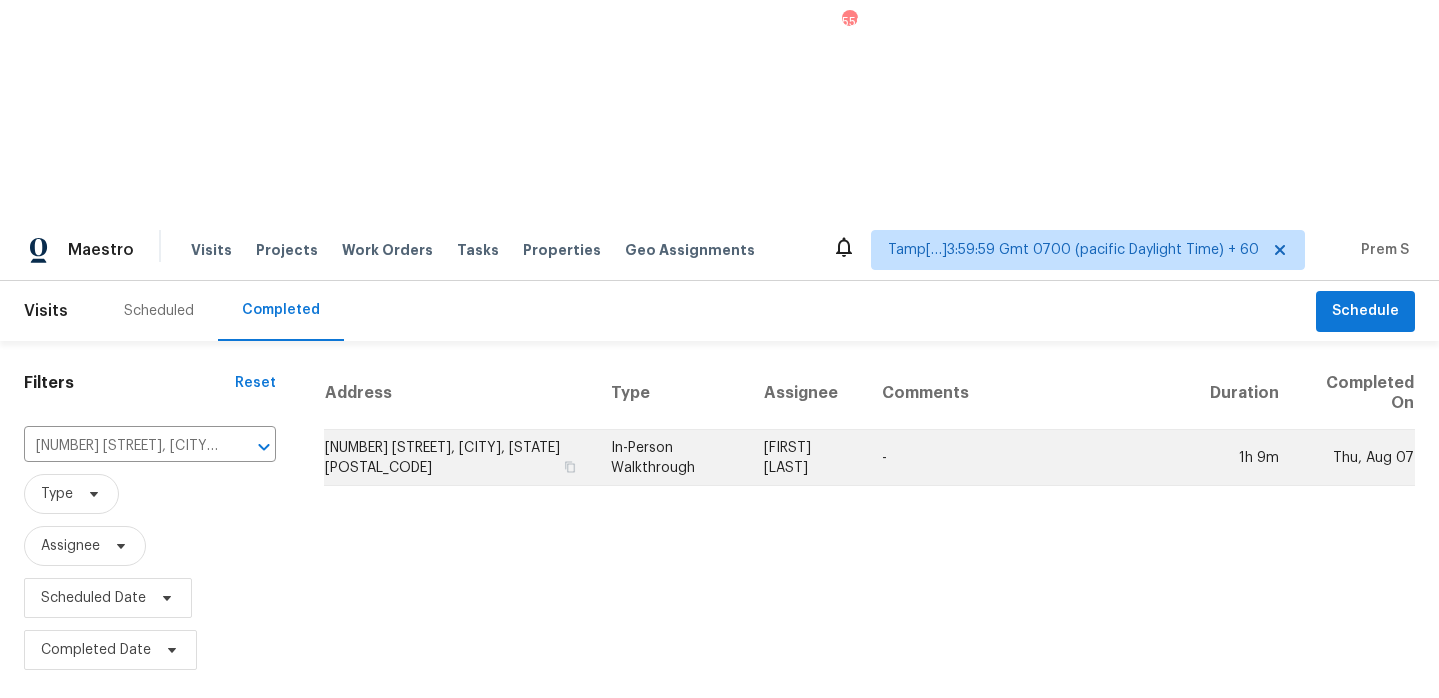 click on "[NUMBER] [STREET], [CITY], [STATE] [POSTAL_CODE]" at bounding box center (459, 458) 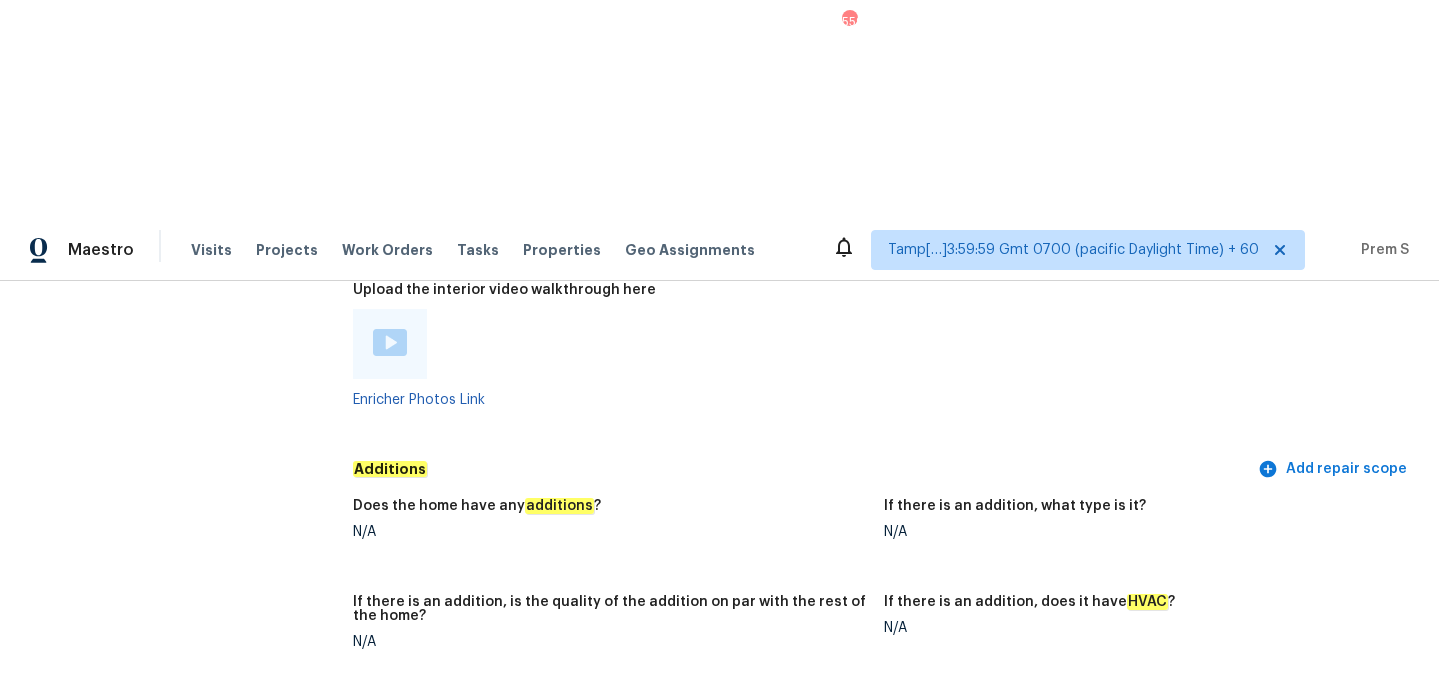 scroll, scrollTop: 4485, scrollLeft: 0, axis: vertical 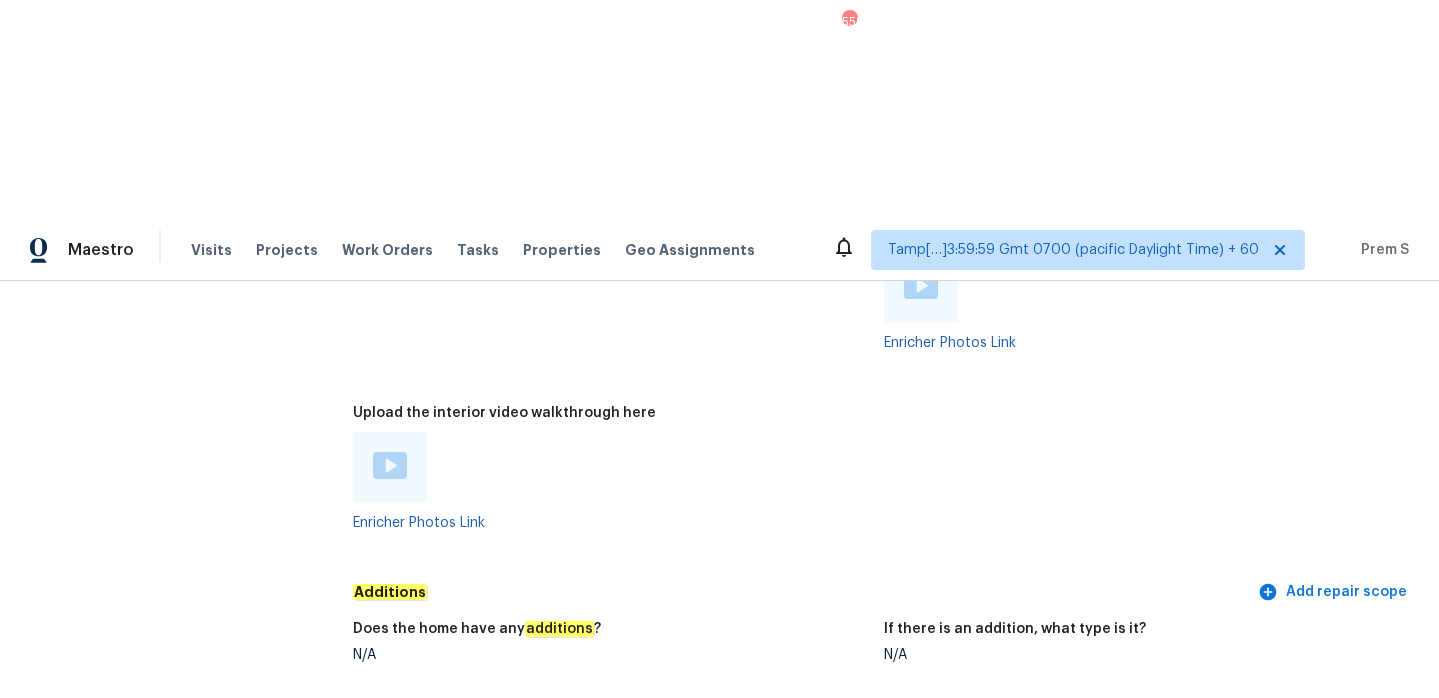 click at bounding box center [390, 465] 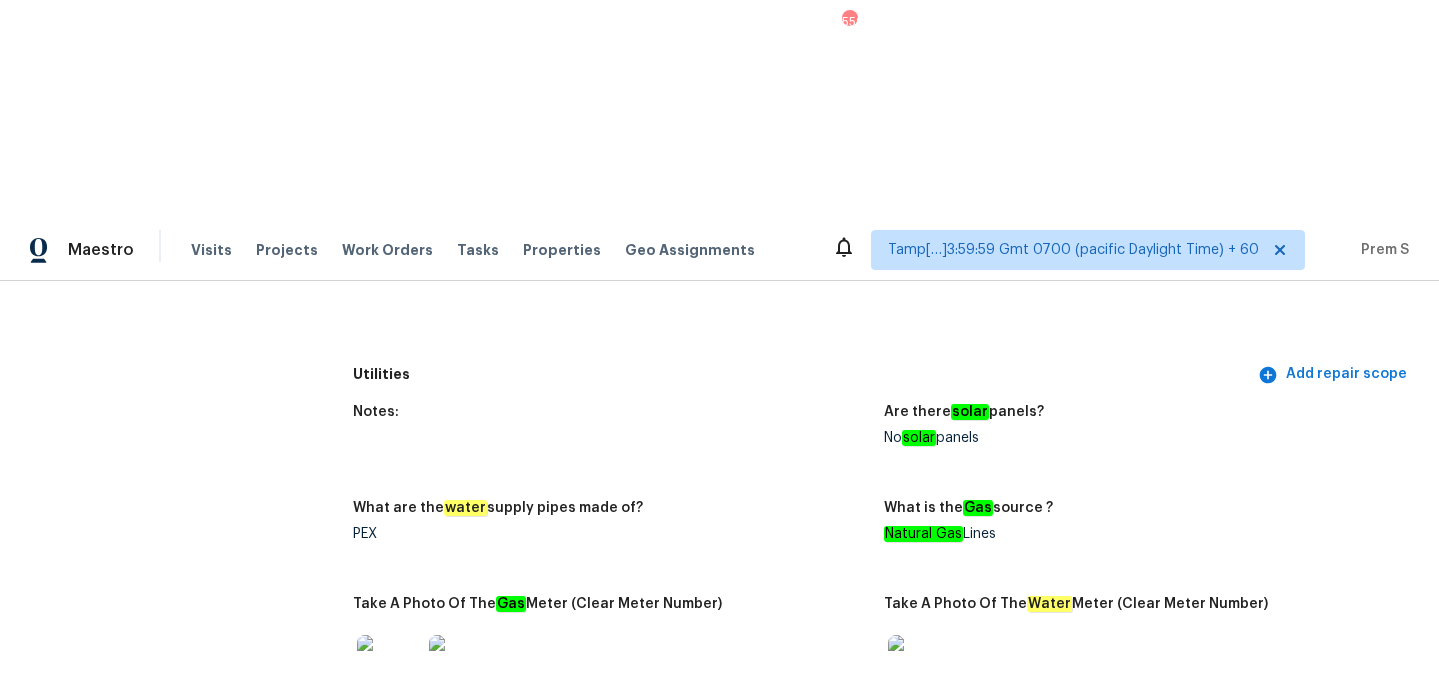 scroll, scrollTop: 1255, scrollLeft: 0, axis: vertical 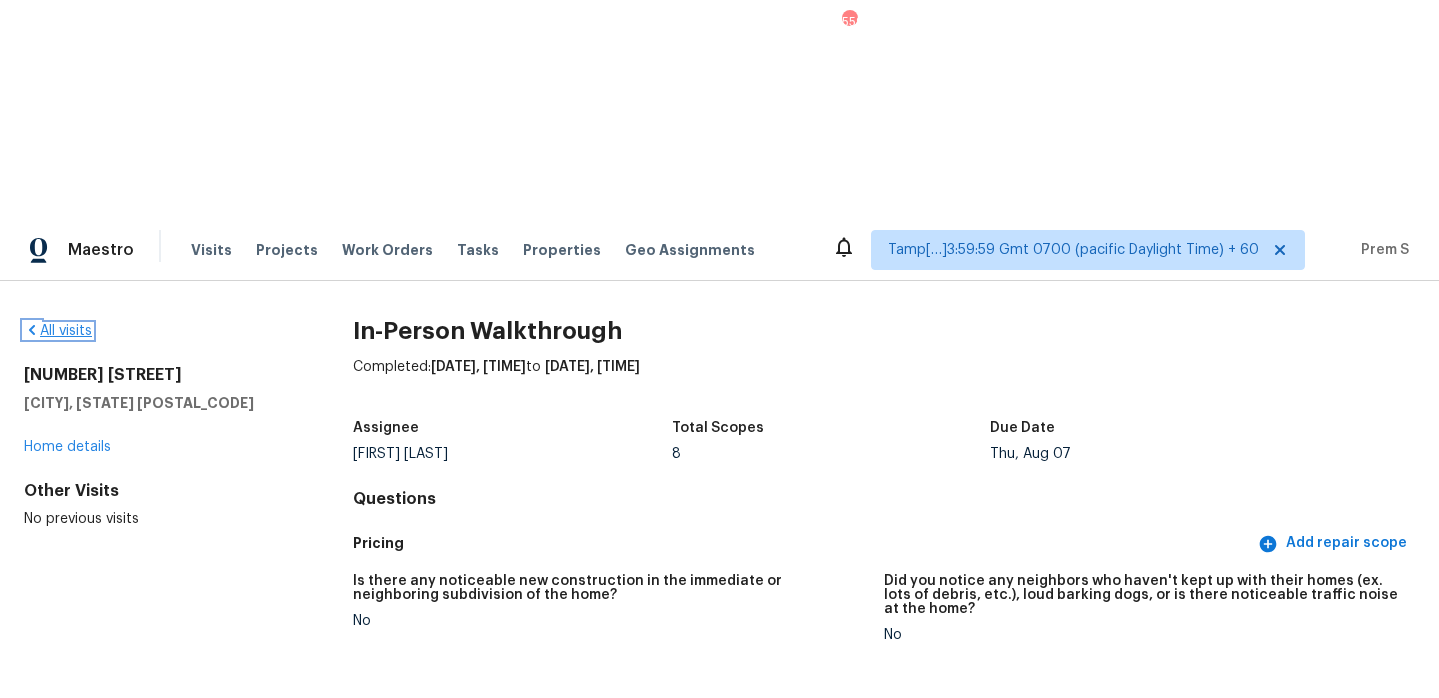 click on "All visits" at bounding box center [58, 331] 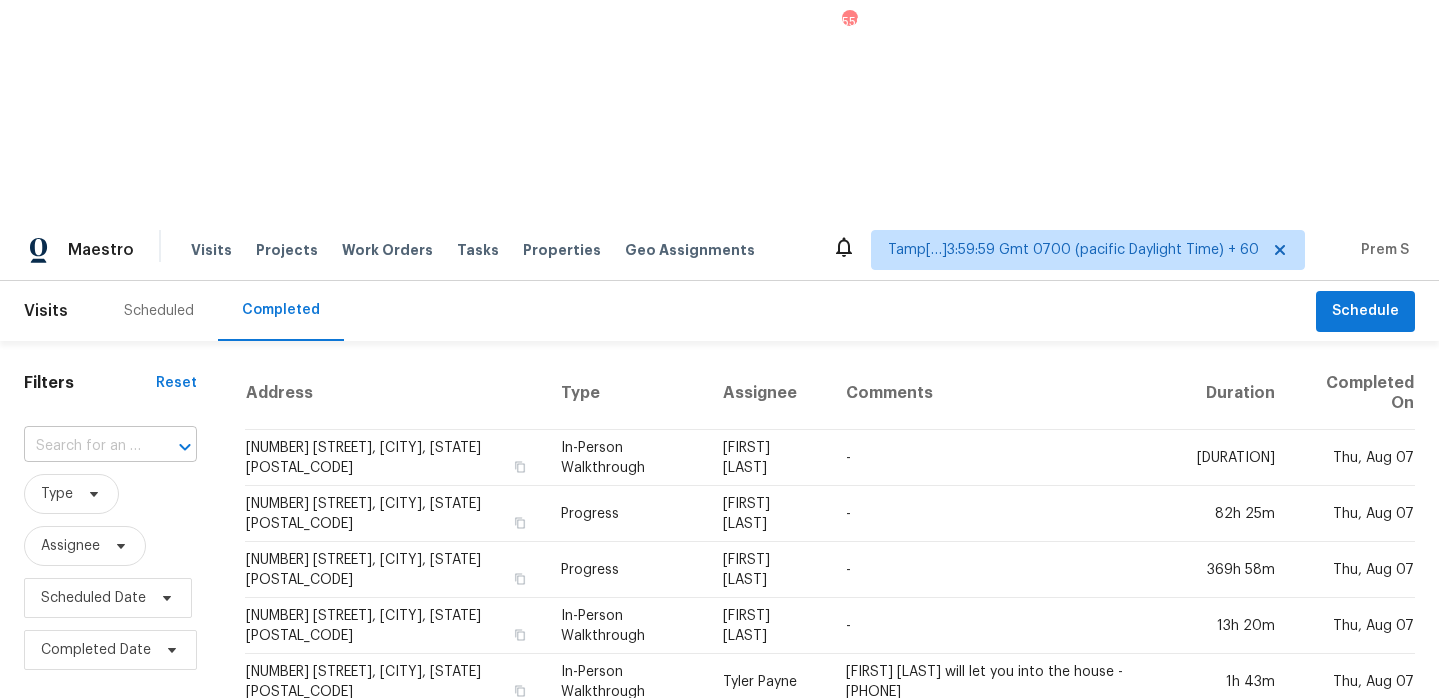 click on "​" at bounding box center (110, 446) 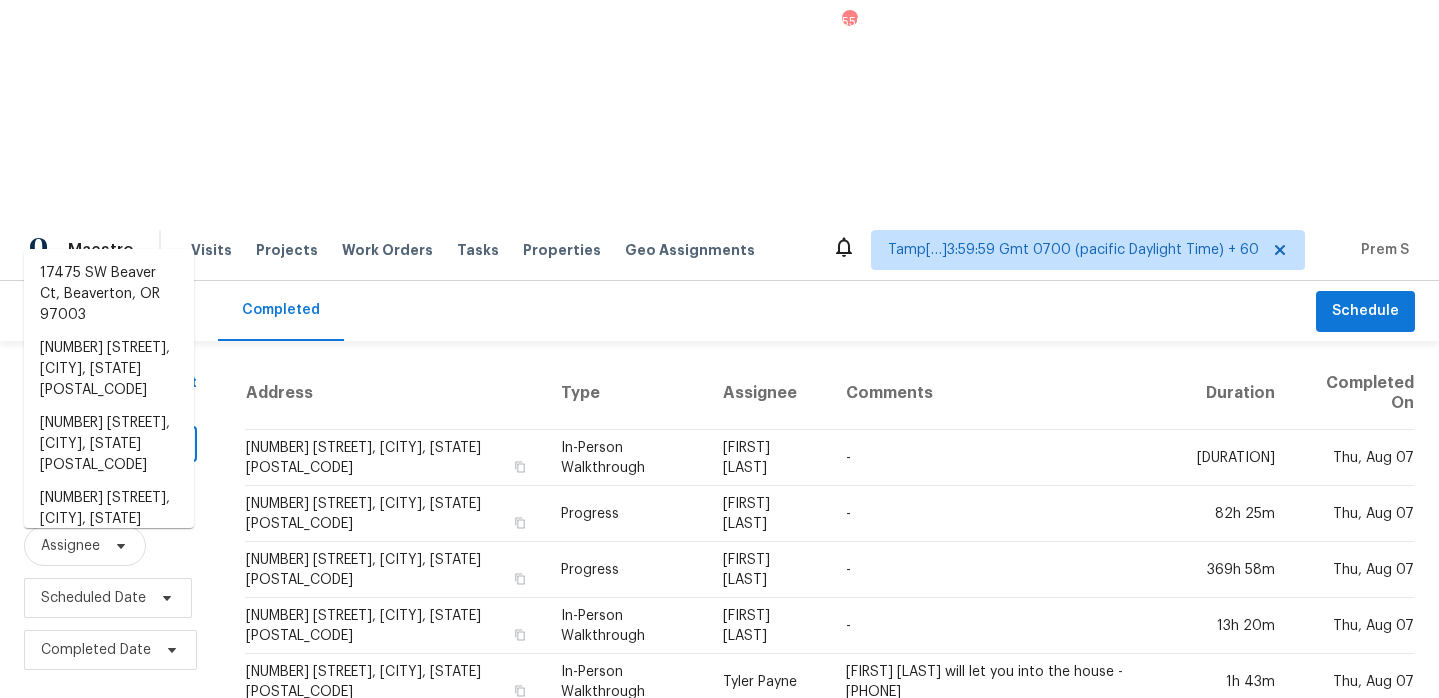 paste on "[NUMBER] [STREET] [CITY], [STATE], [POSTAL_CODE]" 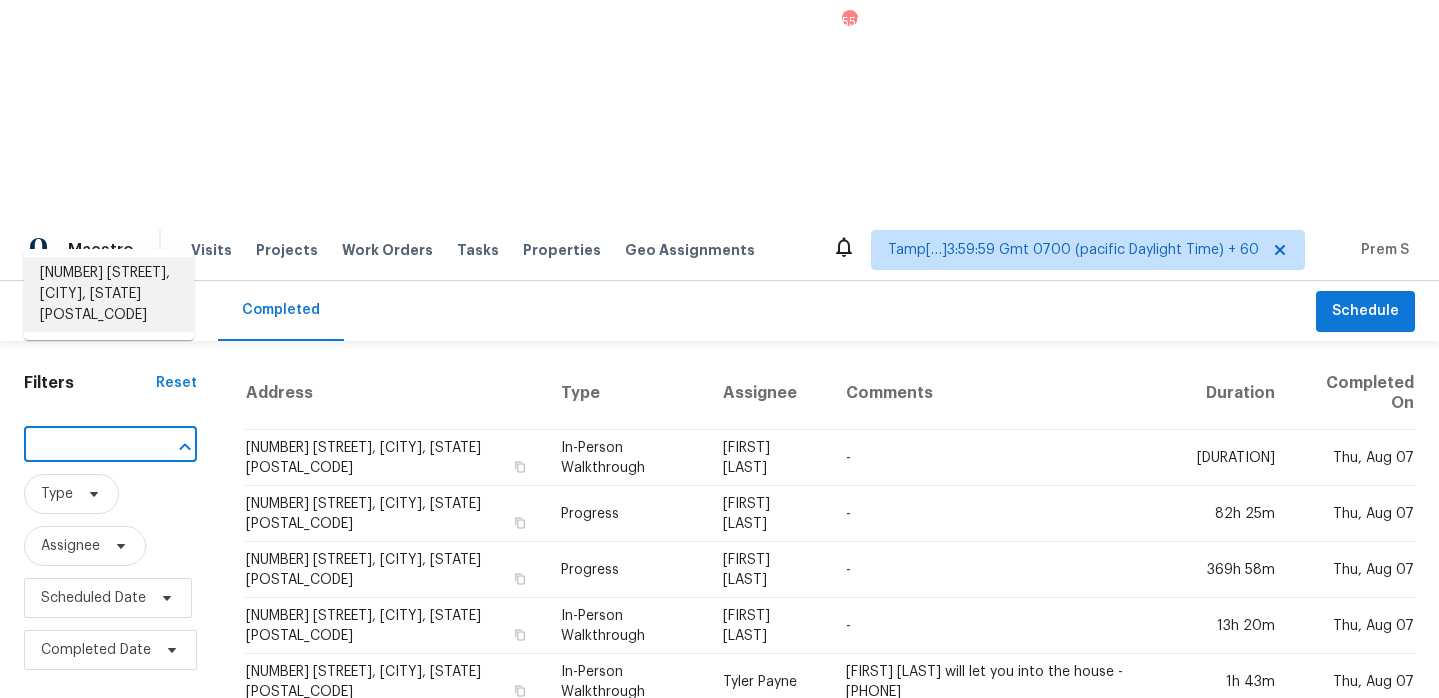 click on "[NUMBER] [STREET], [CITY], [STATE] [POSTAL_CODE]" at bounding box center (109, 294) 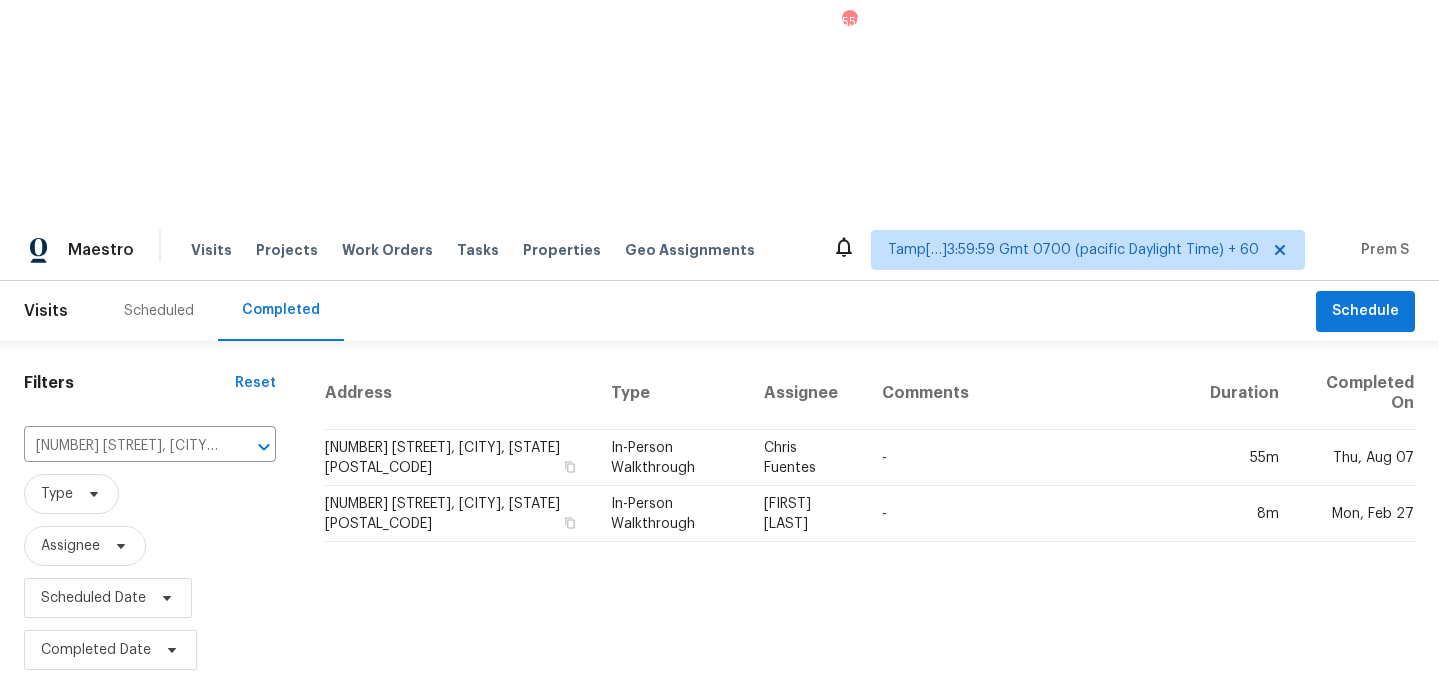 click on "[NUMBER] [STREET], [CITY], [STATE] [POSTAL_CODE]" at bounding box center (459, 458) 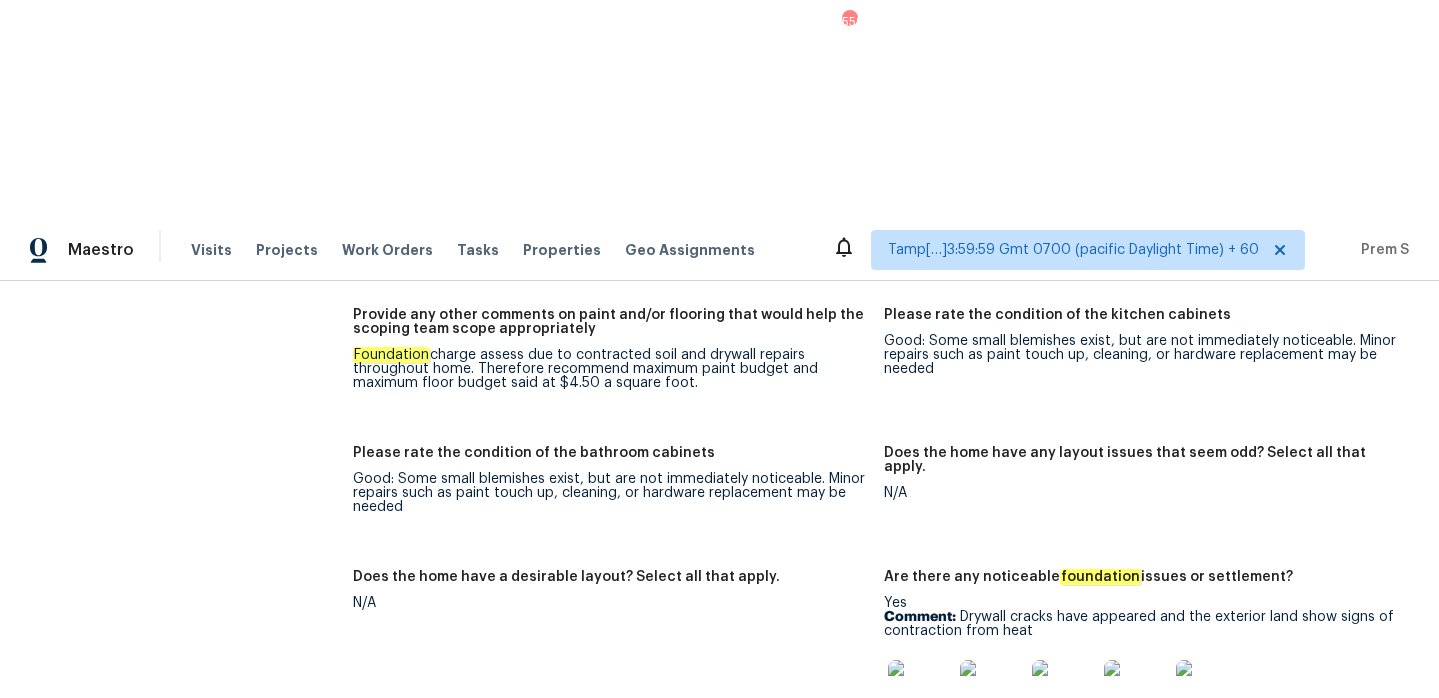 scroll, scrollTop: 3613, scrollLeft: 0, axis: vertical 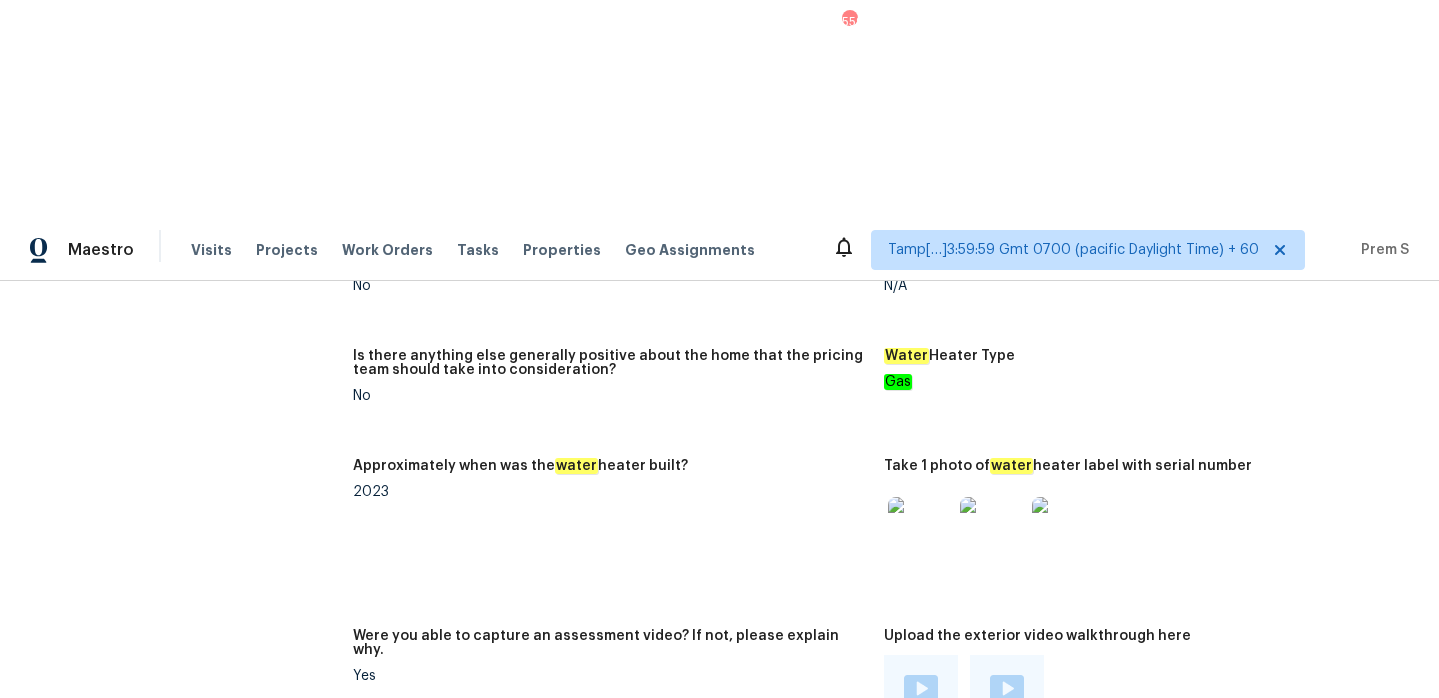 click at bounding box center [390, 868] 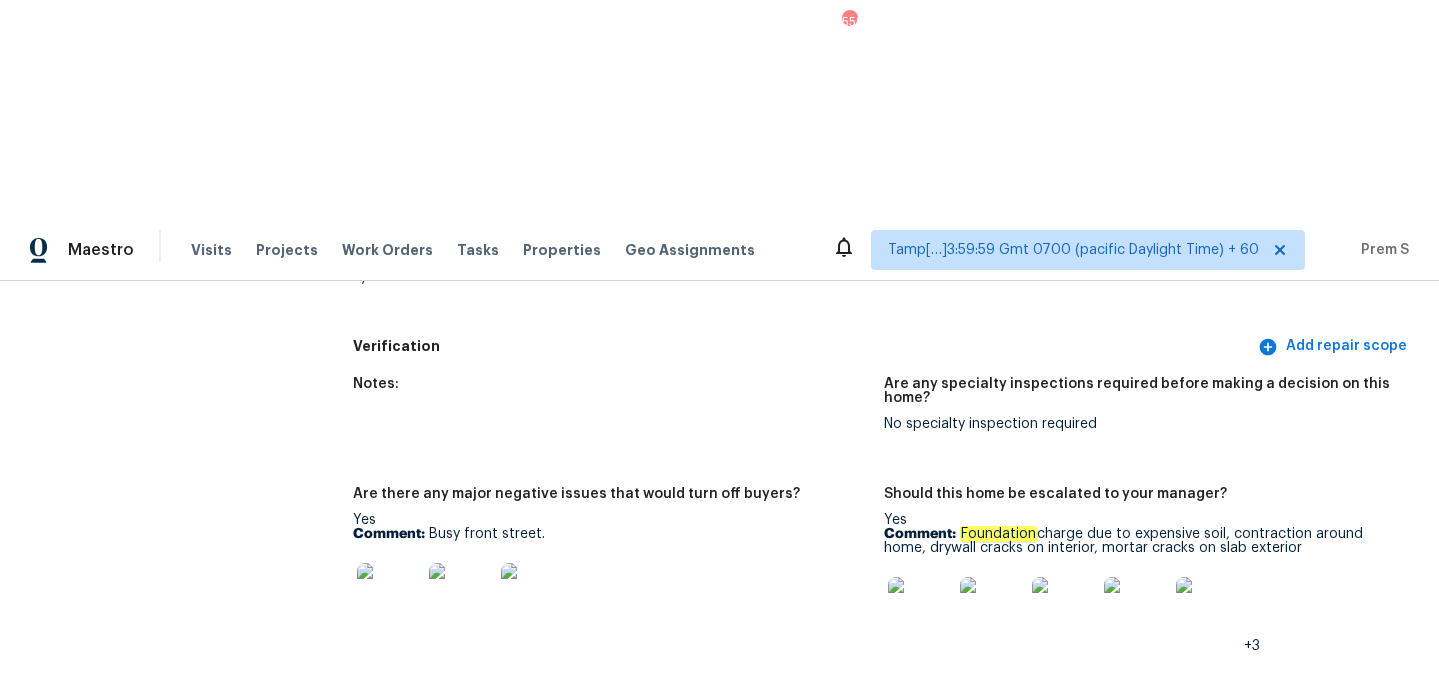 scroll, scrollTop: 4564, scrollLeft: 0, axis: vertical 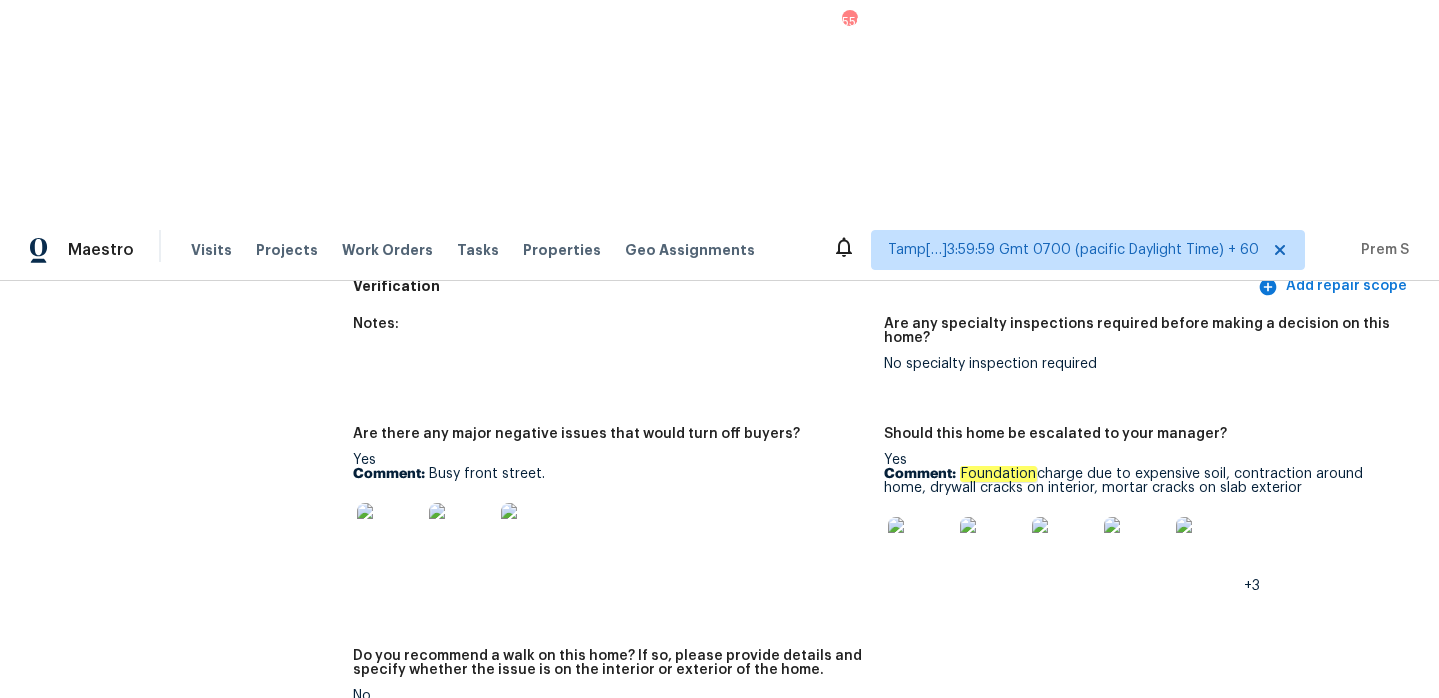 click at bounding box center (920, 549) 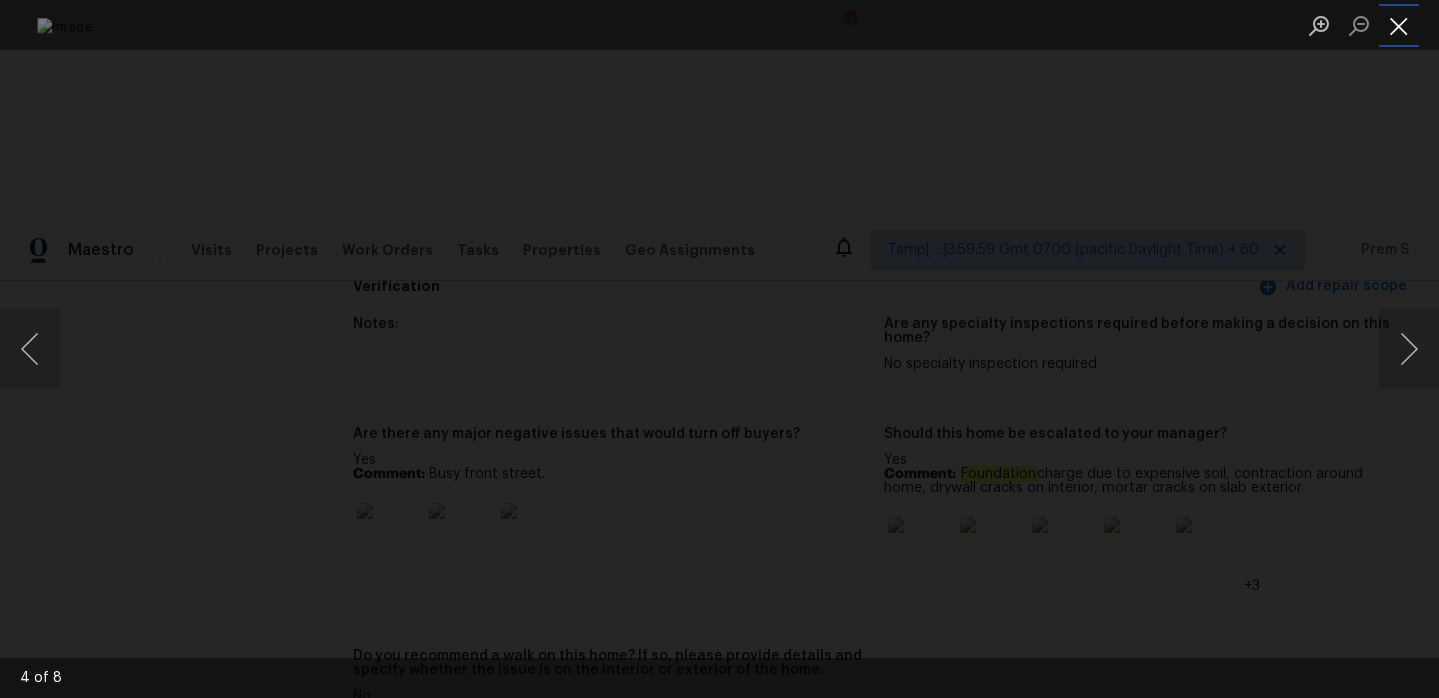 click at bounding box center [1399, 25] 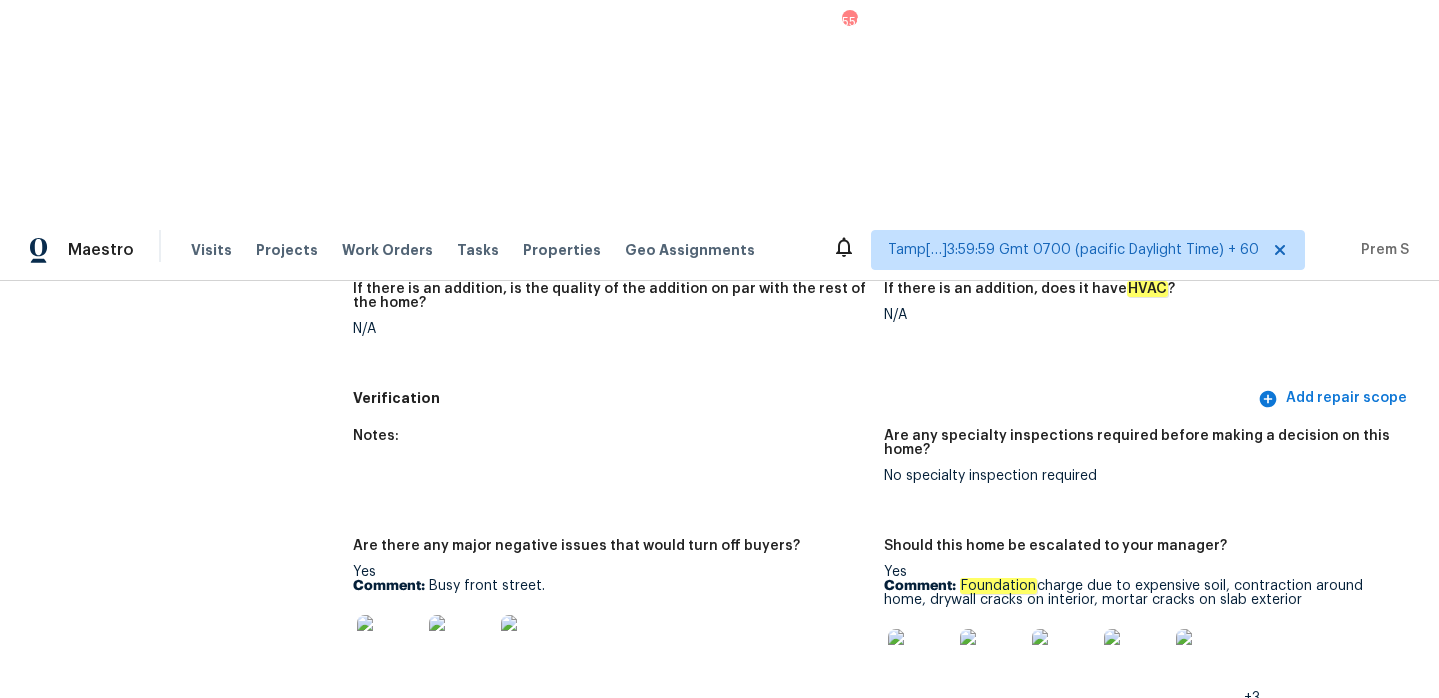 scroll, scrollTop: 4506, scrollLeft: 0, axis: vertical 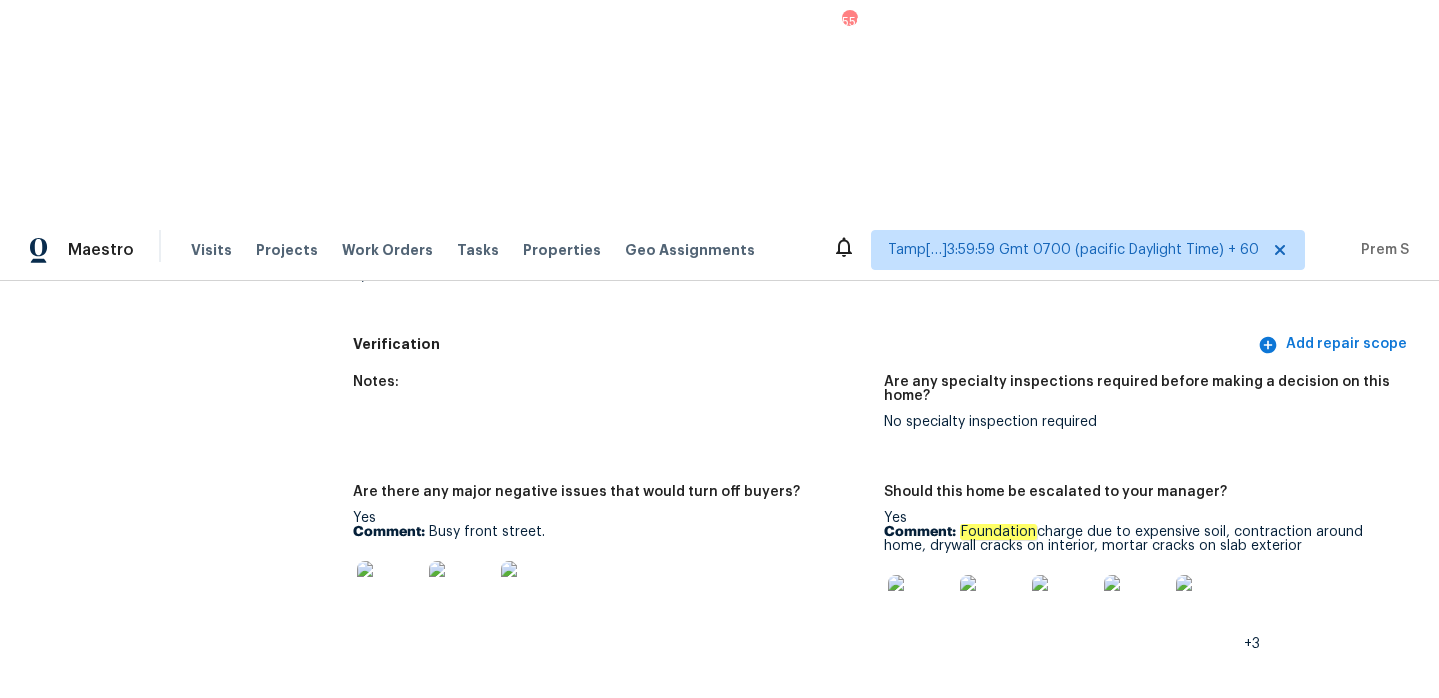 drag, startPoint x: 960, startPoint y: 286, endPoint x: 1331, endPoint y: 292, distance: 371.04852 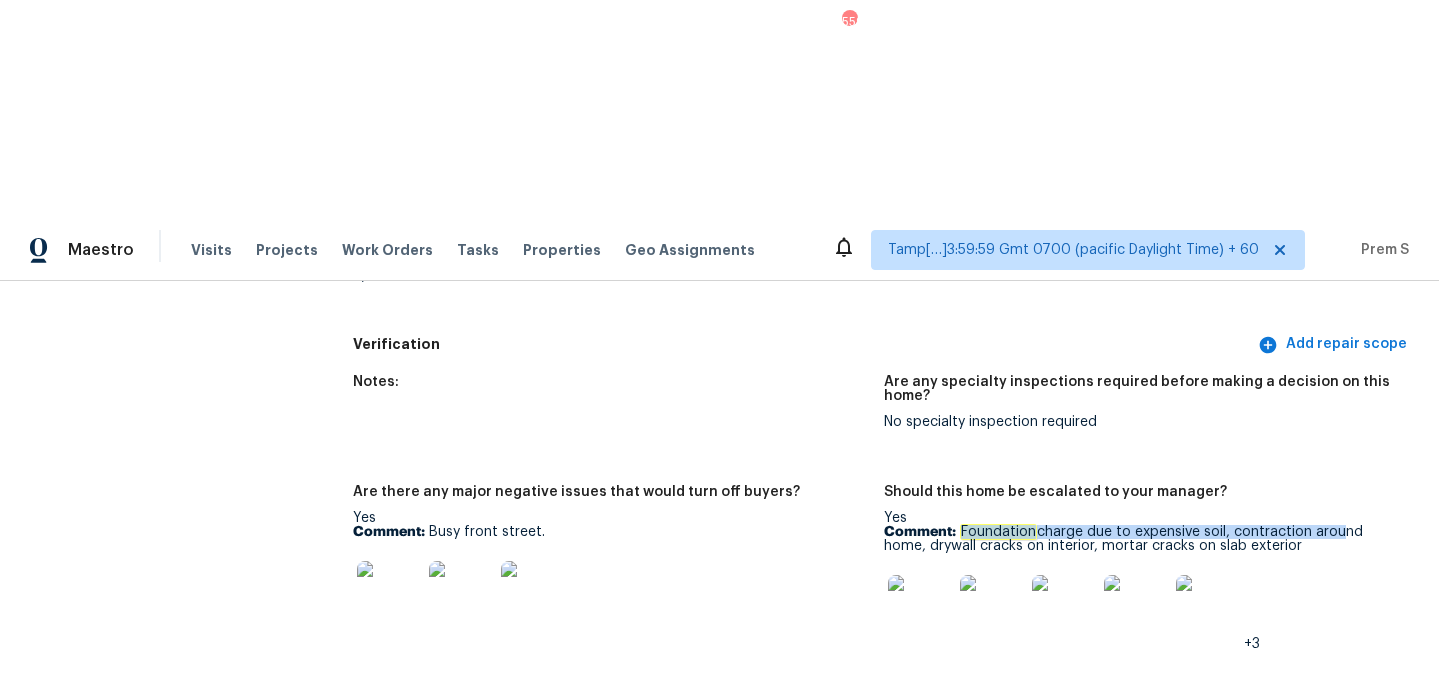 copy on "Foundation charge due to expensive soil, contraction aro" 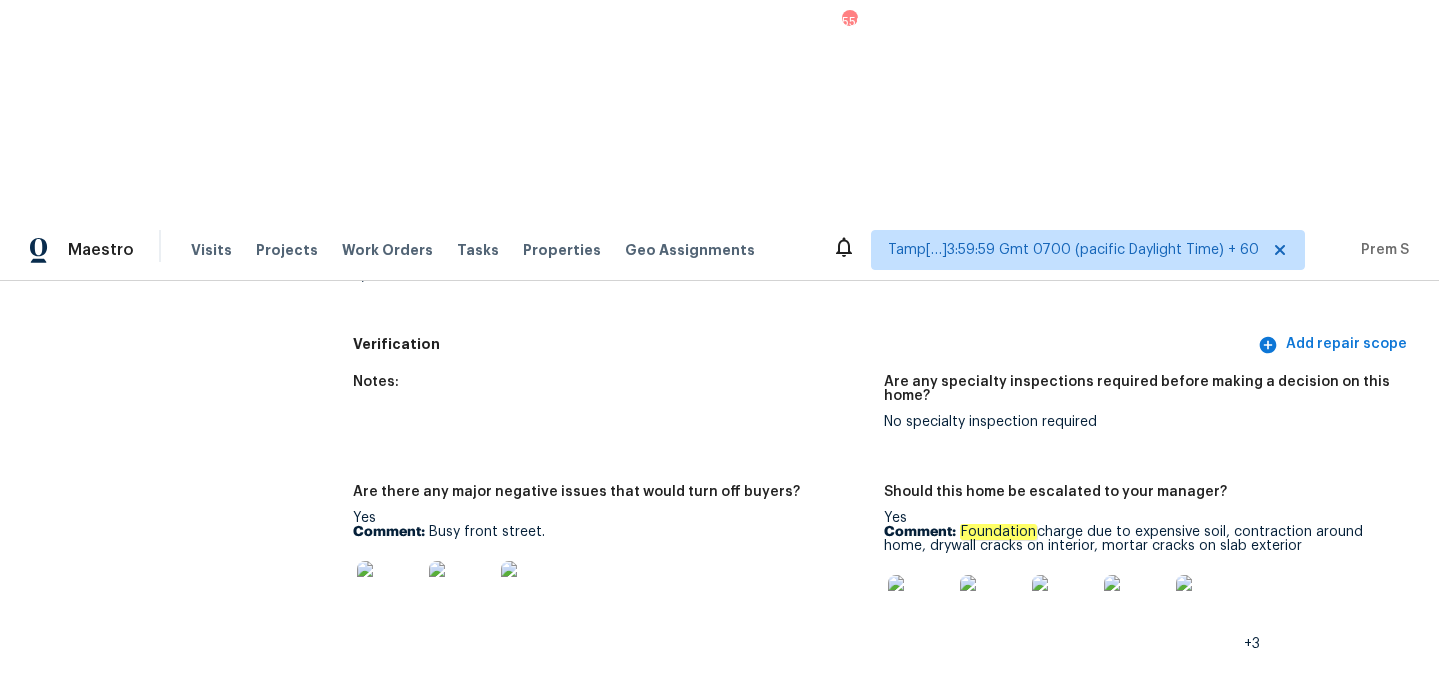 drag, startPoint x: 963, startPoint y: 286, endPoint x: 1336, endPoint y: 303, distance: 373.3872 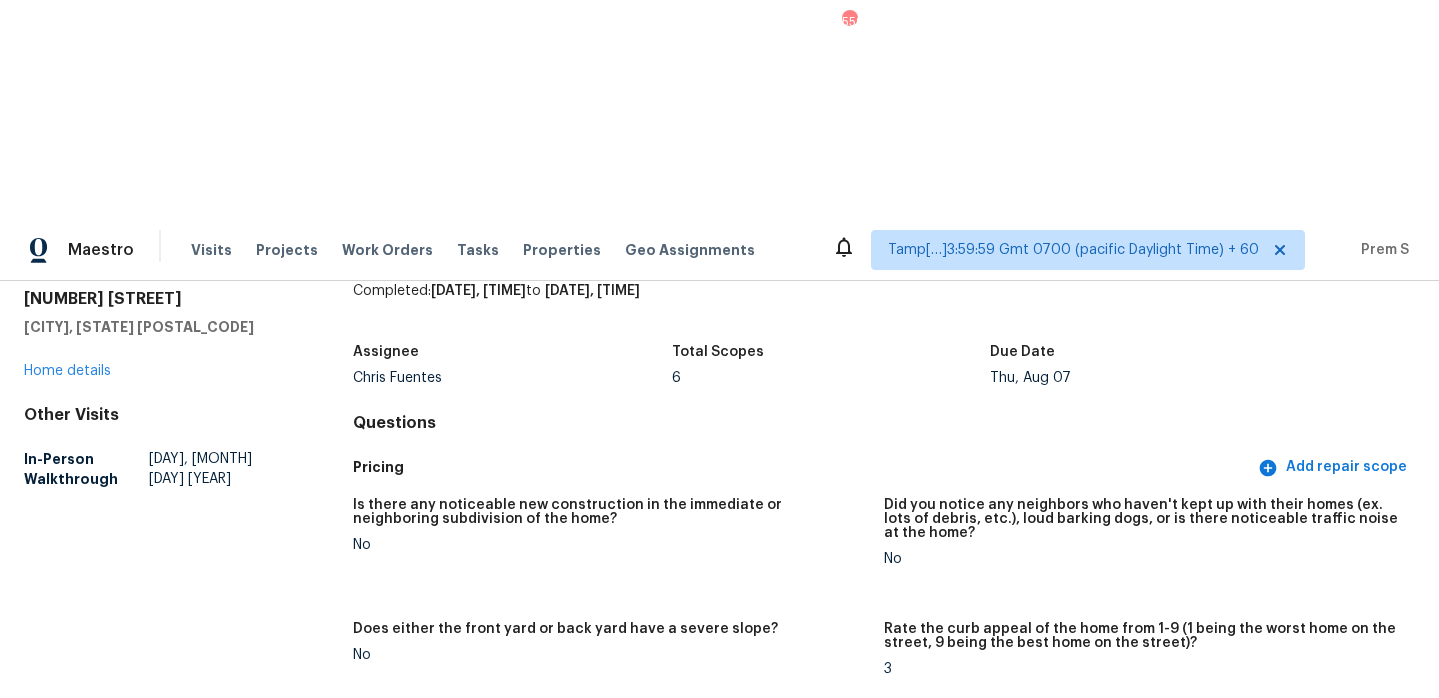 scroll, scrollTop: 0, scrollLeft: 0, axis: both 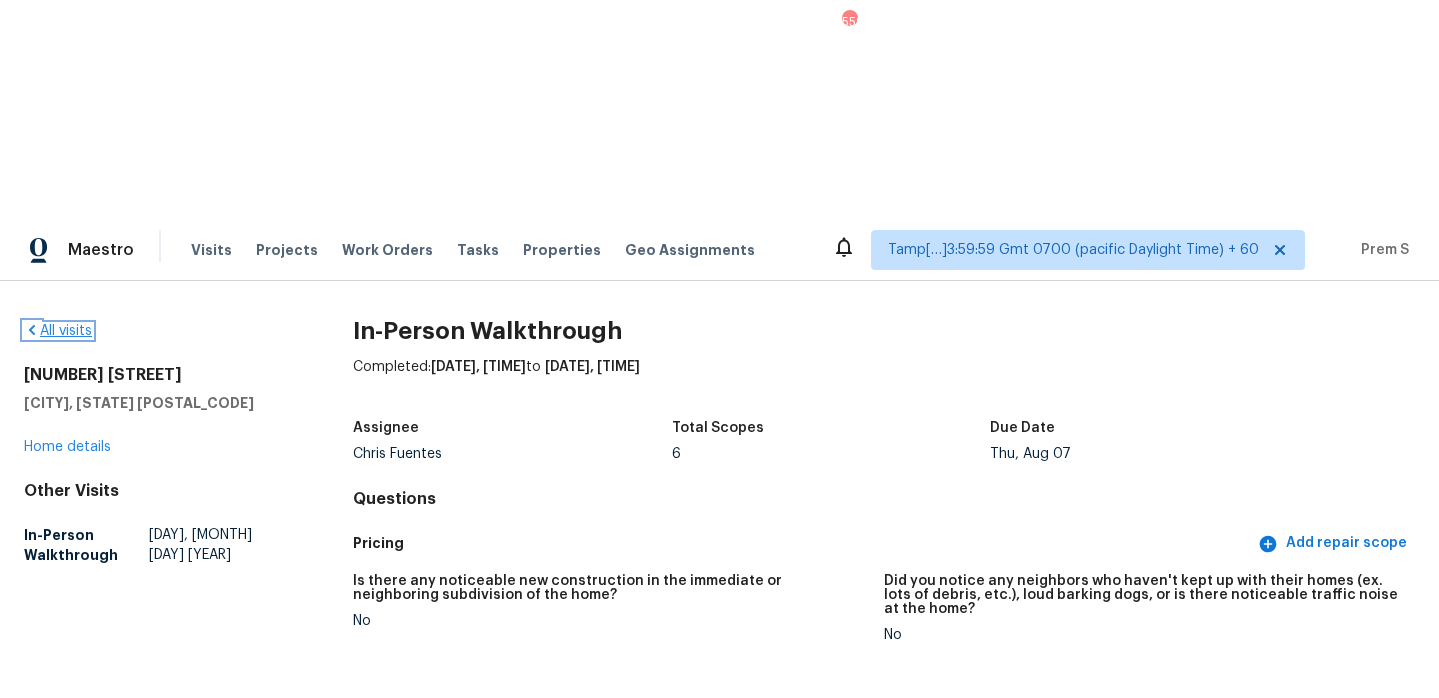 click on "All visits" at bounding box center [58, 331] 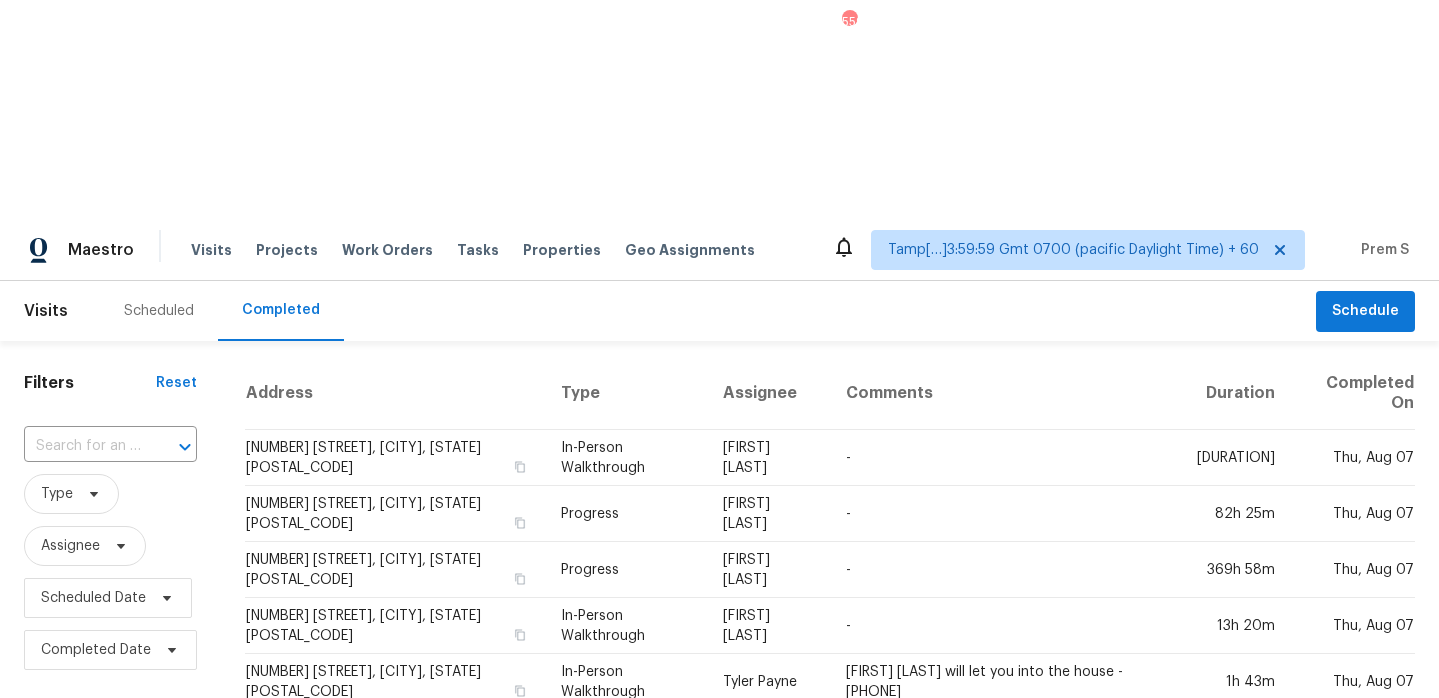 click at bounding box center [82, 446] 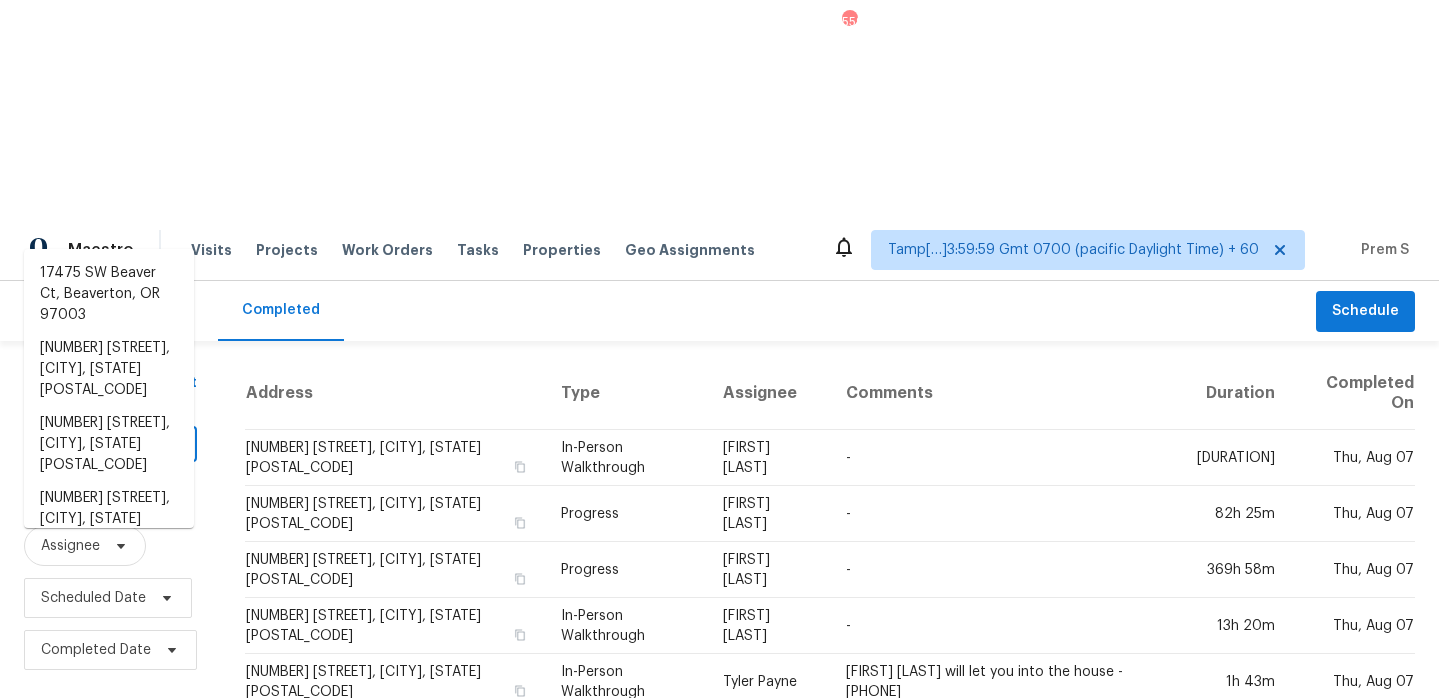 paste on "[NUMBER] [STREET] [CITY], [STATE], [POSTAL_CODE]" 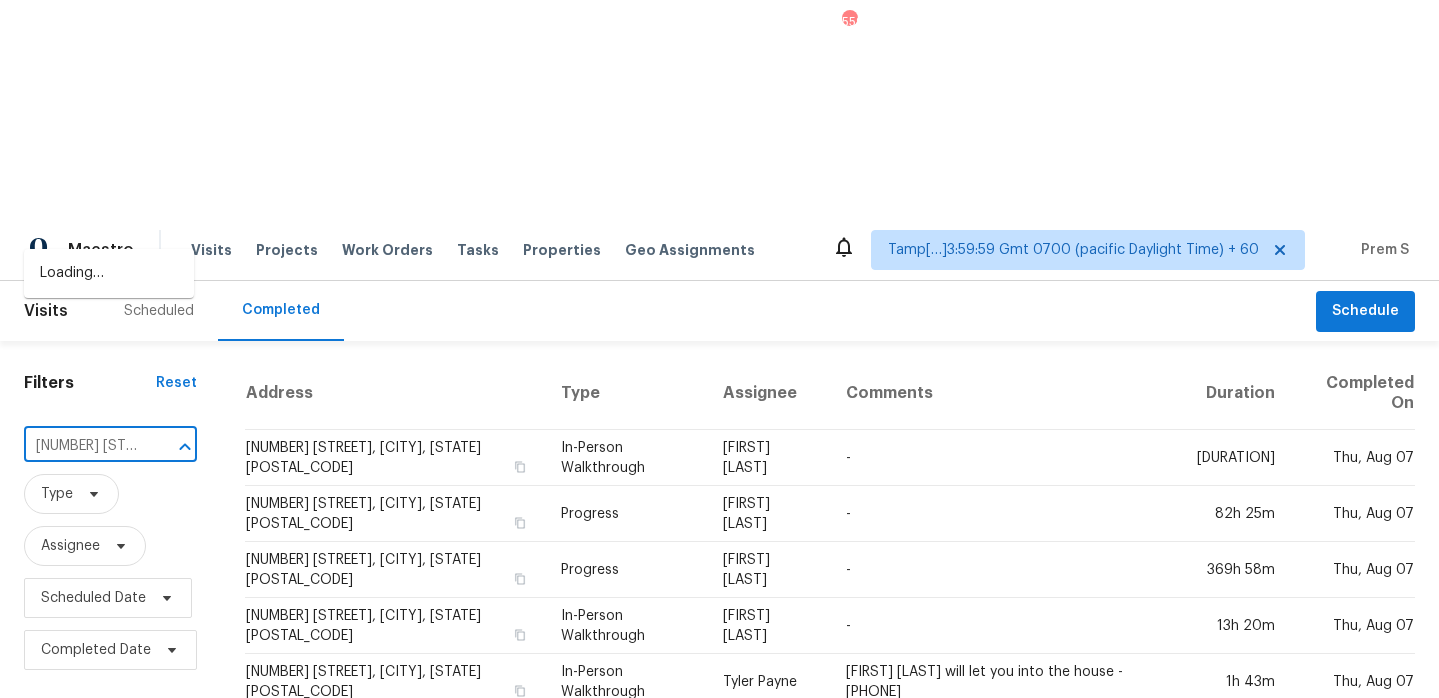 scroll, scrollTop: 0, scrollLeft: 182, axis: horizontal 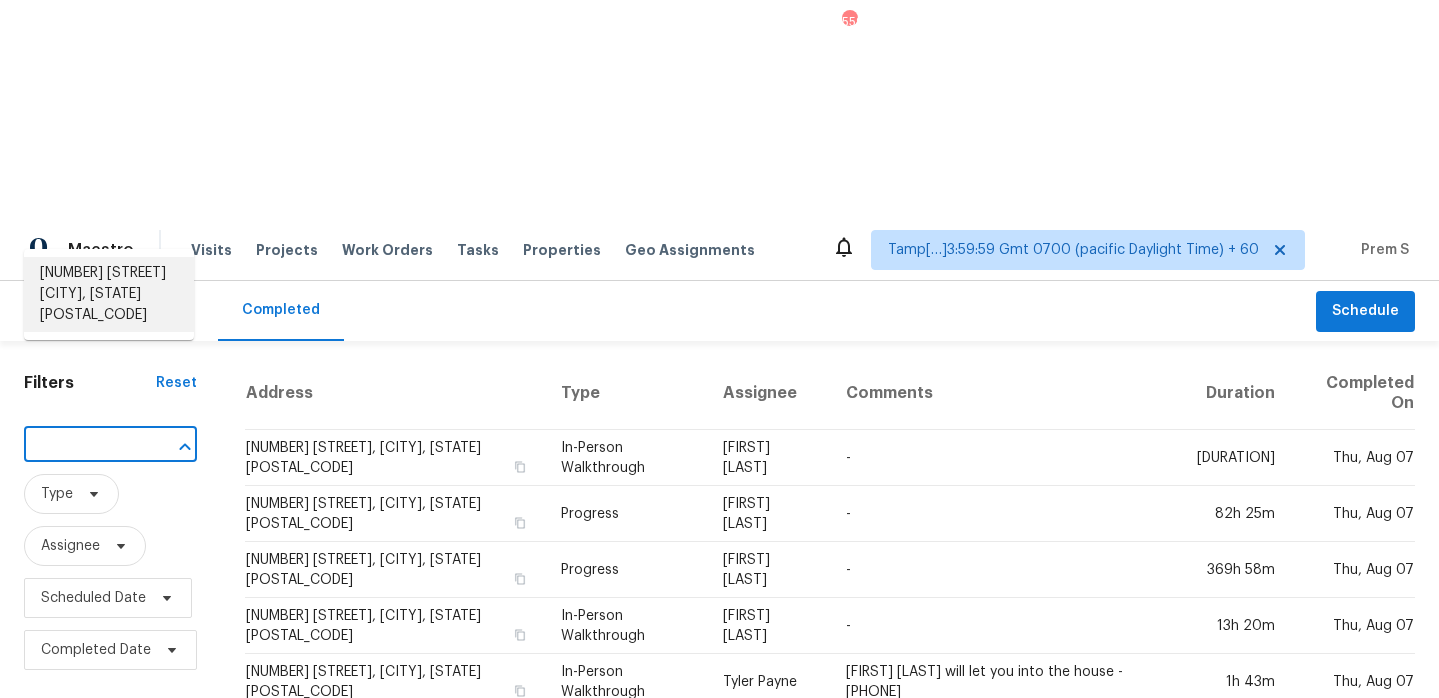 click on "[NUMBER] [STREET] [CITY], [STATE] [POSTAL_CODE]" at bounding box center [109, 294] 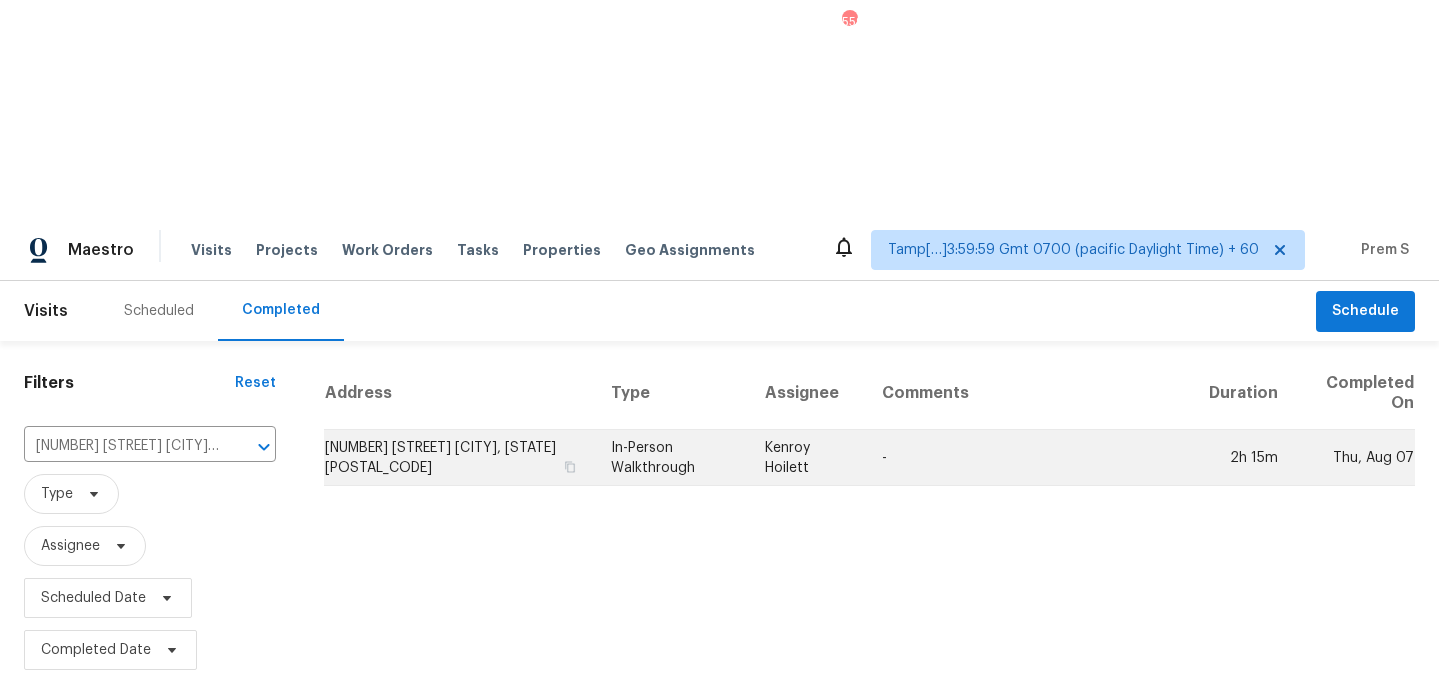 click on "[NUMBER] [STREET] [CITY], [STATE] [POSTAL_CODE]" at bounding box center [459, 458] 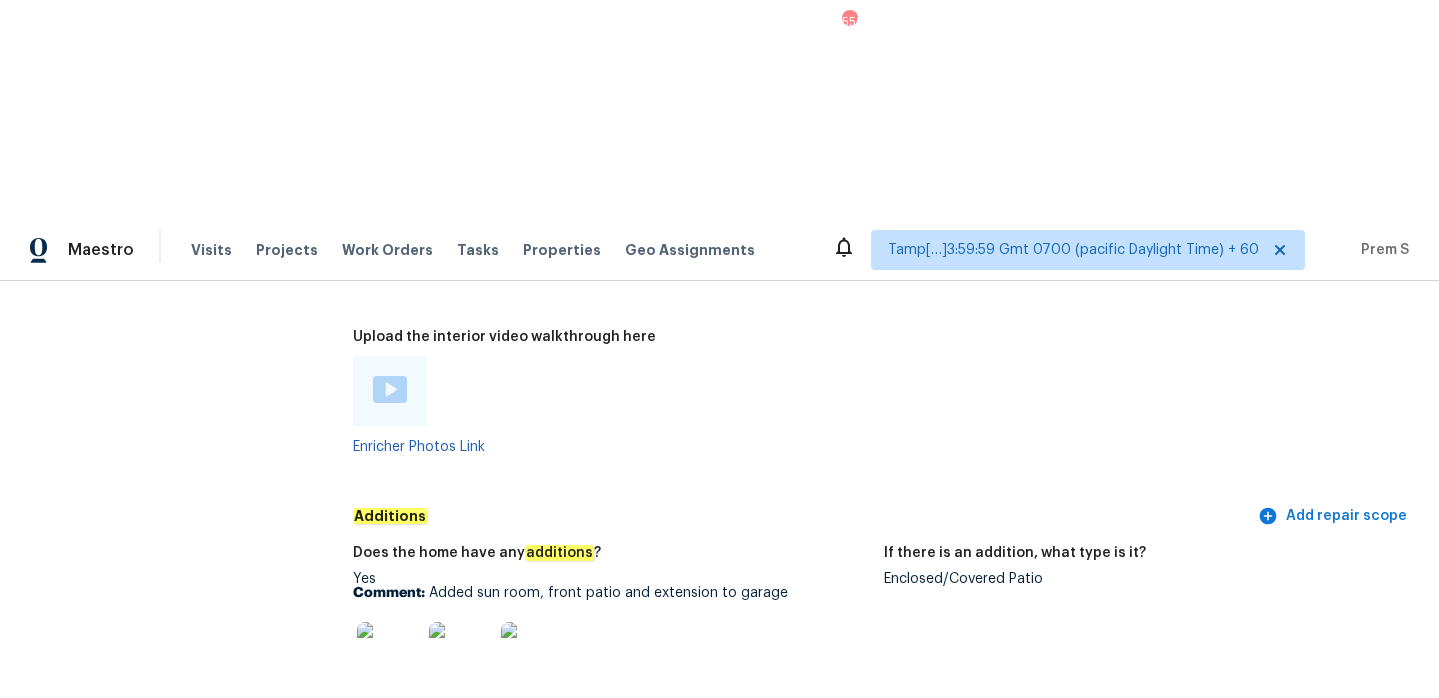 scroll, scrollTop: 4496, scrollLeft: 0, axis: vertical 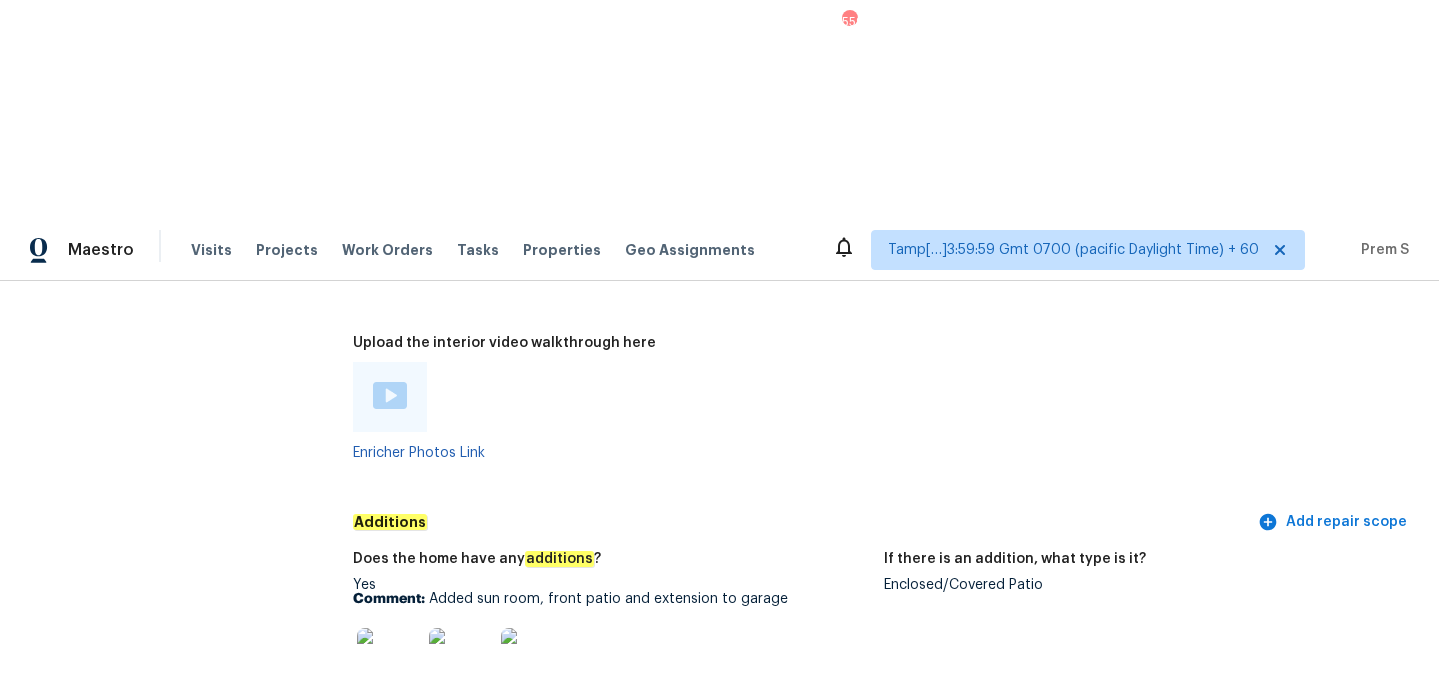 click at bounding box center (390, 395) 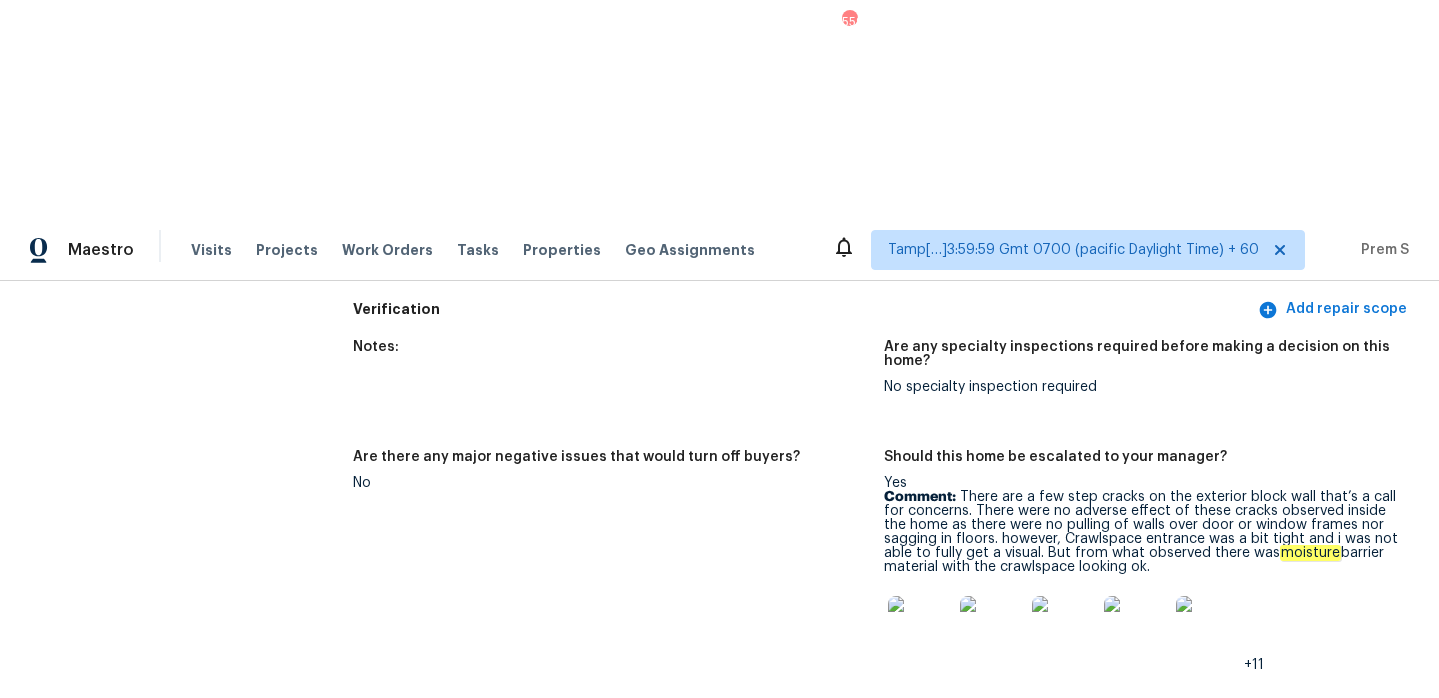 scroll, scrollTop: 5064, scrollLeft: 0, axis: vertical 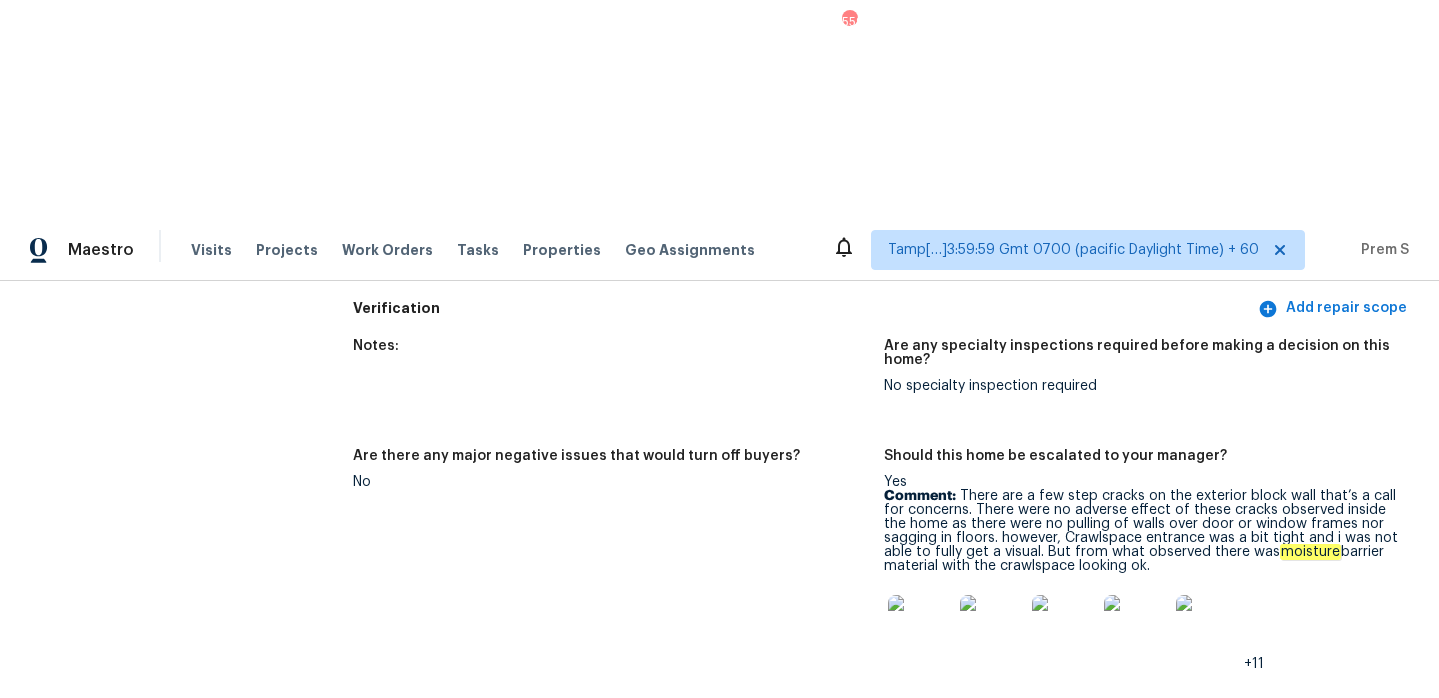 drag, startPoint x: 964, startPoint y: 247, endPoint x: 1201, endPoint y: 309, distance: 244.97551 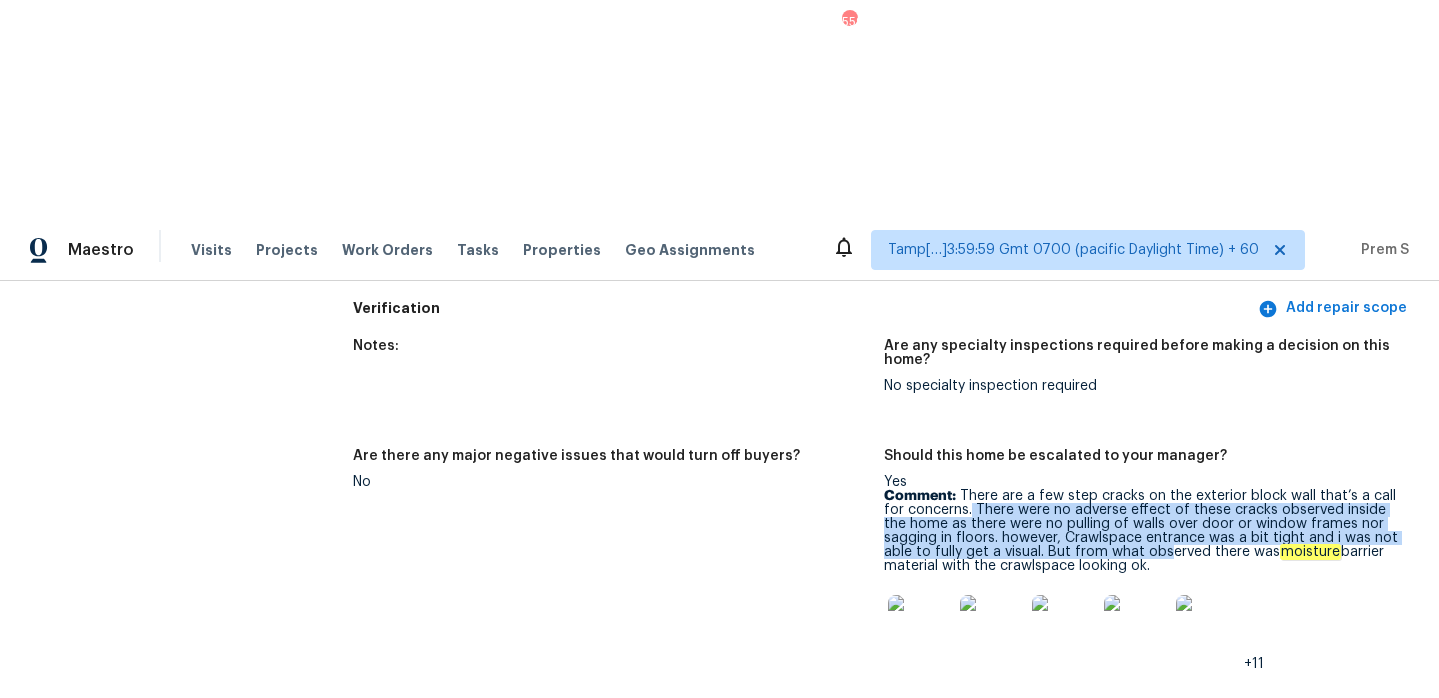 drag, startPoint x: 1166, startPoint y: 311, endPoint x: 973, endPoint y: 266, distance: 198.17668 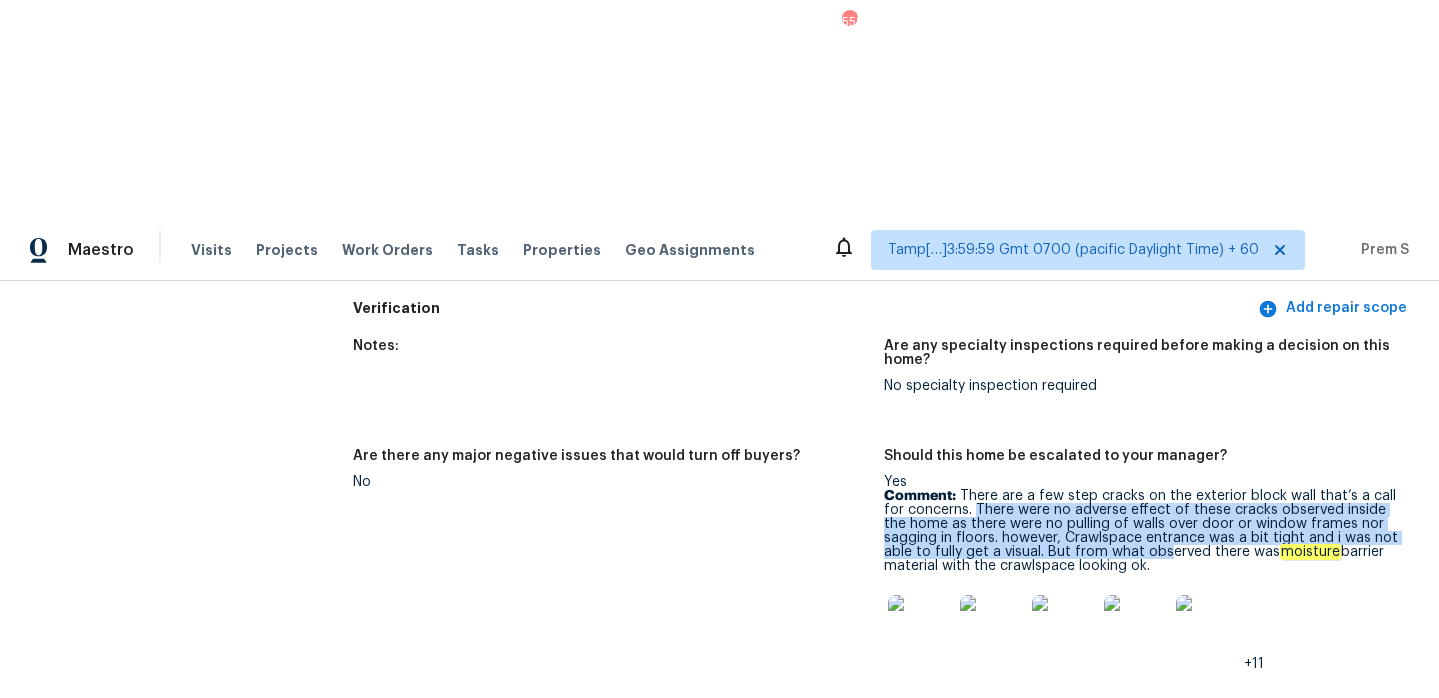 click on "Comment:   There are a few step cracks on the exterior block wall that’s a call for concerns. There were no adverse effect of these cracks observed inside the home as there were no pulling of walls over door or window frames nor sagging in floors. however, Crawlspace entrance was a bit tight and i was not able to fully get a visual. But from what observed there was  moisture  barrier material with the crawlspace looking ok." at bounding box center [1141, 531] 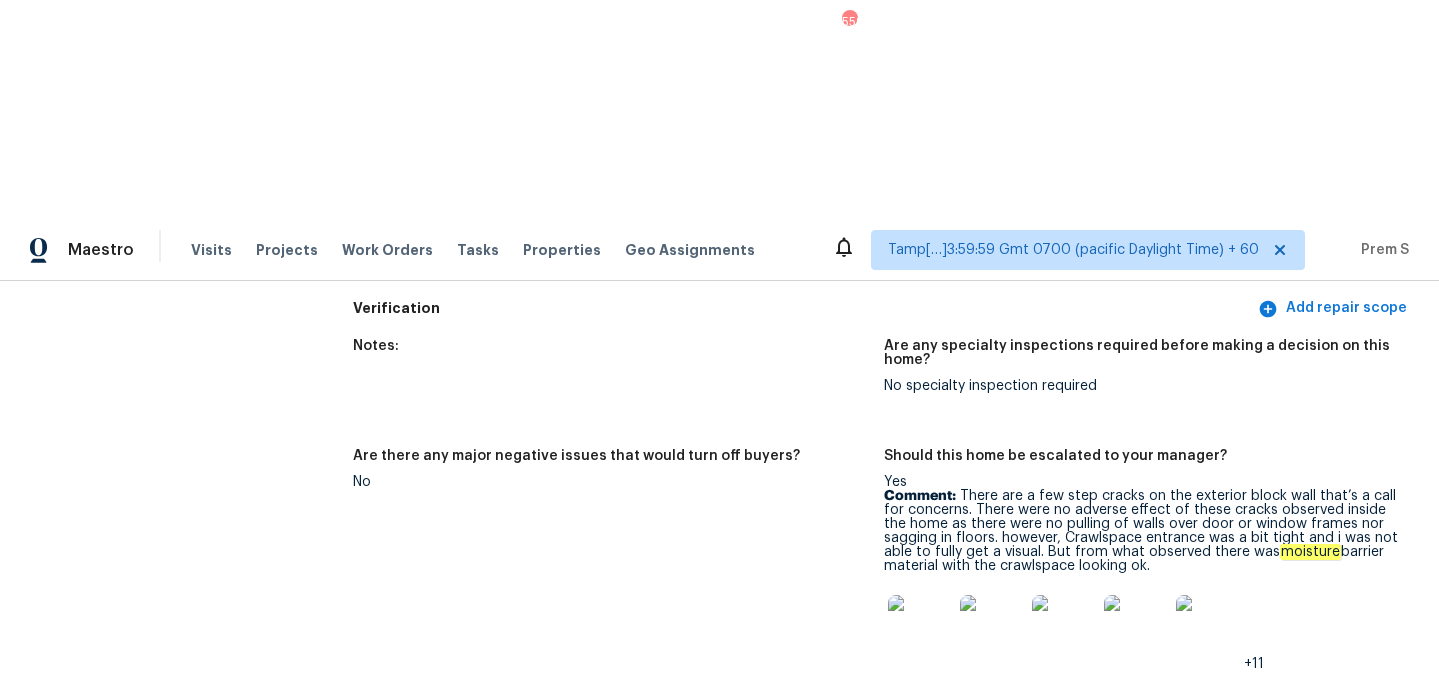 drag, startPoint x: 957, startPoint y: 244, endPoint x: 1155, endPoint y: 312, distance: 209.35138 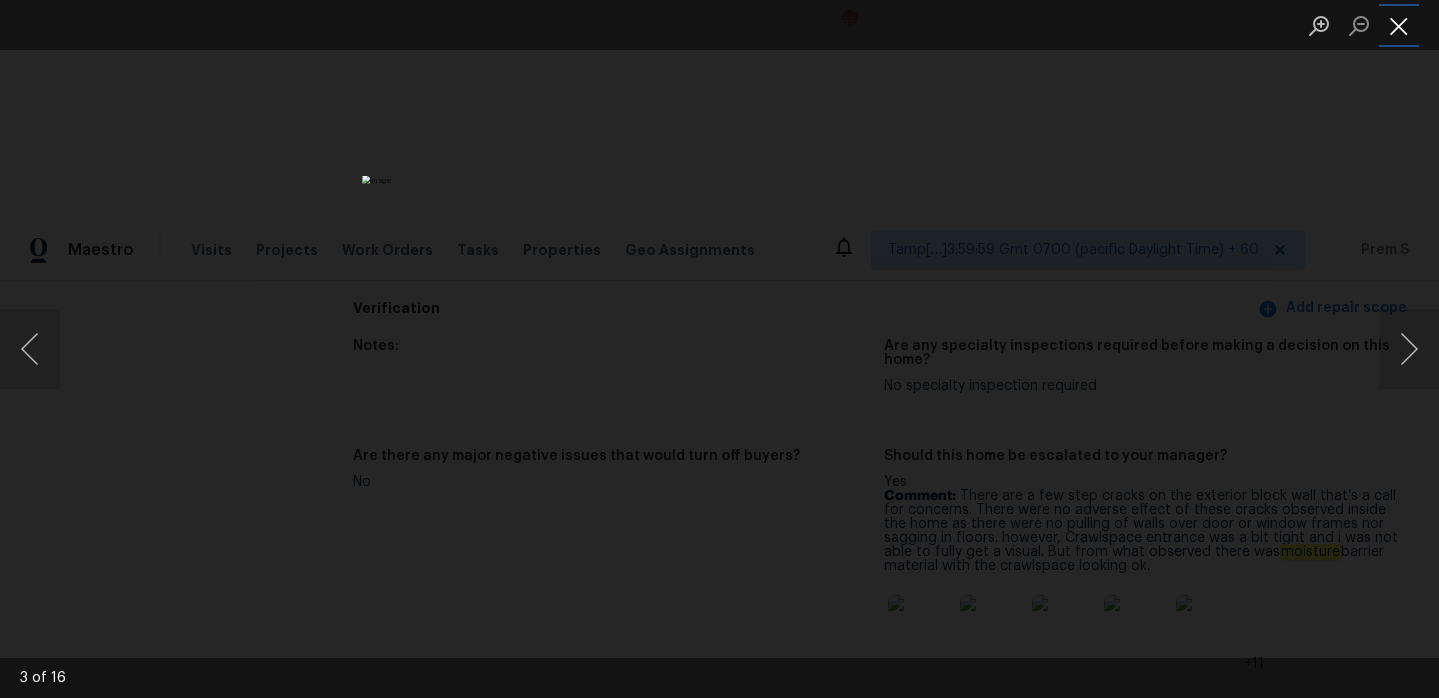 click at bounding box center [1399, 25] 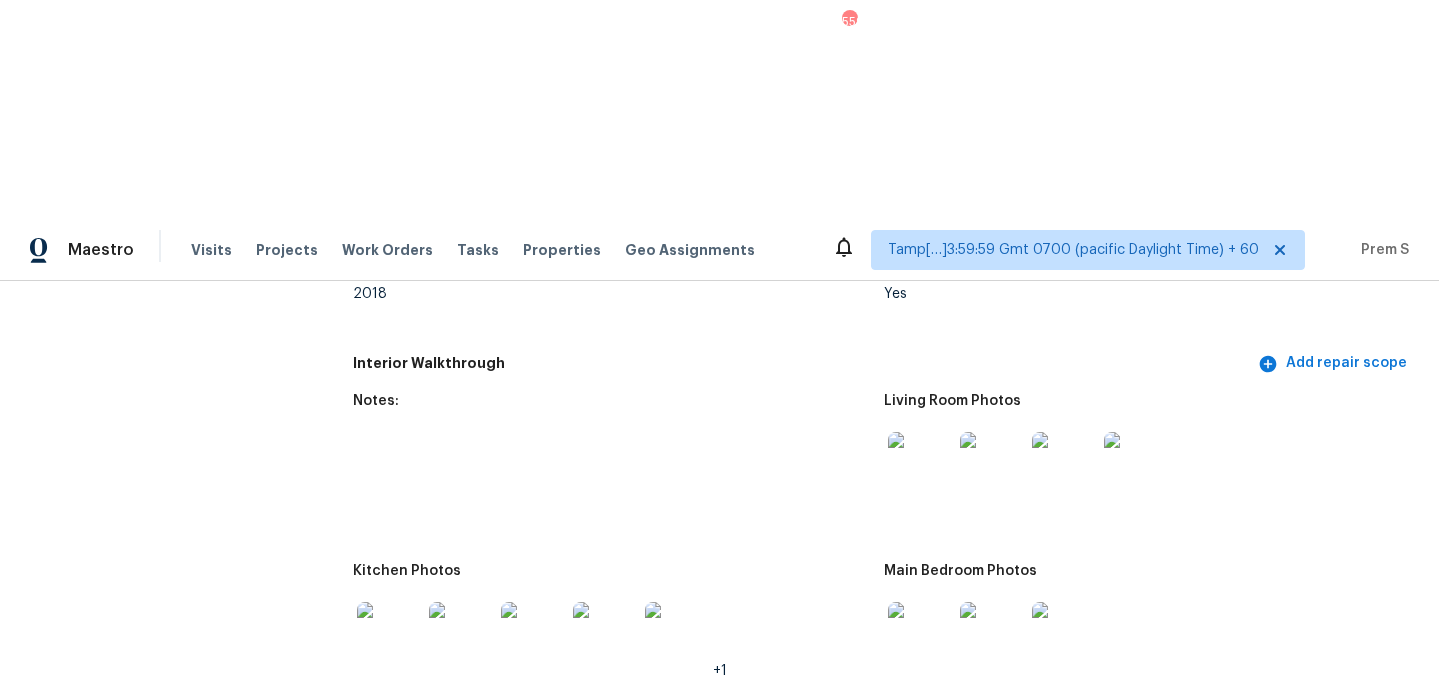 scroll, scrollTop: 2682, scrollLeft: 0, axis: vertical 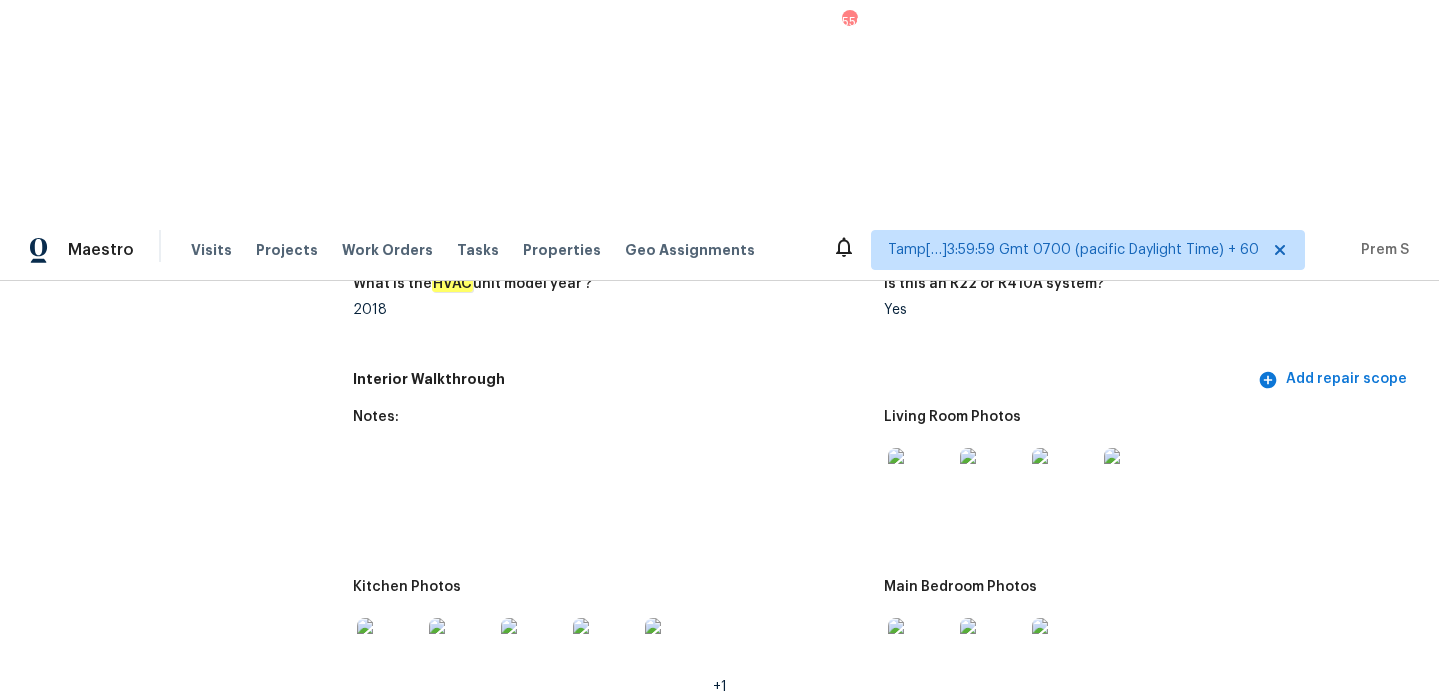 click at bounding box center [920, 480] 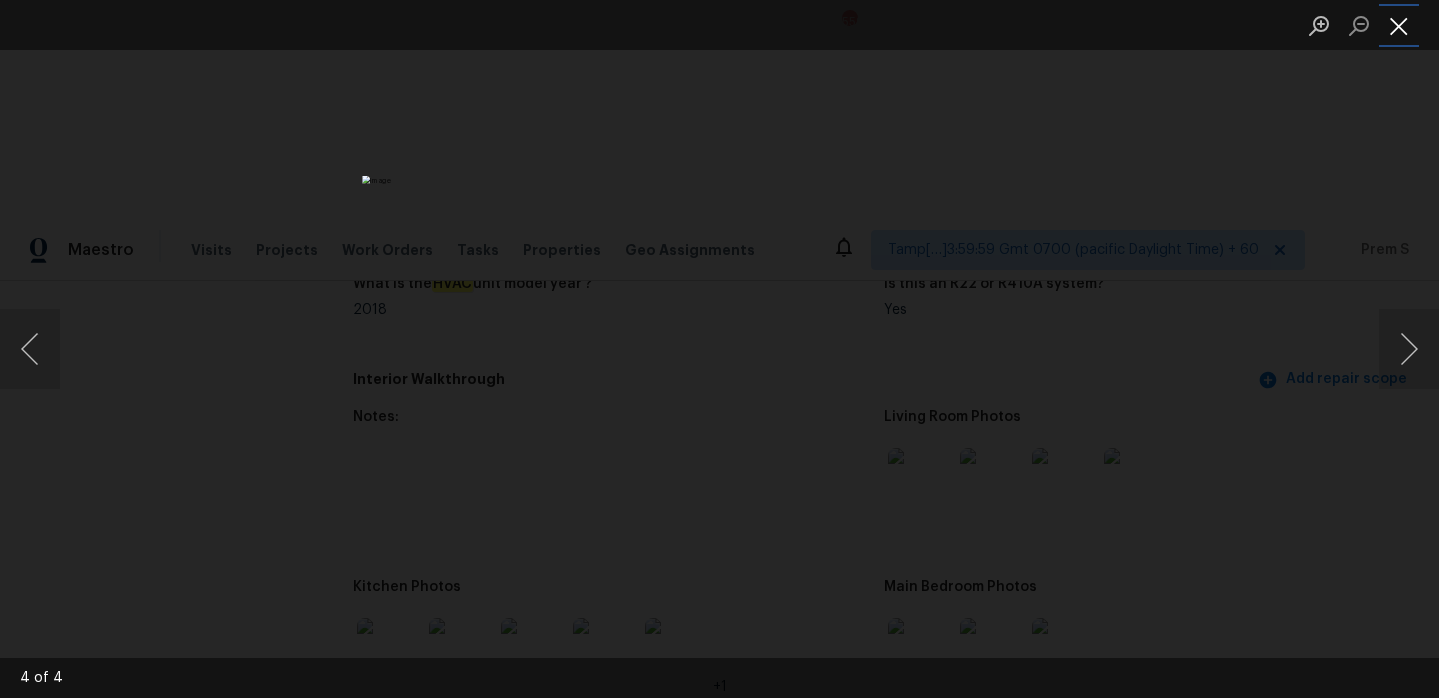 click at bounding box center [1399, 25] 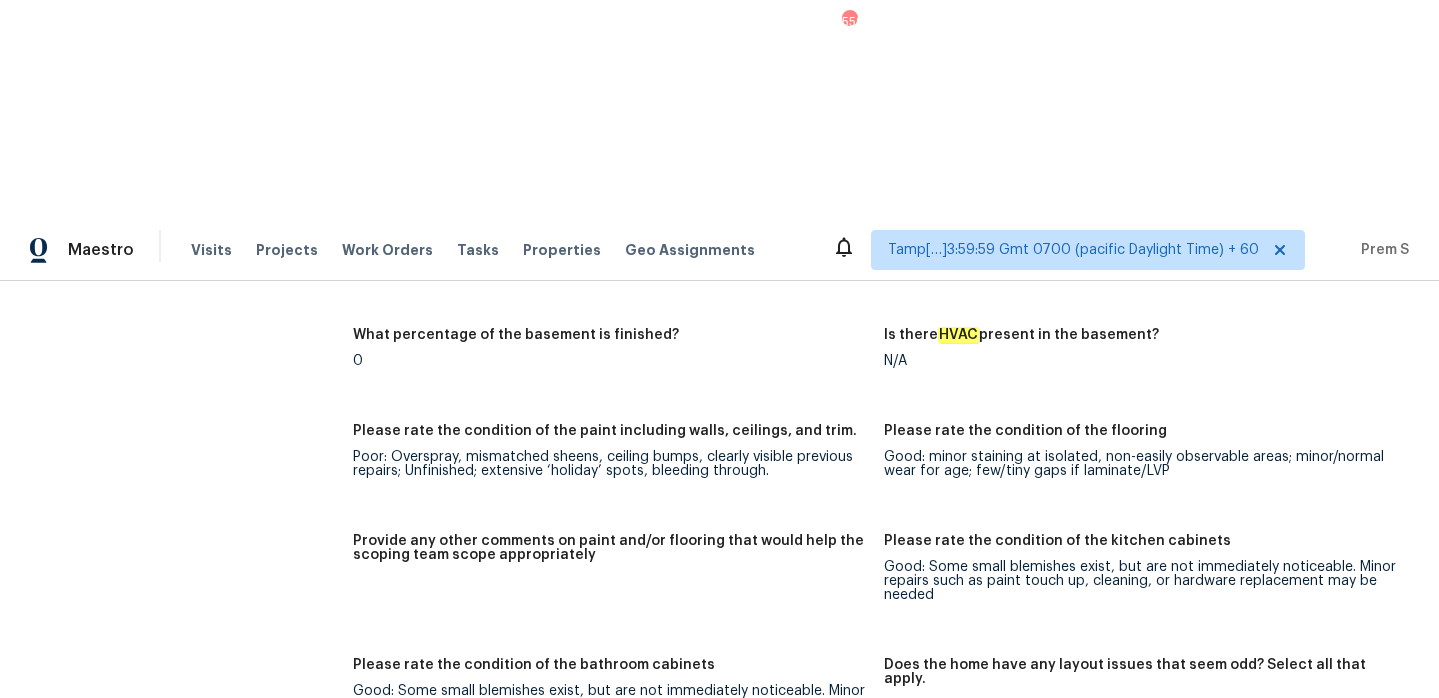 scroll, scrollTop: 2858, scrollLeft: 0, axis: vertical 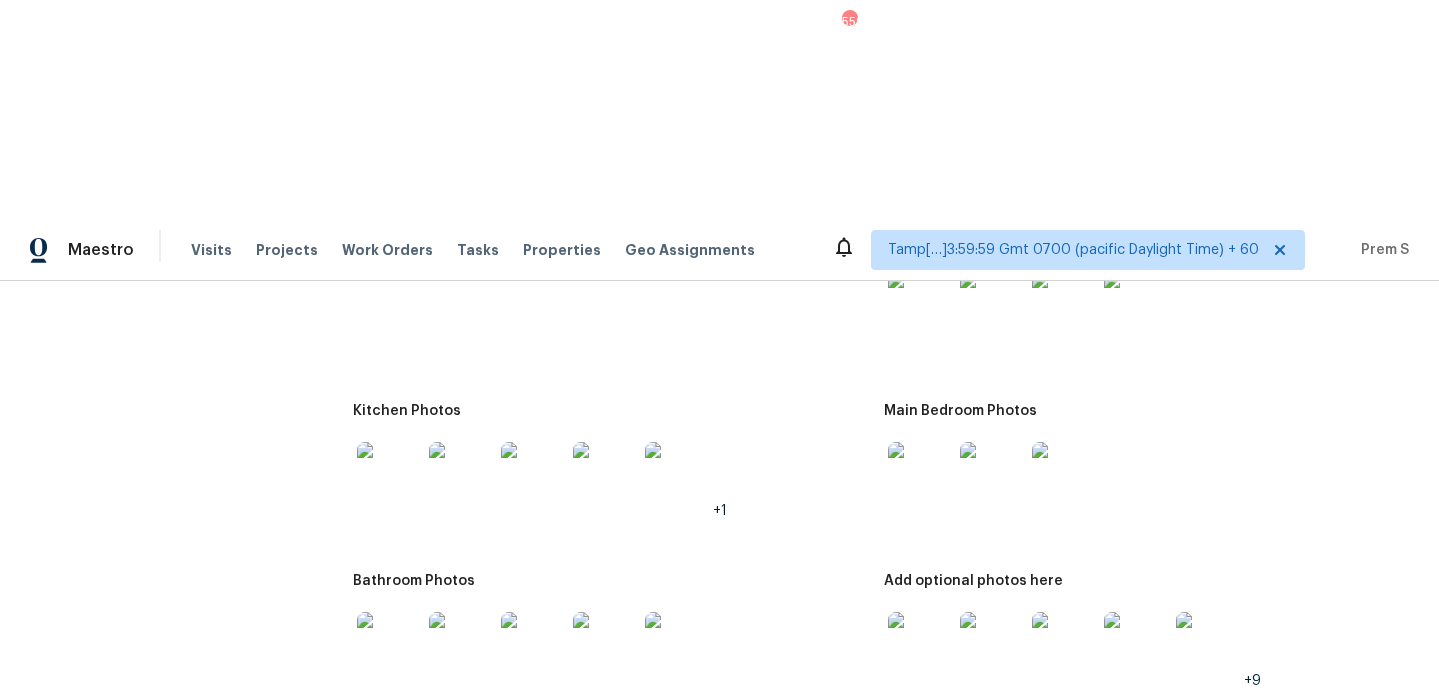 click at bounding box center [1208, 644] 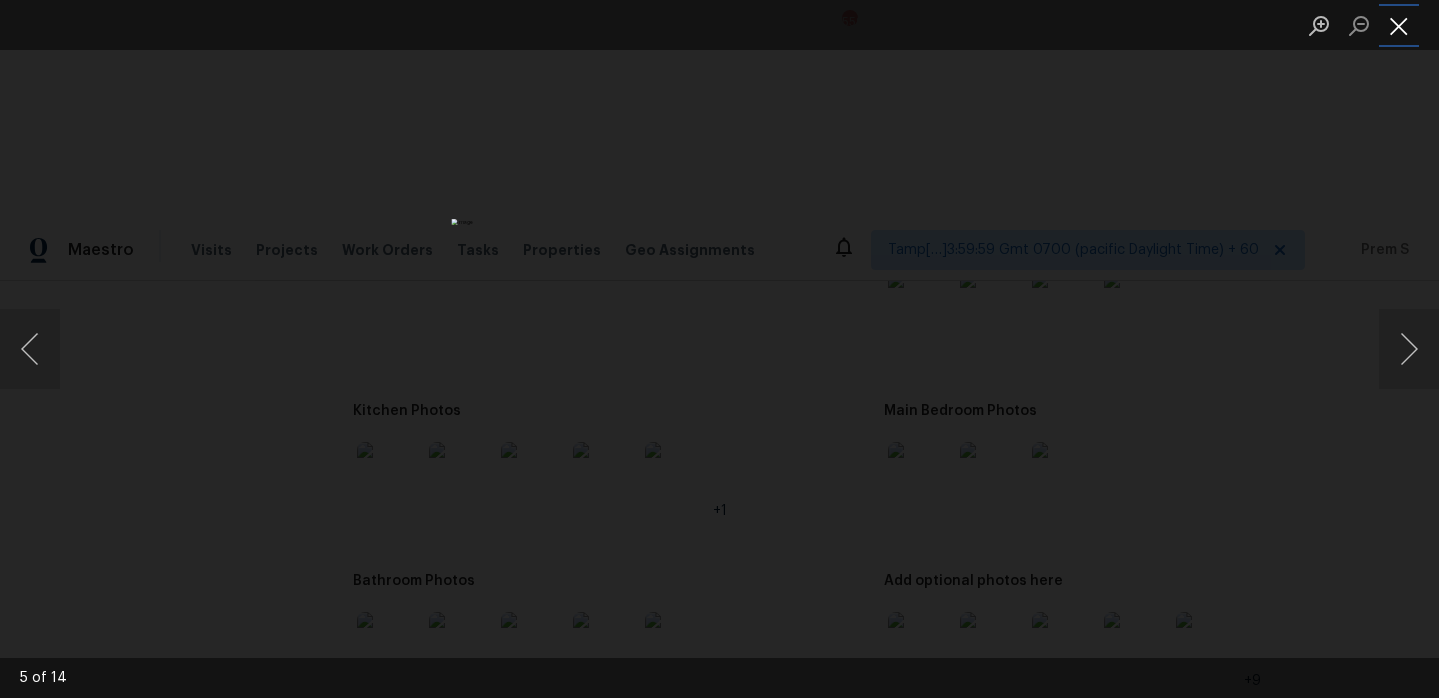 click at bounding box center [1399, 25] 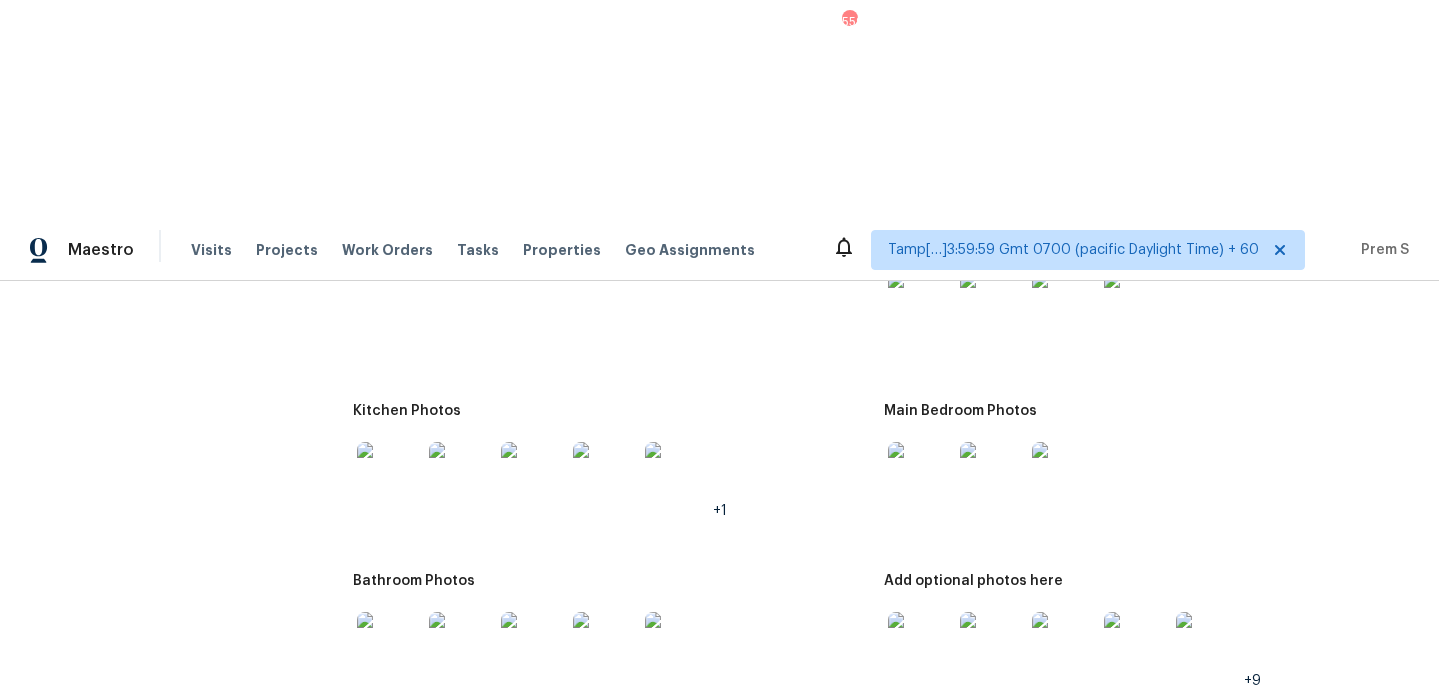 click at bounding box center [920, 474] 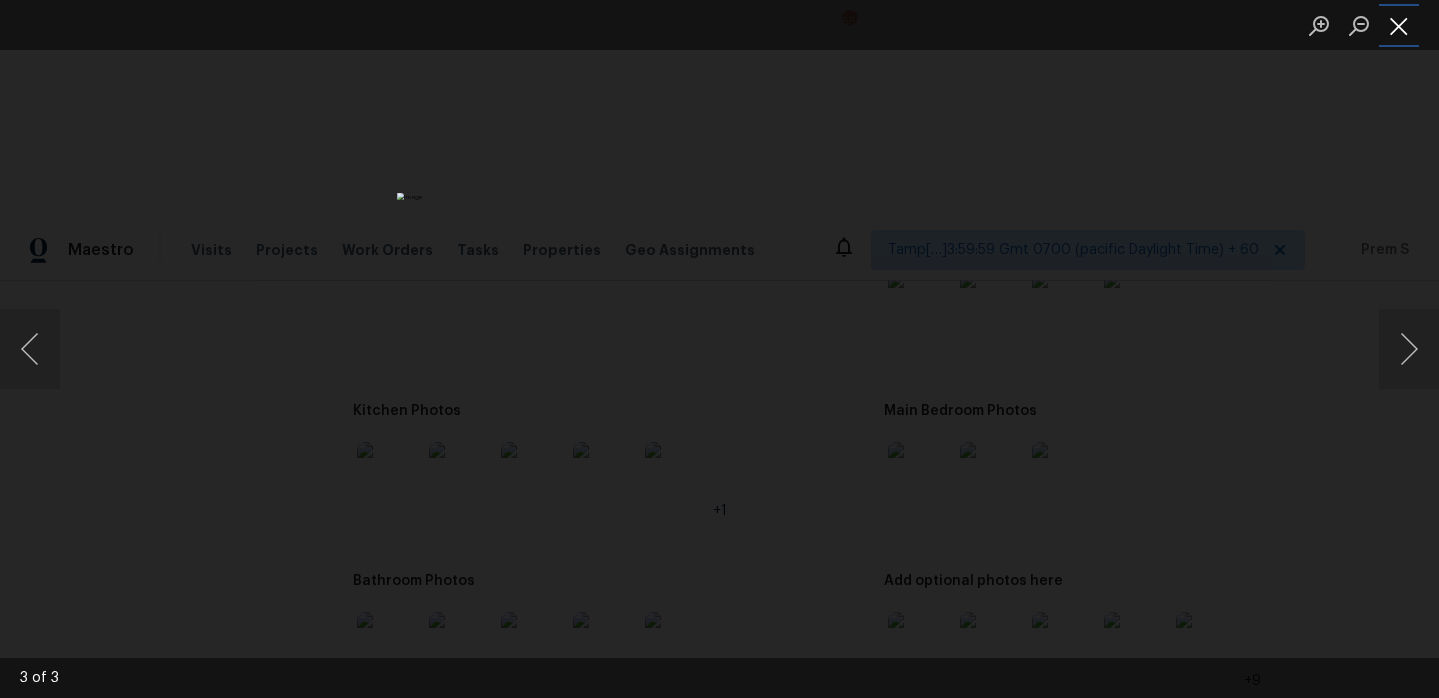 click at bounding box center (1399, 25) 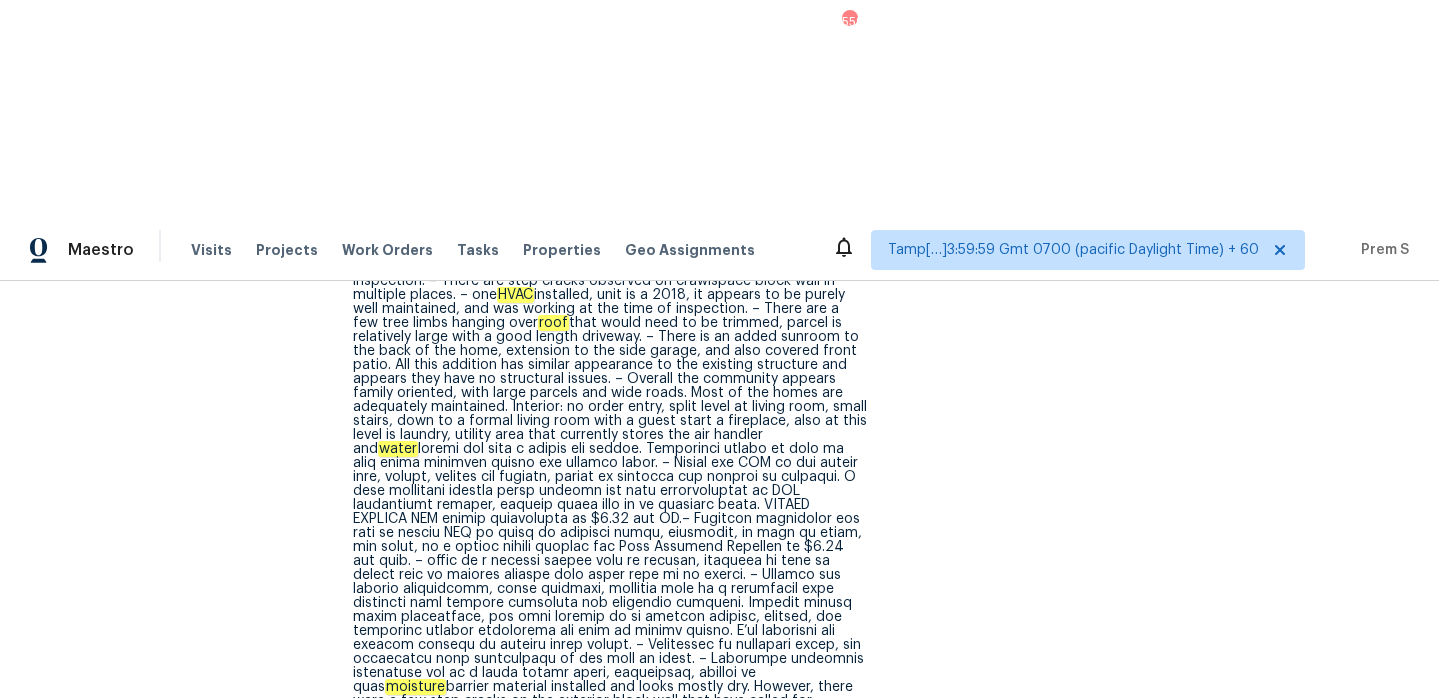 scroll, scrollTop: 865, scrollLeft: 0, axis: vertical 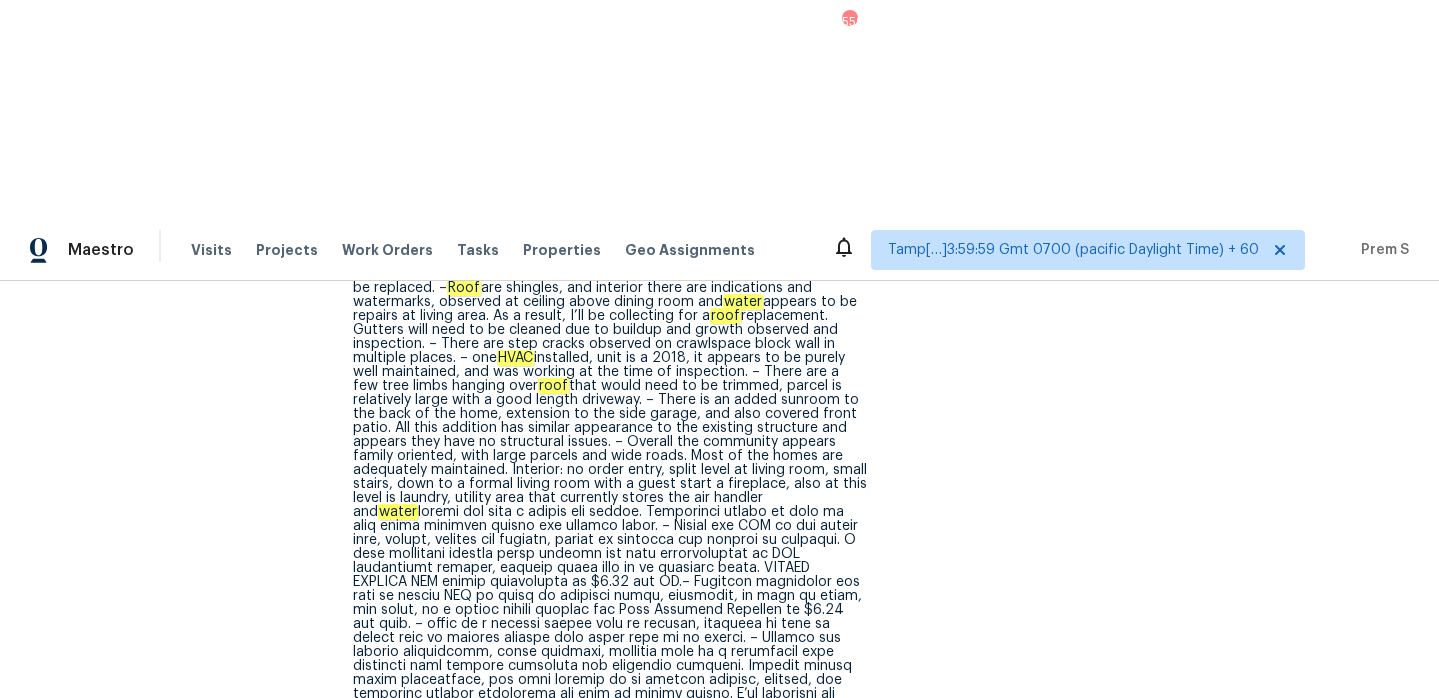 click on "Exterior: subject is a split level single-family home on partial crawlspace and slab foundation . – Plumbing is on septic . – Sides are wood, there is small strip to the side of the home along the left of the upper level that appears to have been being damaged by board bugs or woodpeckers this will need to be replaced. – Roof are shingles, and interior there are indications and watermarks, observed at ceiling above dining room and water appears to be repairs at living area. As a result, I’ll be collecting for a roof replacement. Gutters will need to be cleaned due to buildup and growth observed and inspection. – There are step cracks observed on crawlspace block wall in multiple places. – one HVAC installed, unit is a [YEAR], it appears to be purely well maintained, and was working at the time of inspection. – There are a few tree limbs hanging over roof water moisture" at bounding box center [610, 519] 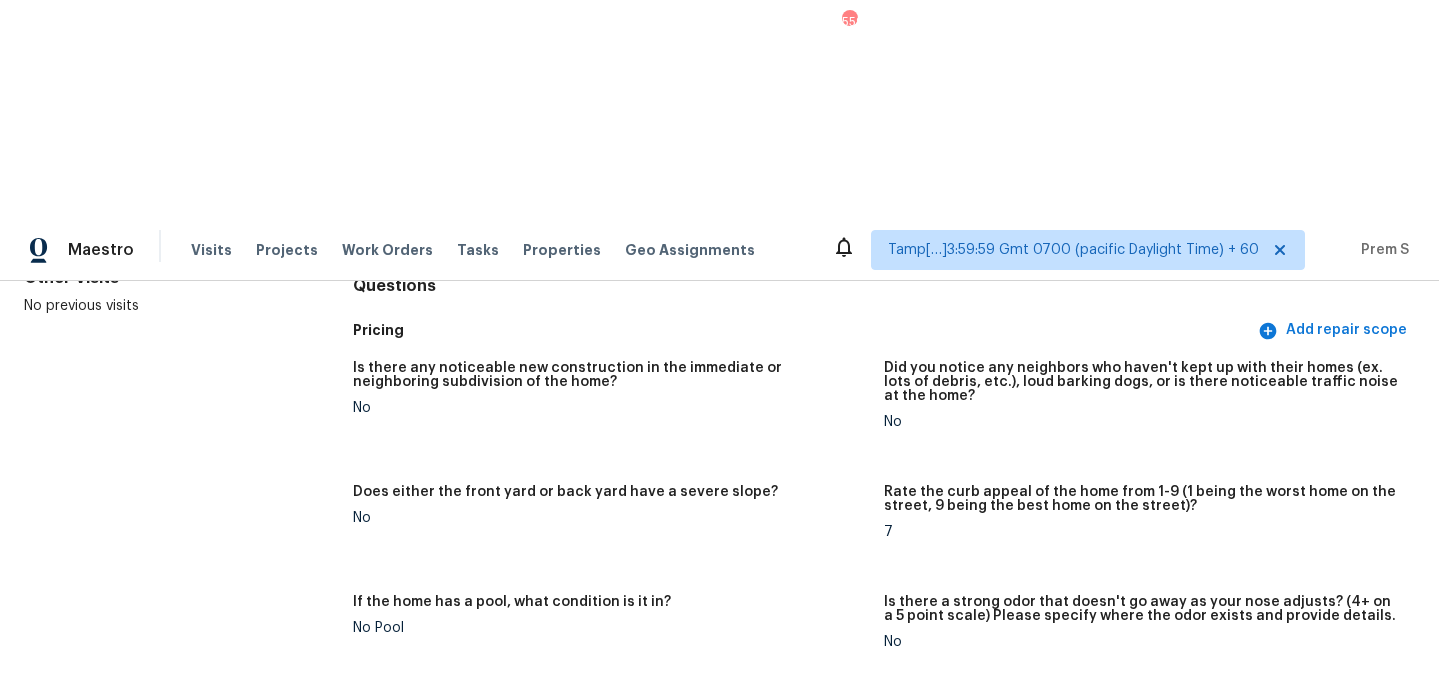 scroll, scrollTop: 0, scrollLeft: 0, axis: both 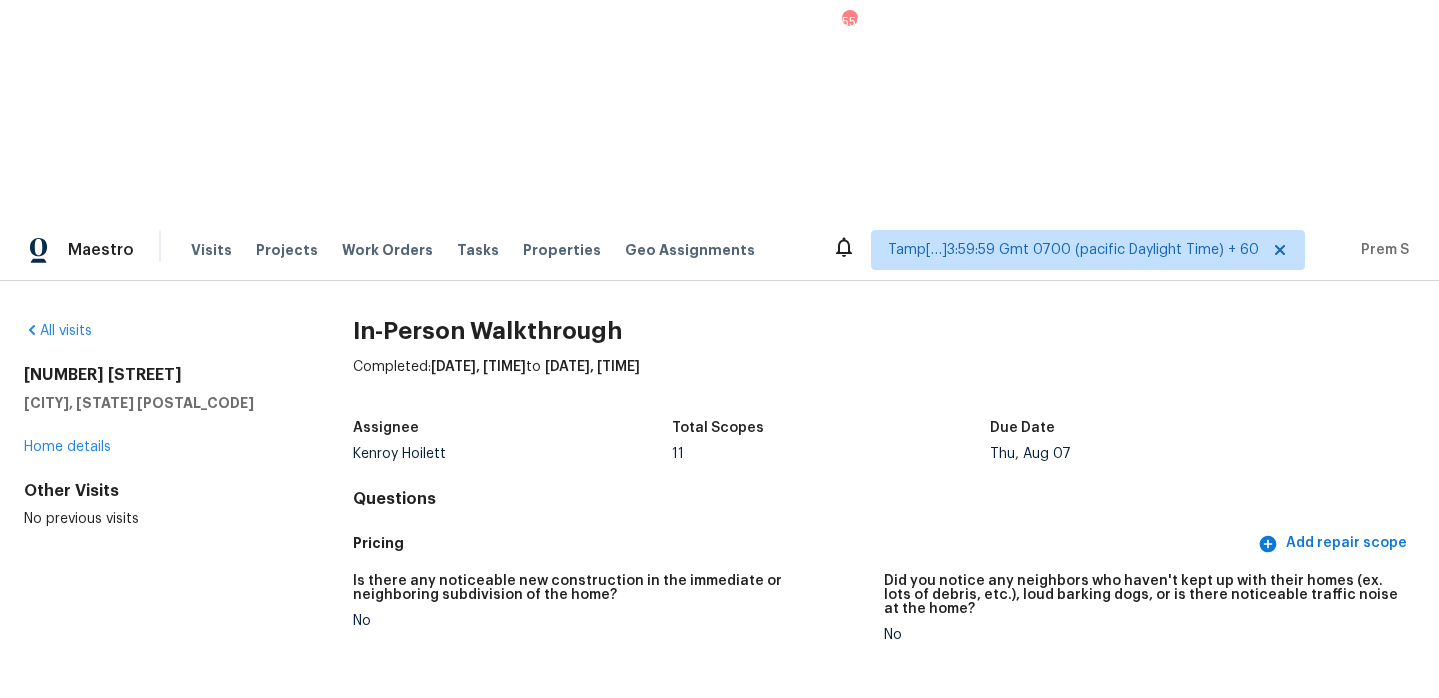 click on "All visits" at bounding box center [156, 331] 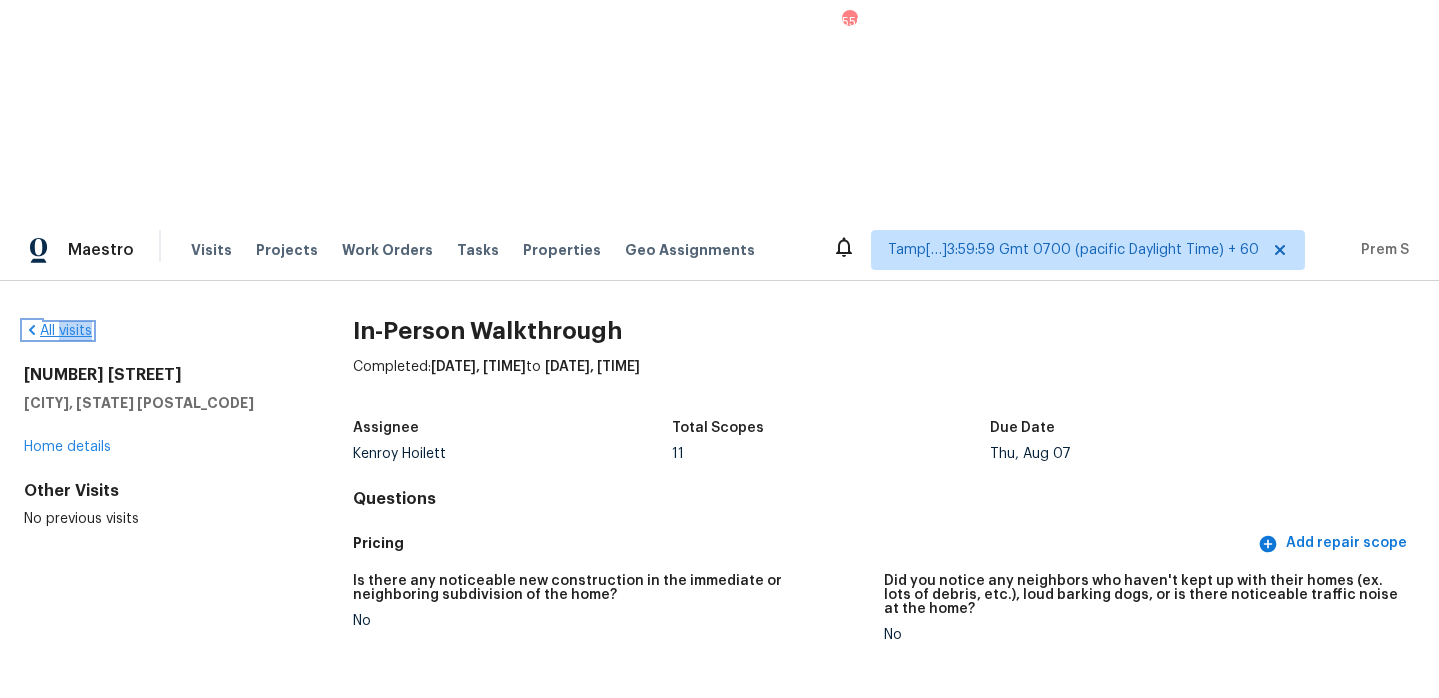 click on "All visits" at bounding box center [58, 331] 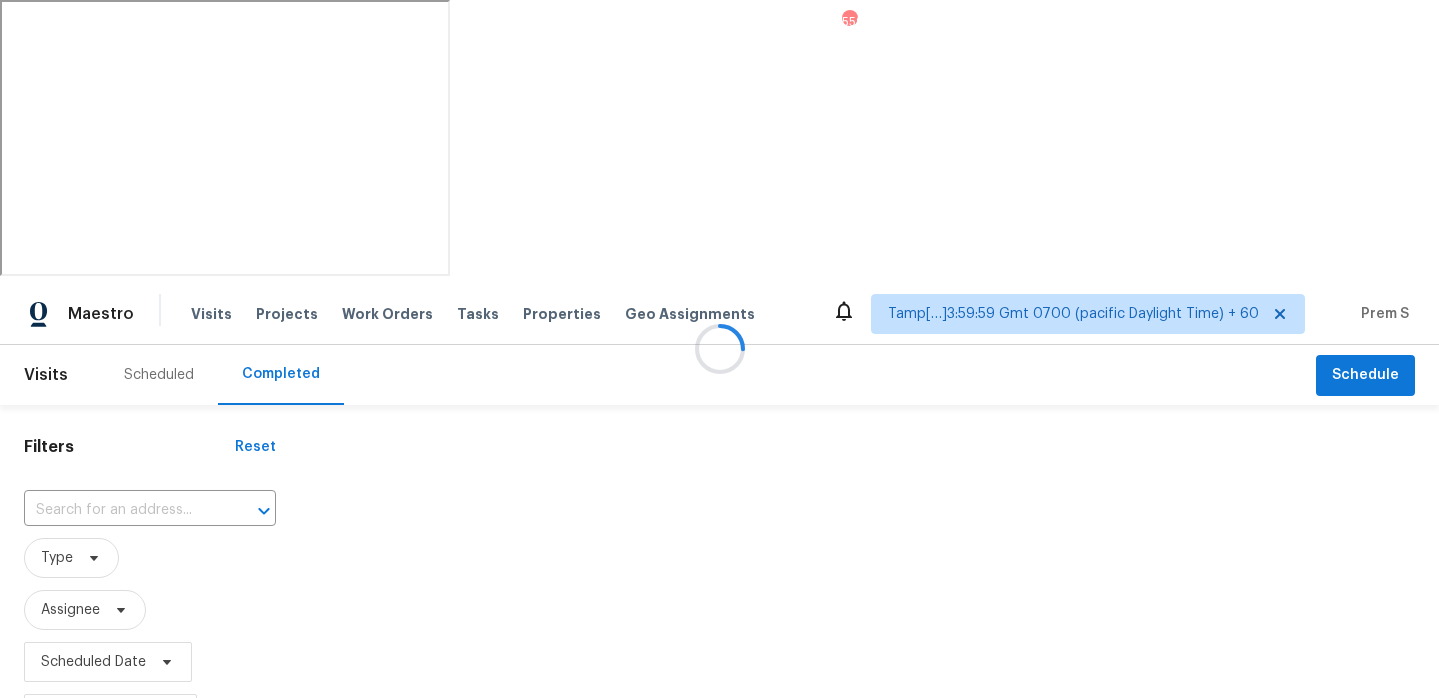 click at bounding box center [719, 349] 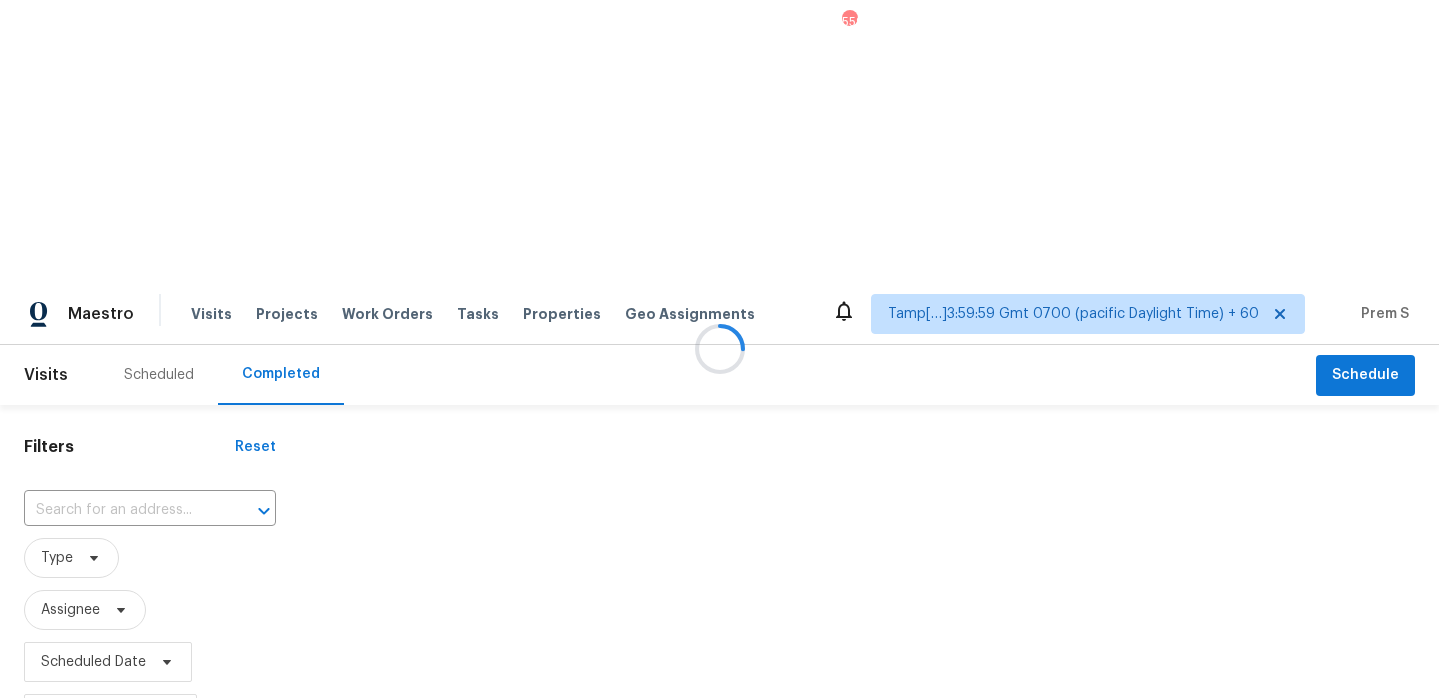 click at bounding box center [719, 349] 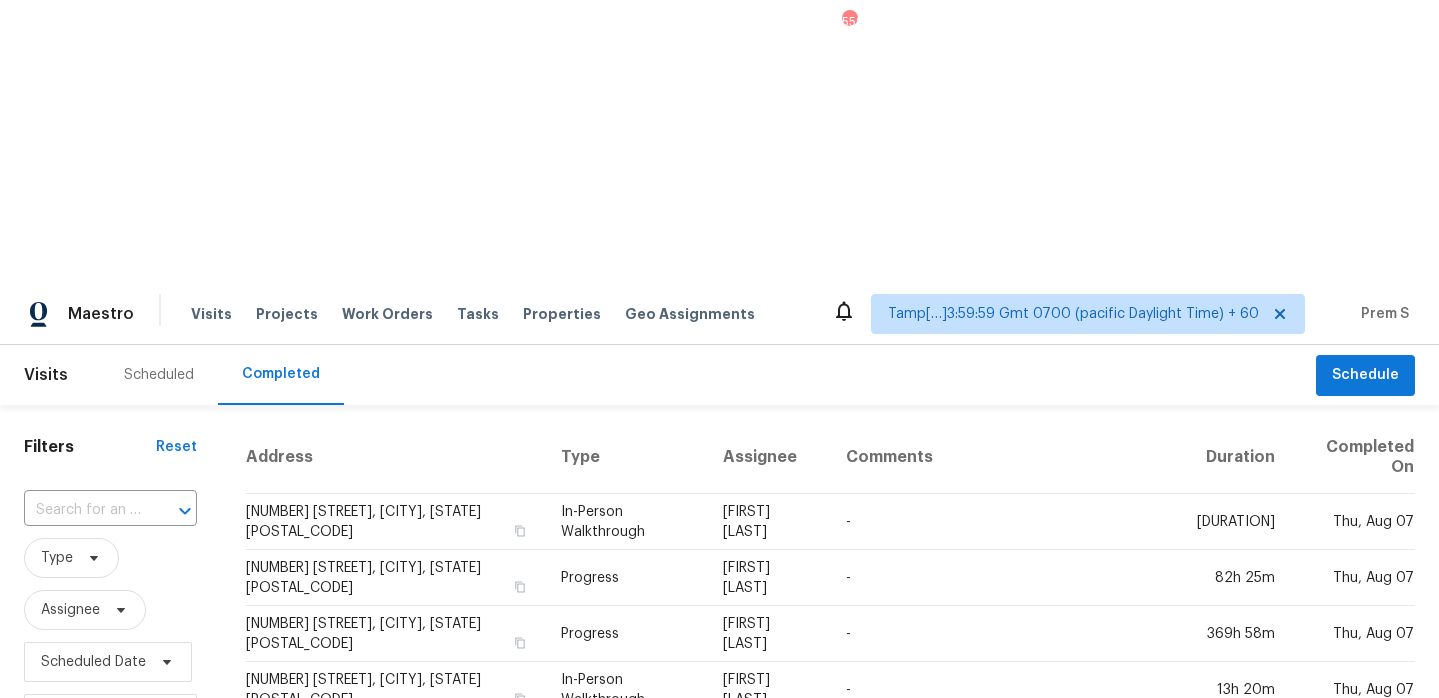 click at bounding box center [82, 510] 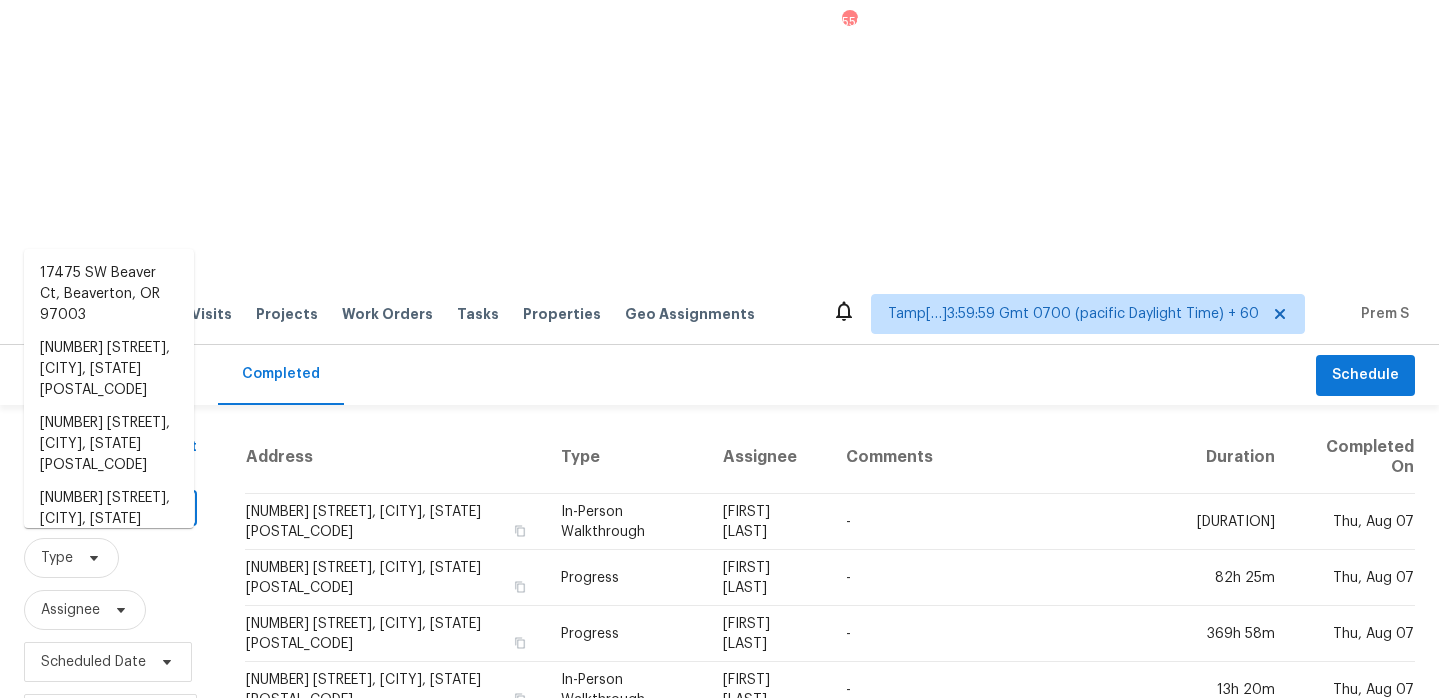 paste on "[NUMBER] [STREET] [CITY], [STATE], [POSTAL_CODE]" 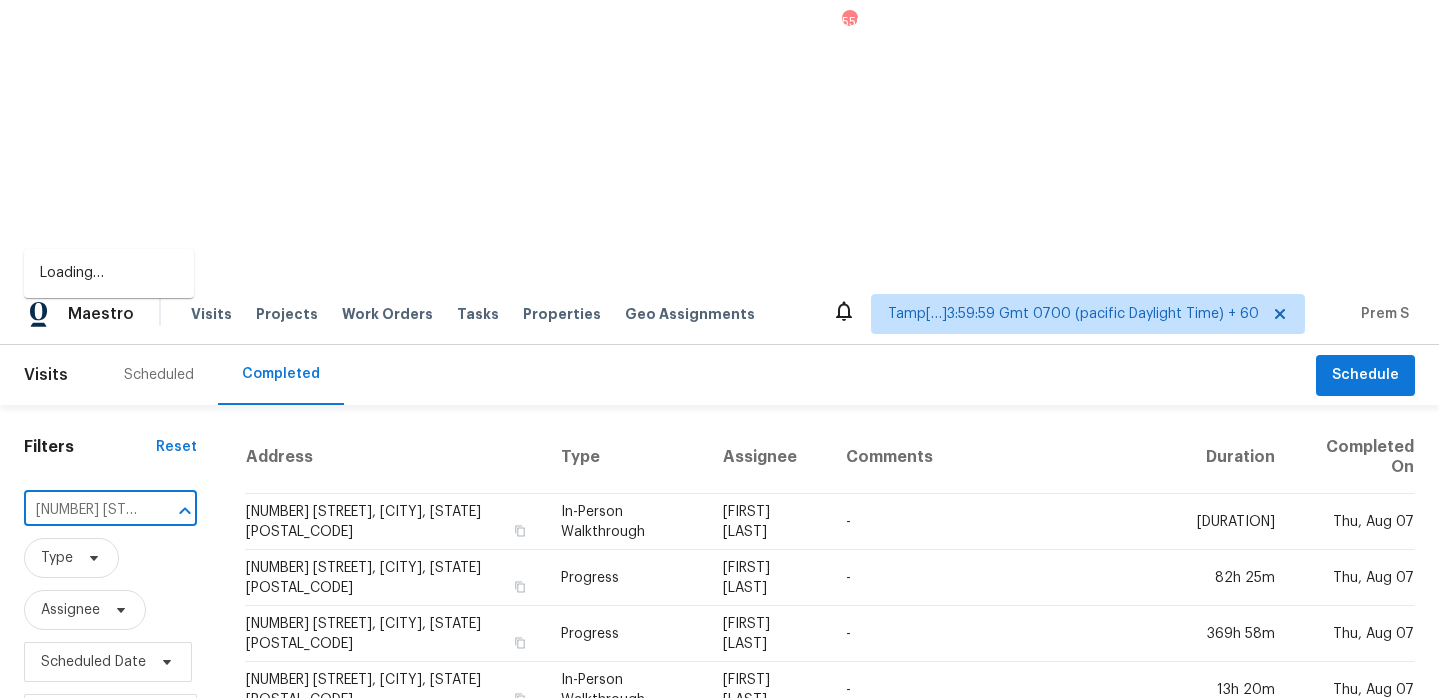 scroll, scrollTop: 0, scrollLeft: 181, axis: horizontal 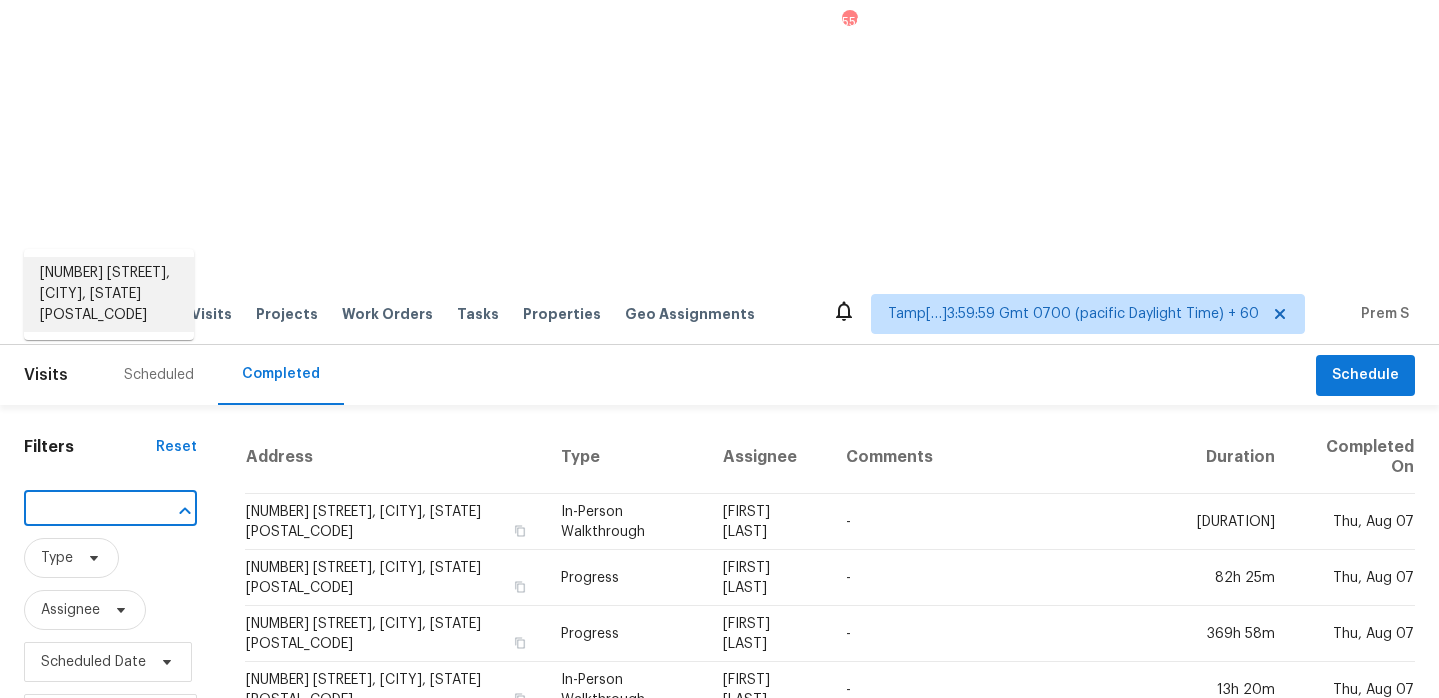 click on "[NUMBER] [STREET], [CITY], [STATE] [POSTAL_CODE]" at bounding box center [109, 294] 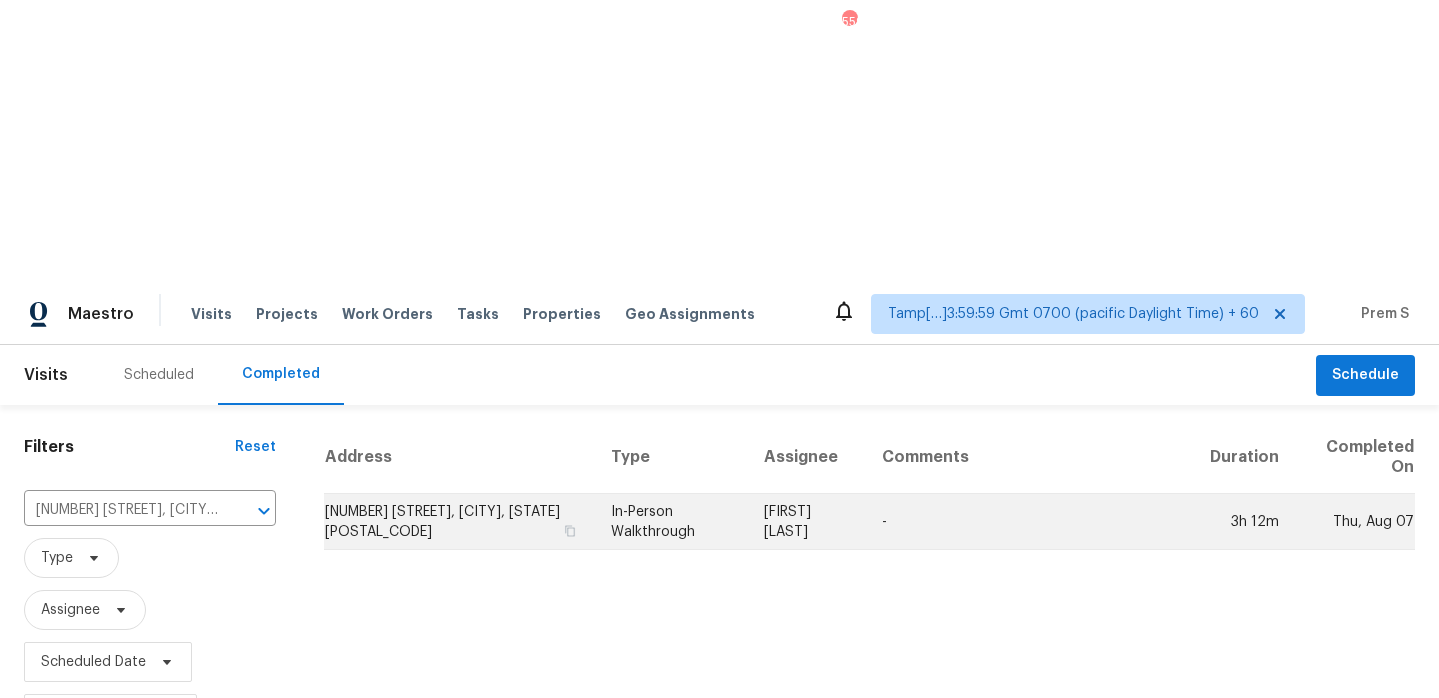 click on "[NUMBER] [STREET], [CITY], [STATE] [POSTAL_CODE]" at bounding box center (459, 522) 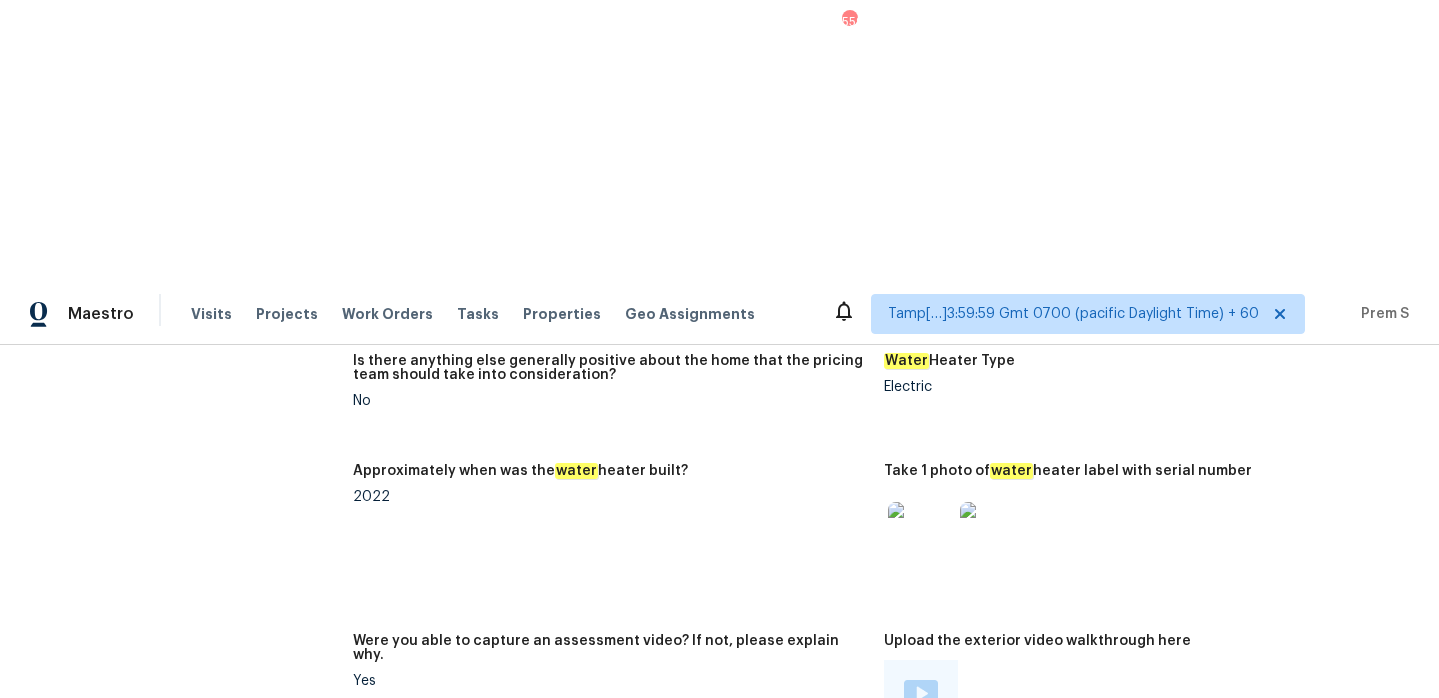 scroll, scrollTop: 3827, scrollLeft: 0, axis: vertical 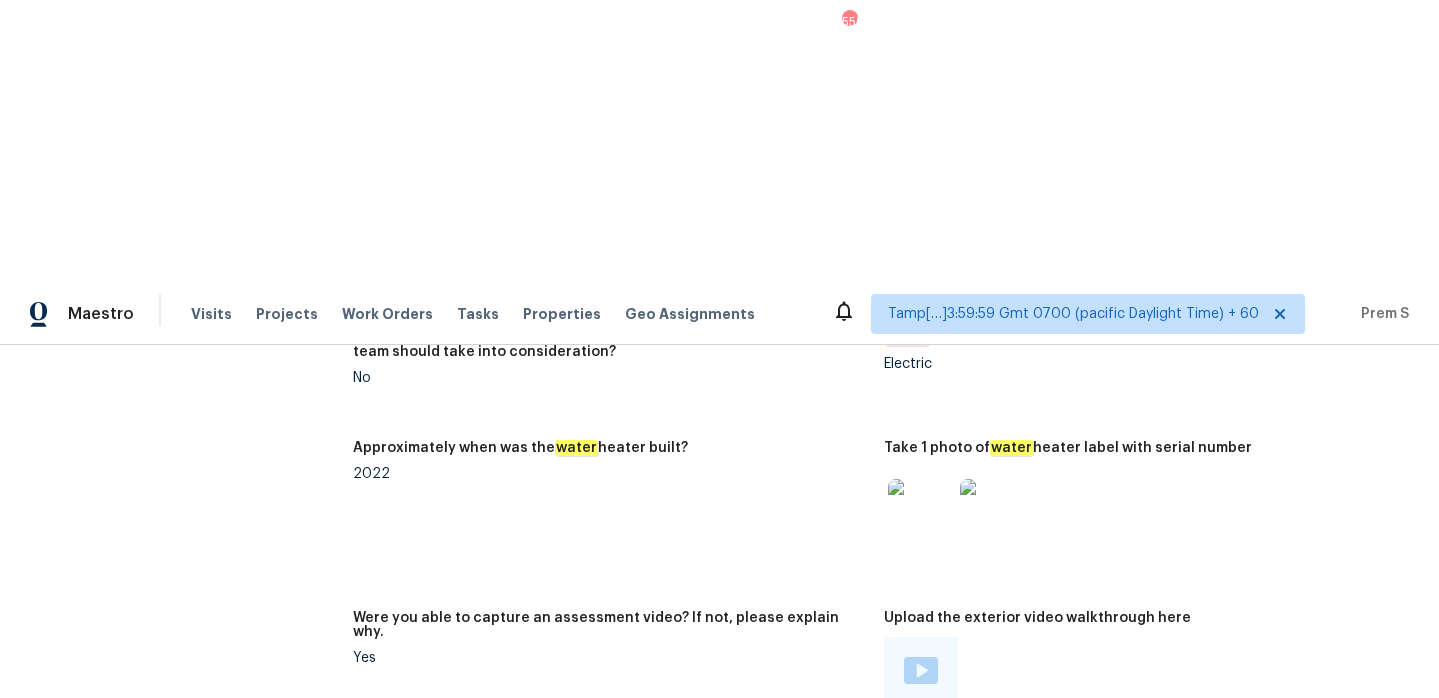 click at bounding box center (390, 850) 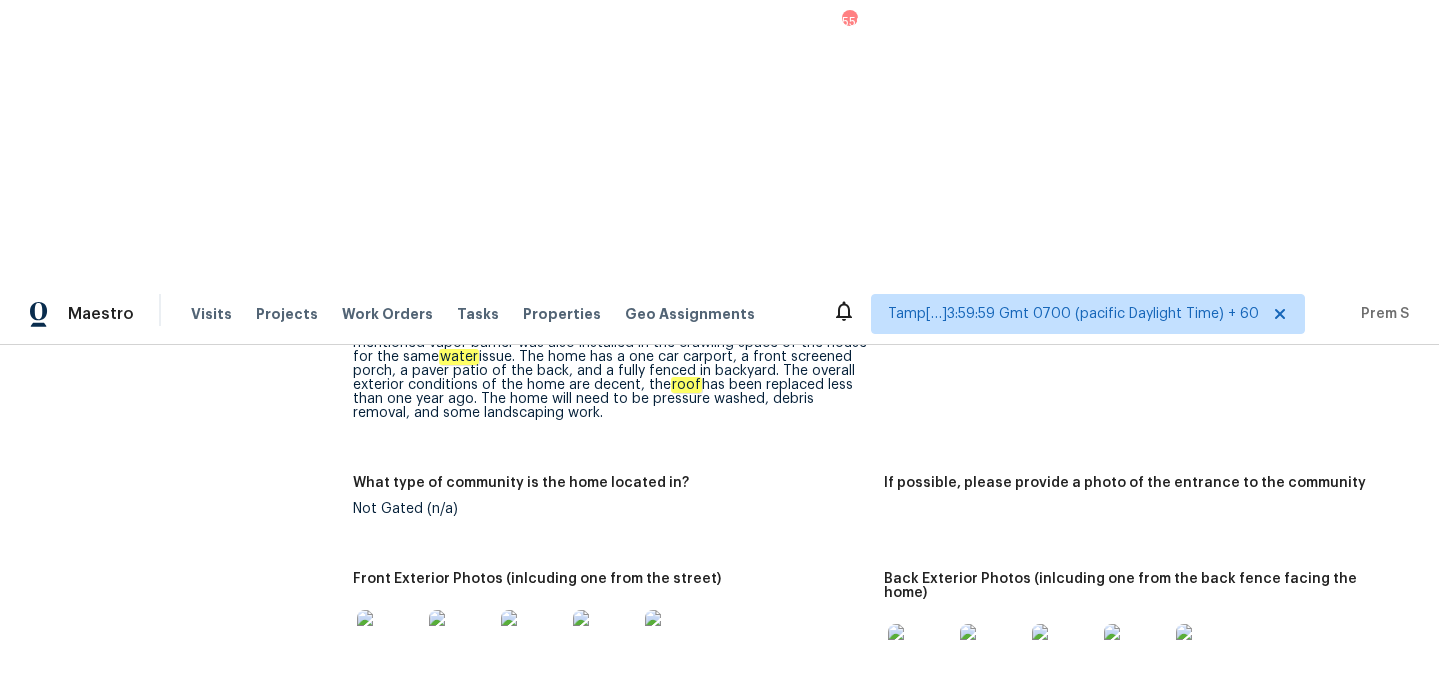 scroll, scrollTop: 1132, scrollLeft: 0, axis: vertical 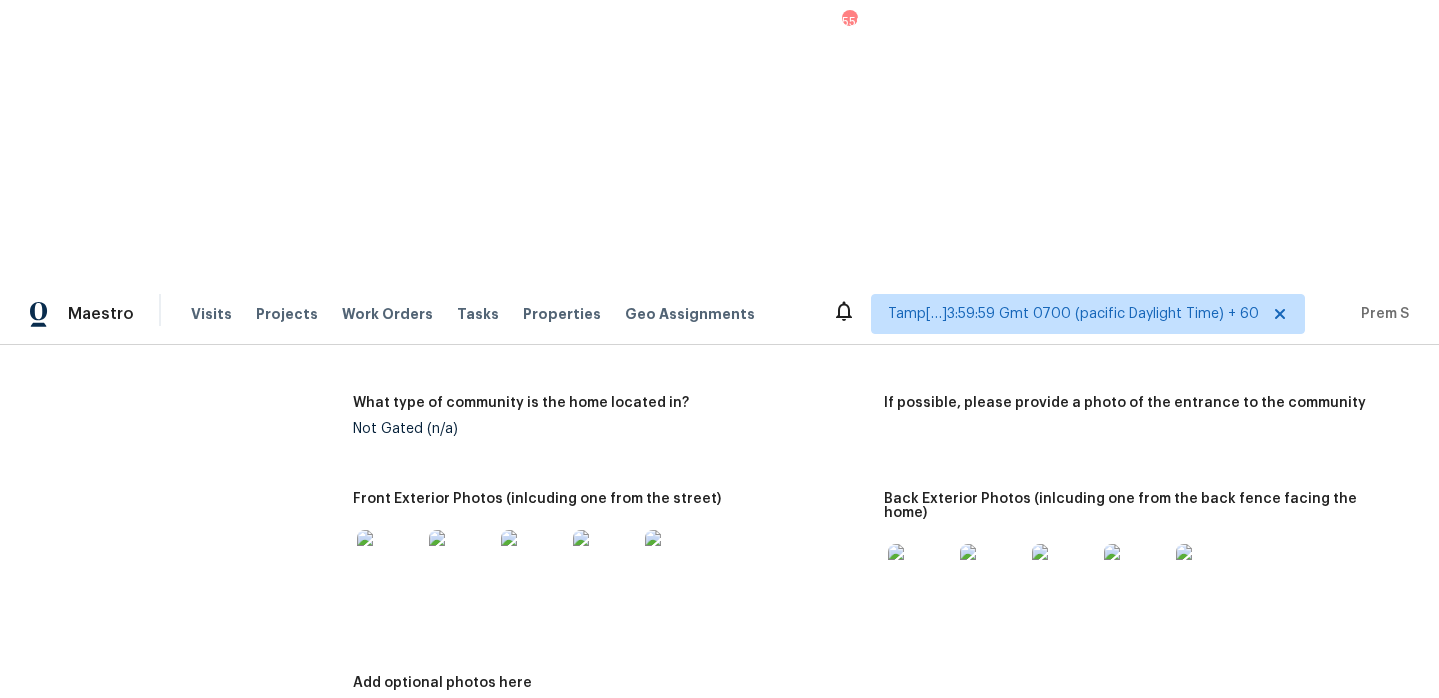 click at bounding box center [389, 562] 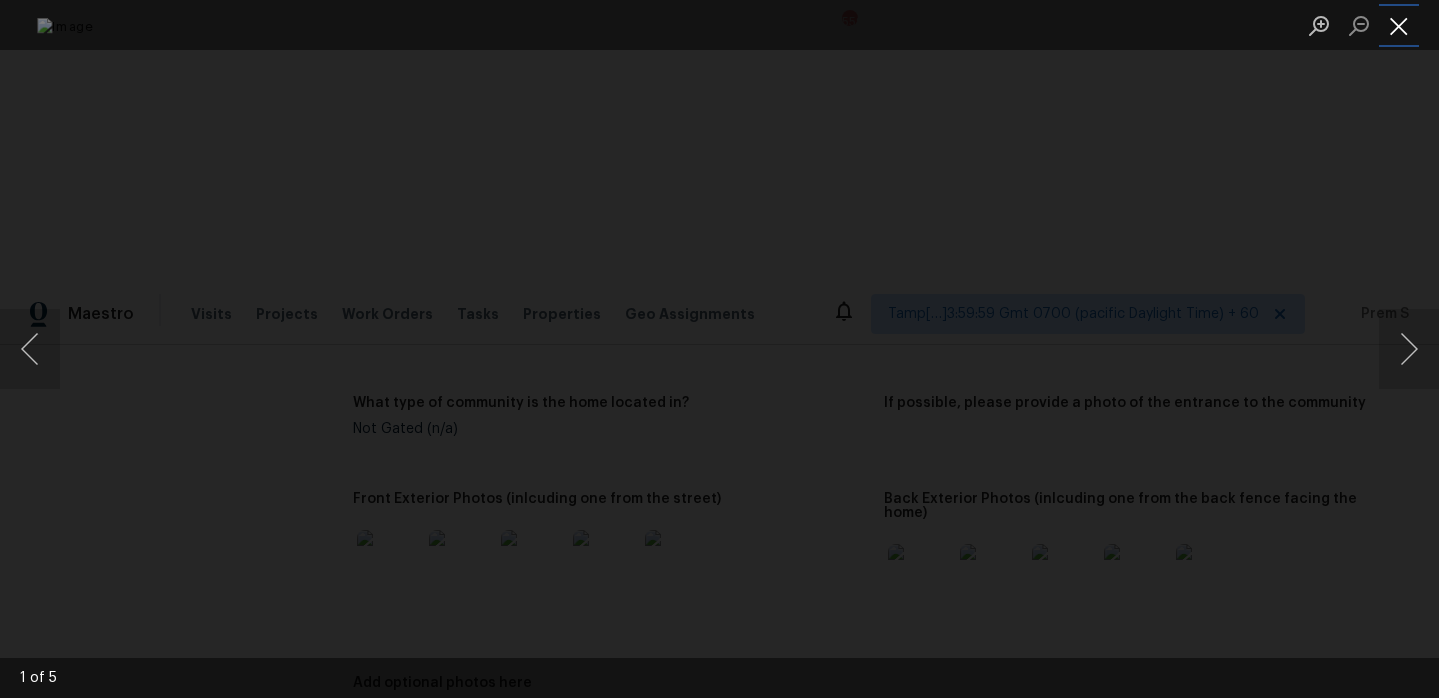 click at bounding box center (1399, 25) 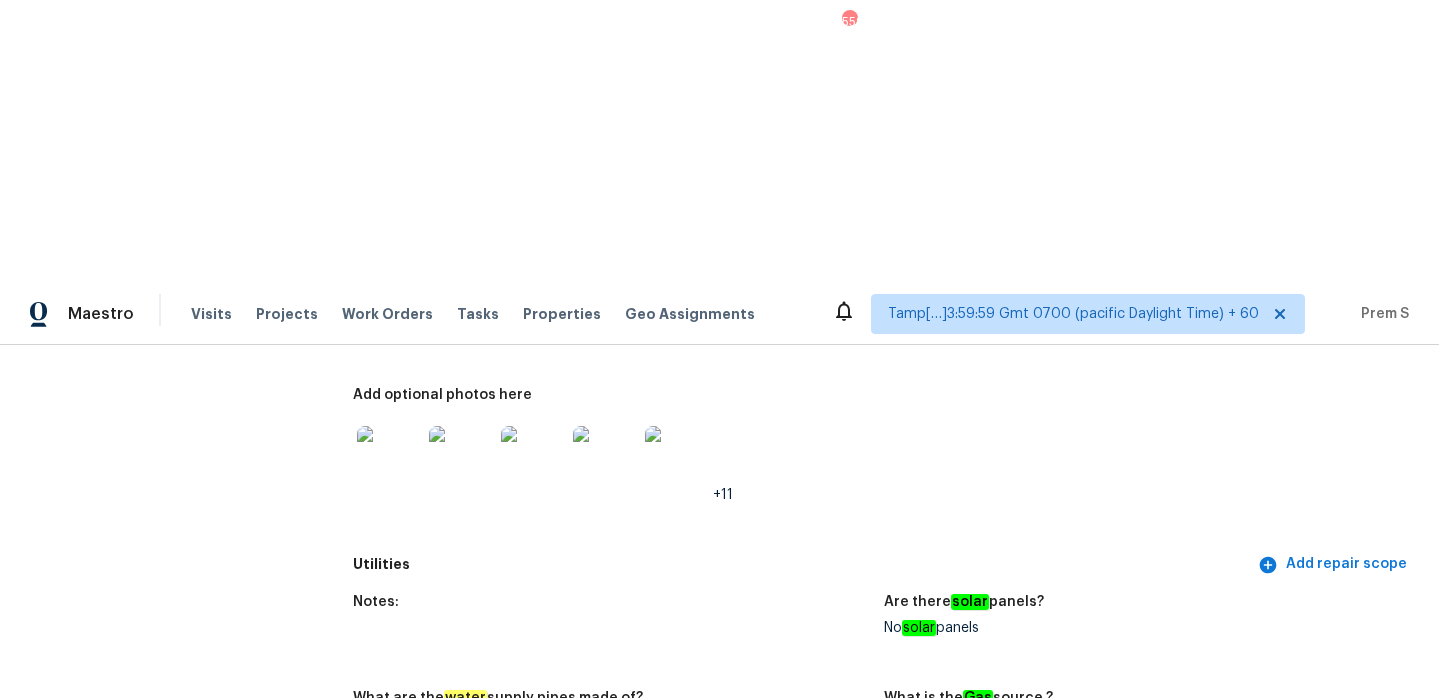 scroll, scrollTop: 0, scrollLeft: 0, axis: both 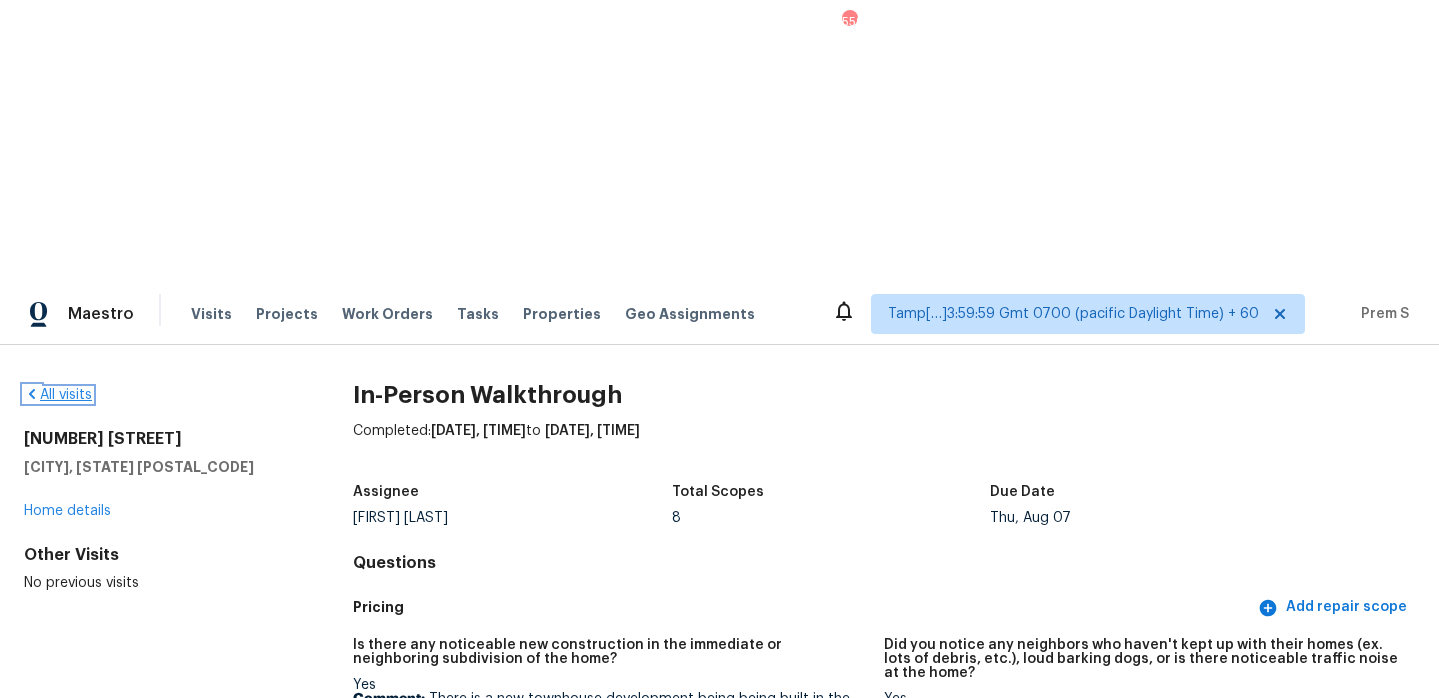 click on "All visits" at bounding box center (58, 395) 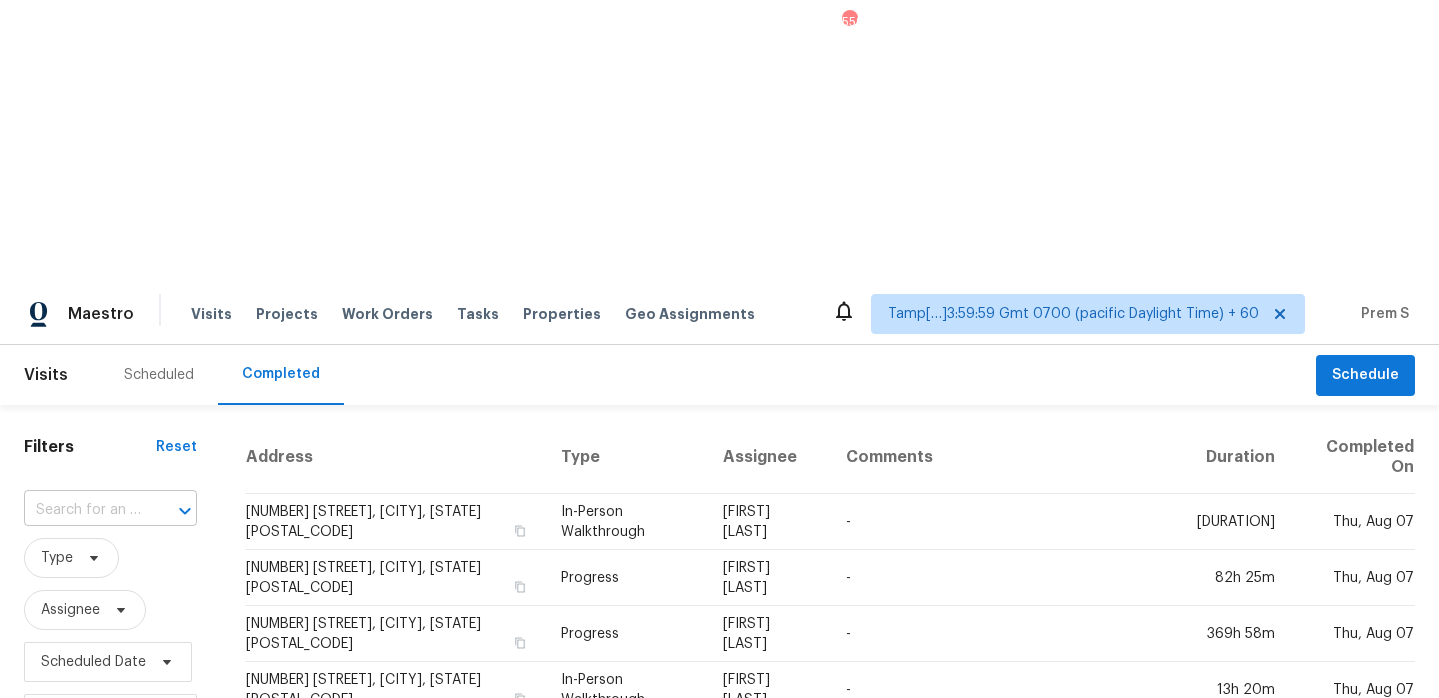 click at bounding box center (82, 510) 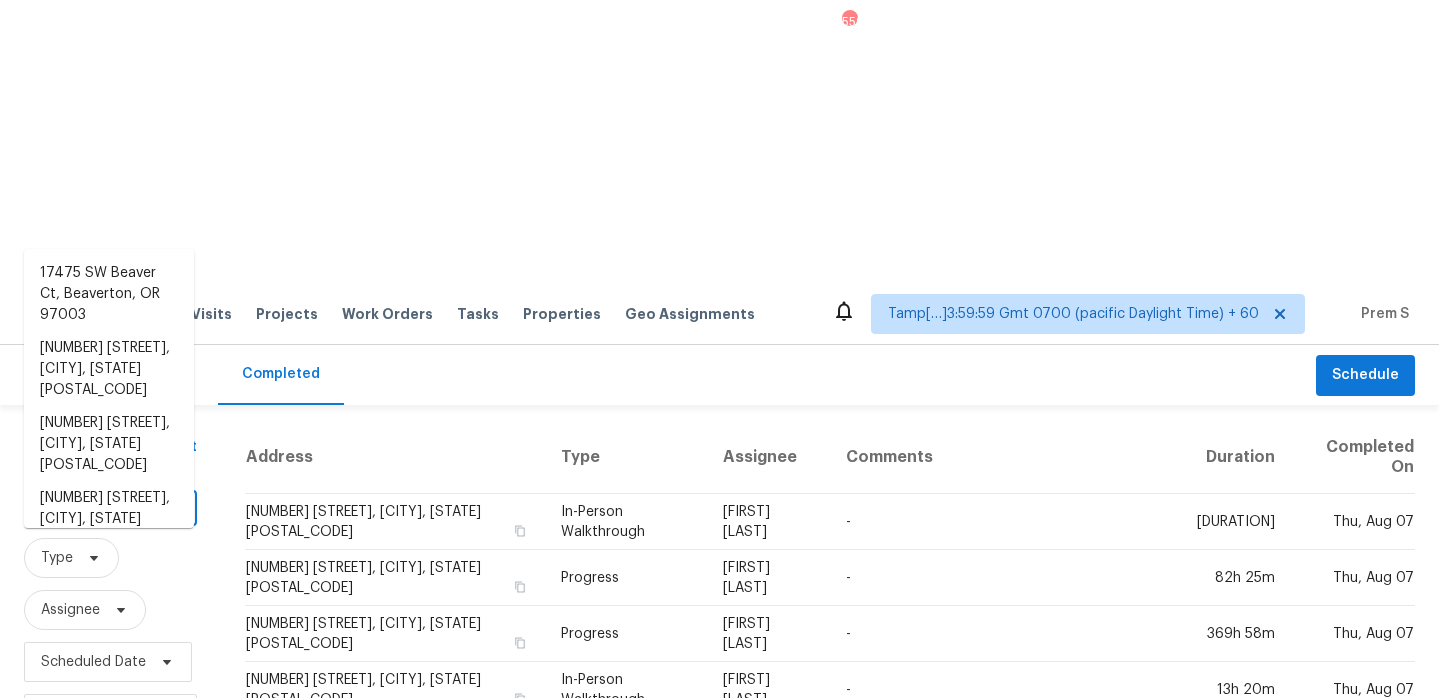 paste on "[NUMBER] [STREET], [CITY], [STATE], [POSTAL_CODE]" 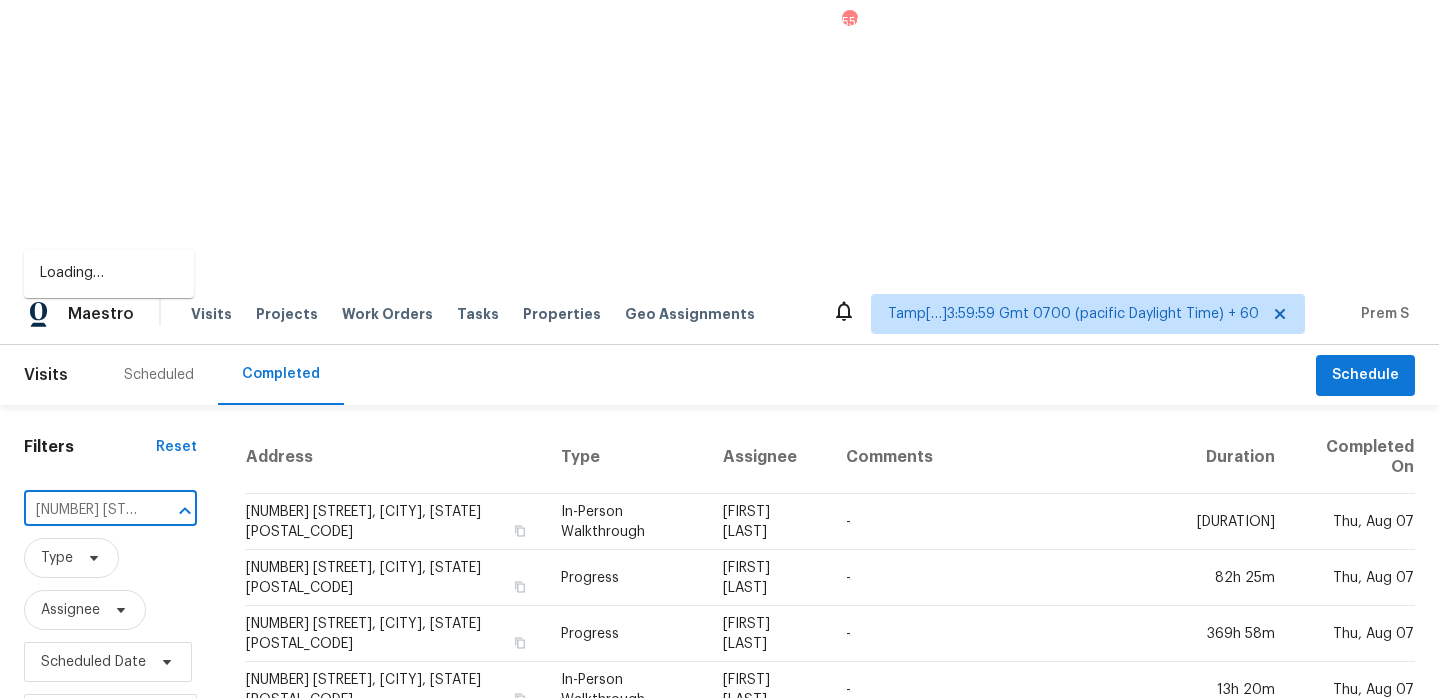 scroll, scrollTop: 0, scrollLeft: 195, axis: horizontal 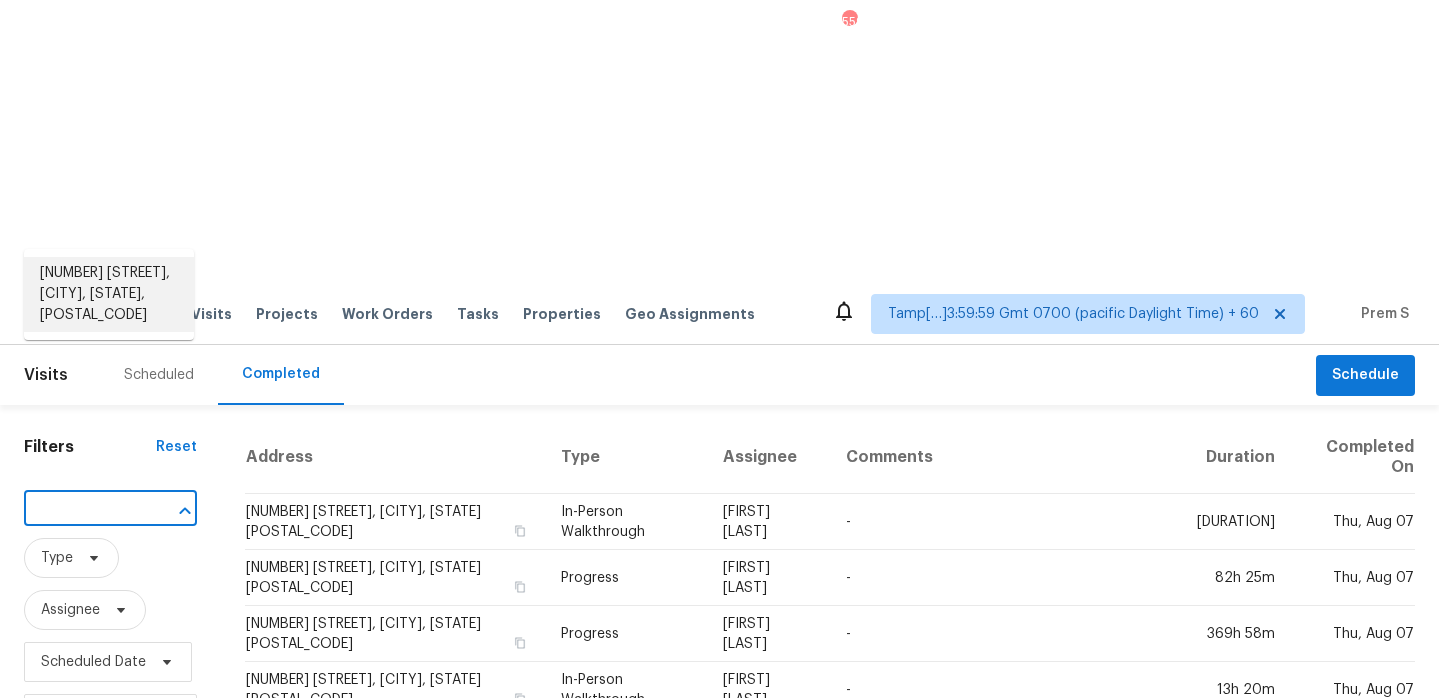 click on "[NUMBER] [STREET], [CITY], [STATE], [POSTAL_CODE]" at bounding box center [109, 294] 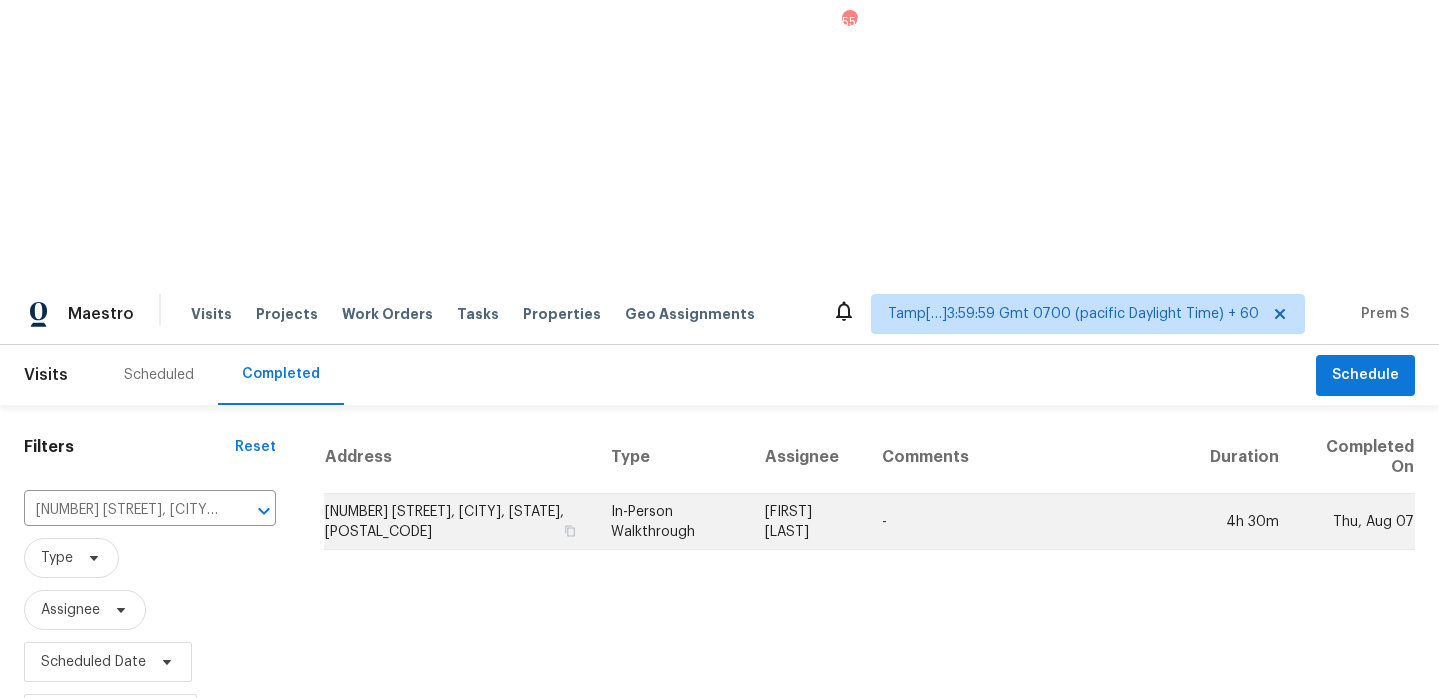 click on "[NUMBER] [STREET], [CITY], [STATE], [POSTAL_CODE]" at bounding box center (459, 522) 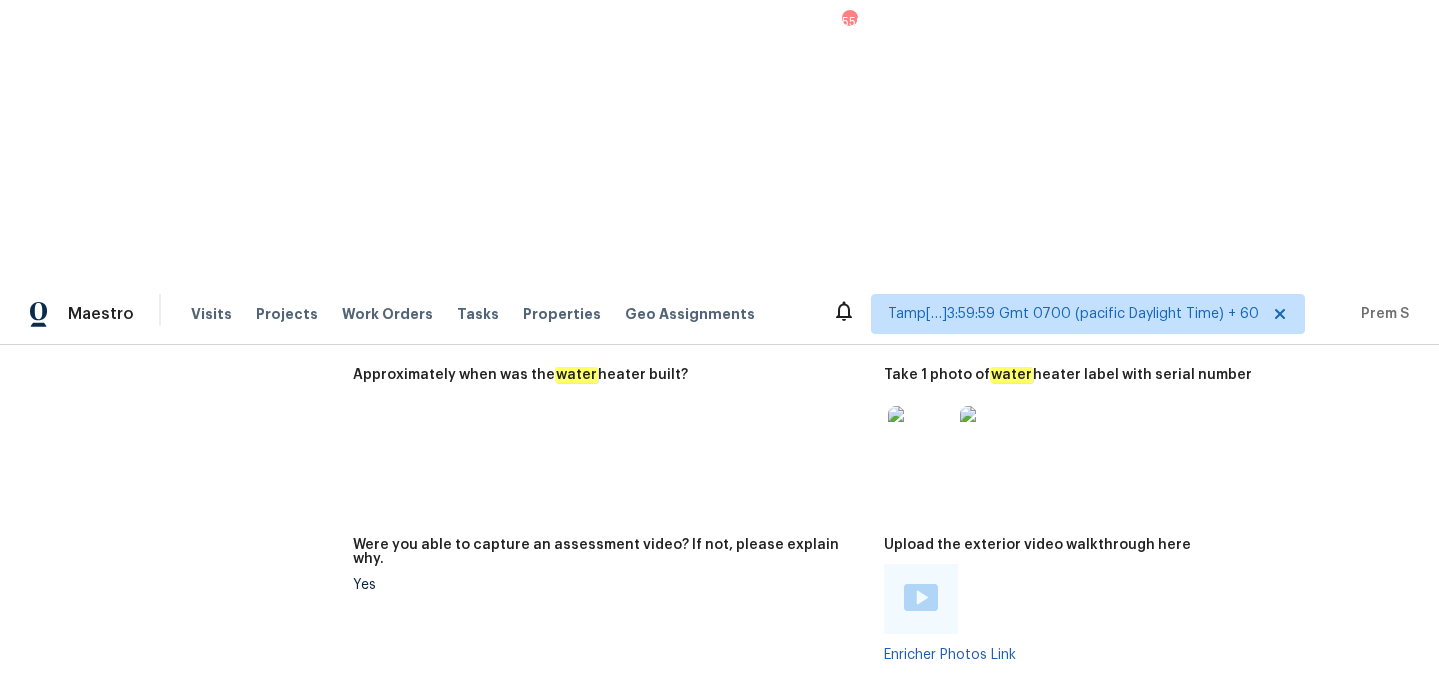 scroll, scrollTop: 3955, scrollLeft: 0, axis: vertical 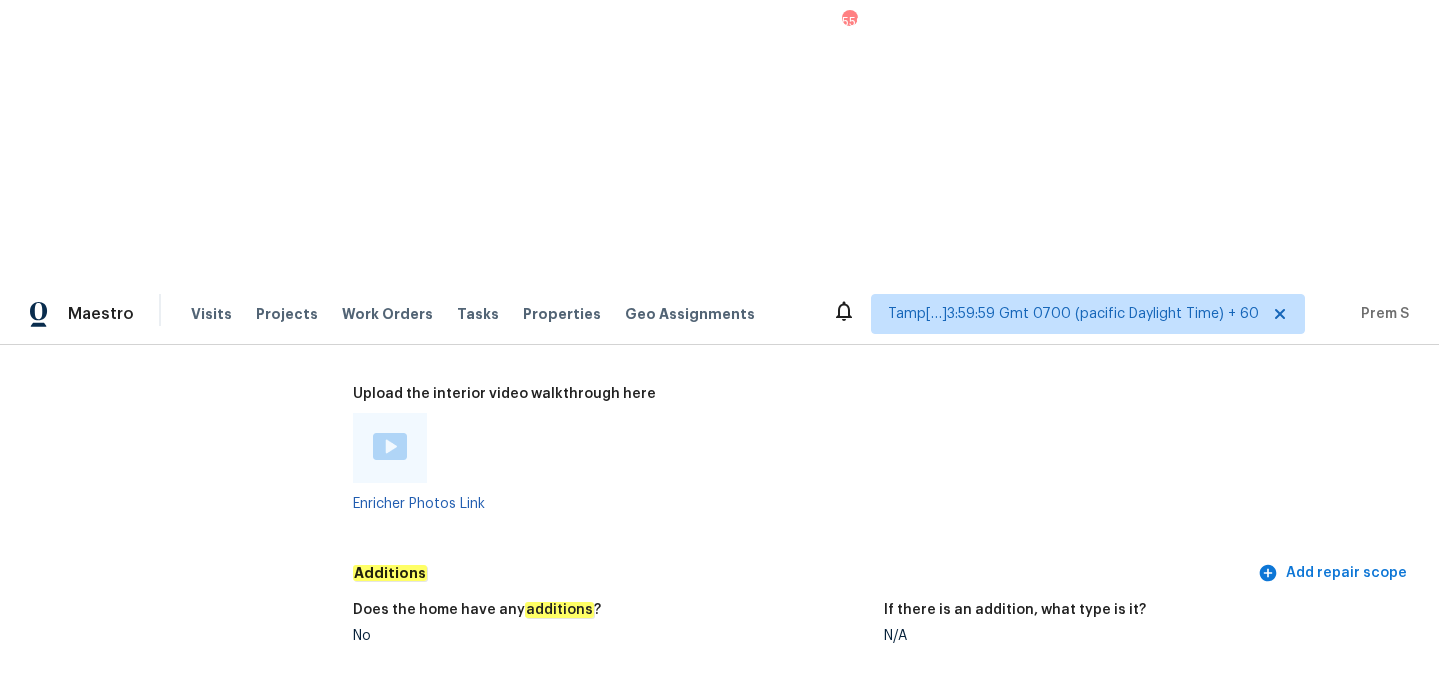 click at bounding box center (390, 446) 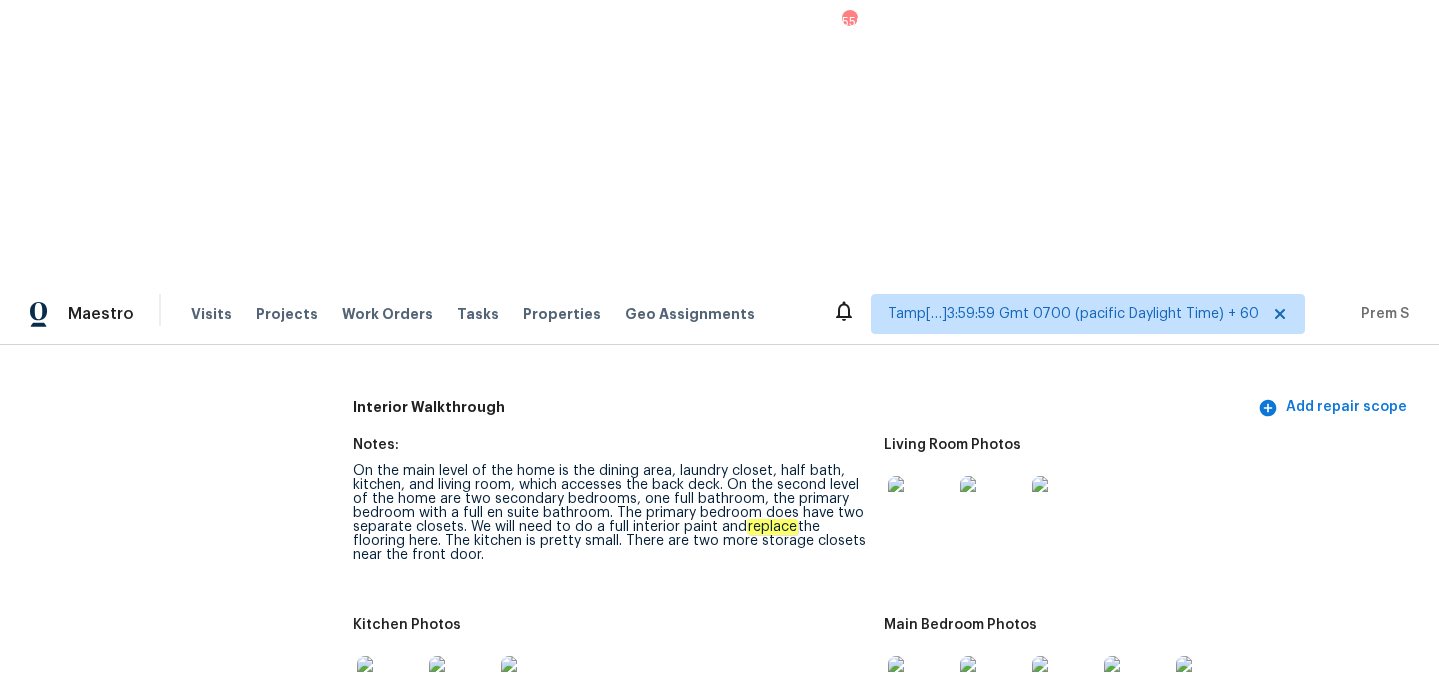 scroll, scrollTop: 2169, scrollLeft: 0, axis: vertical 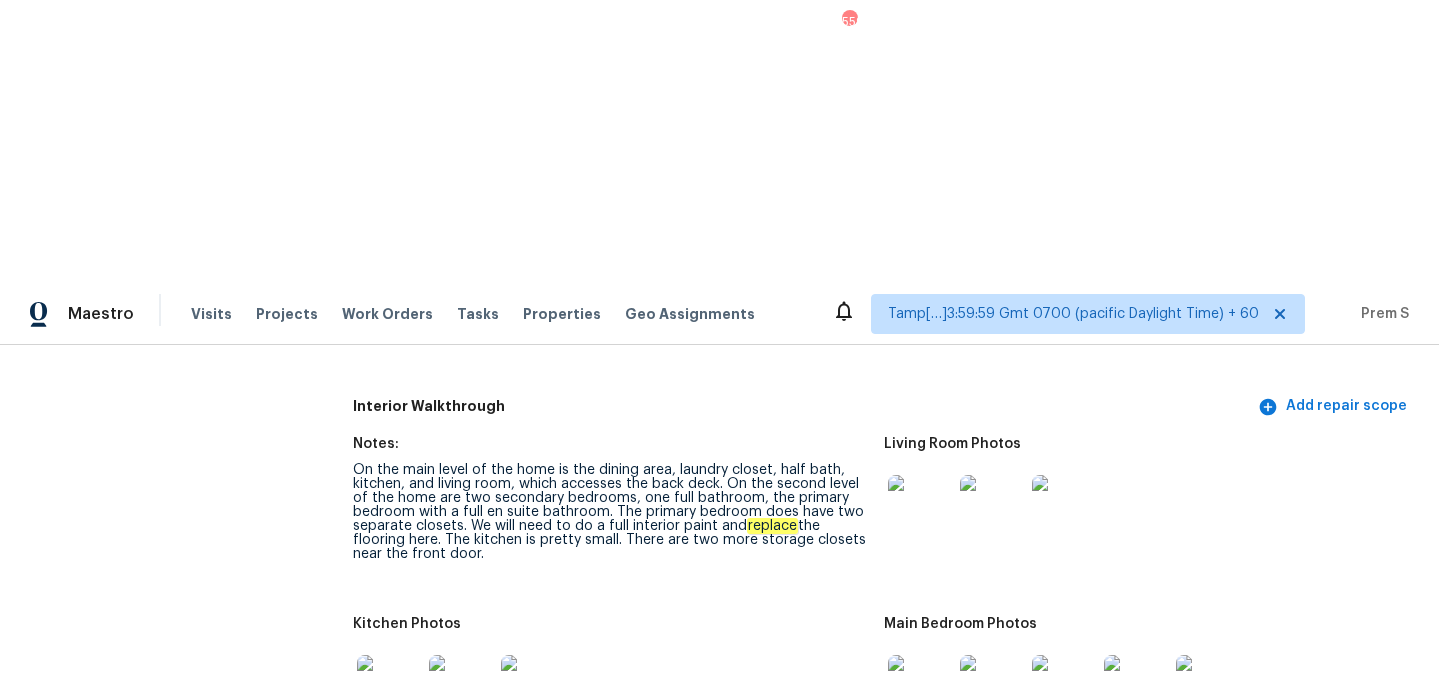 click at bounding box center (920, 857) 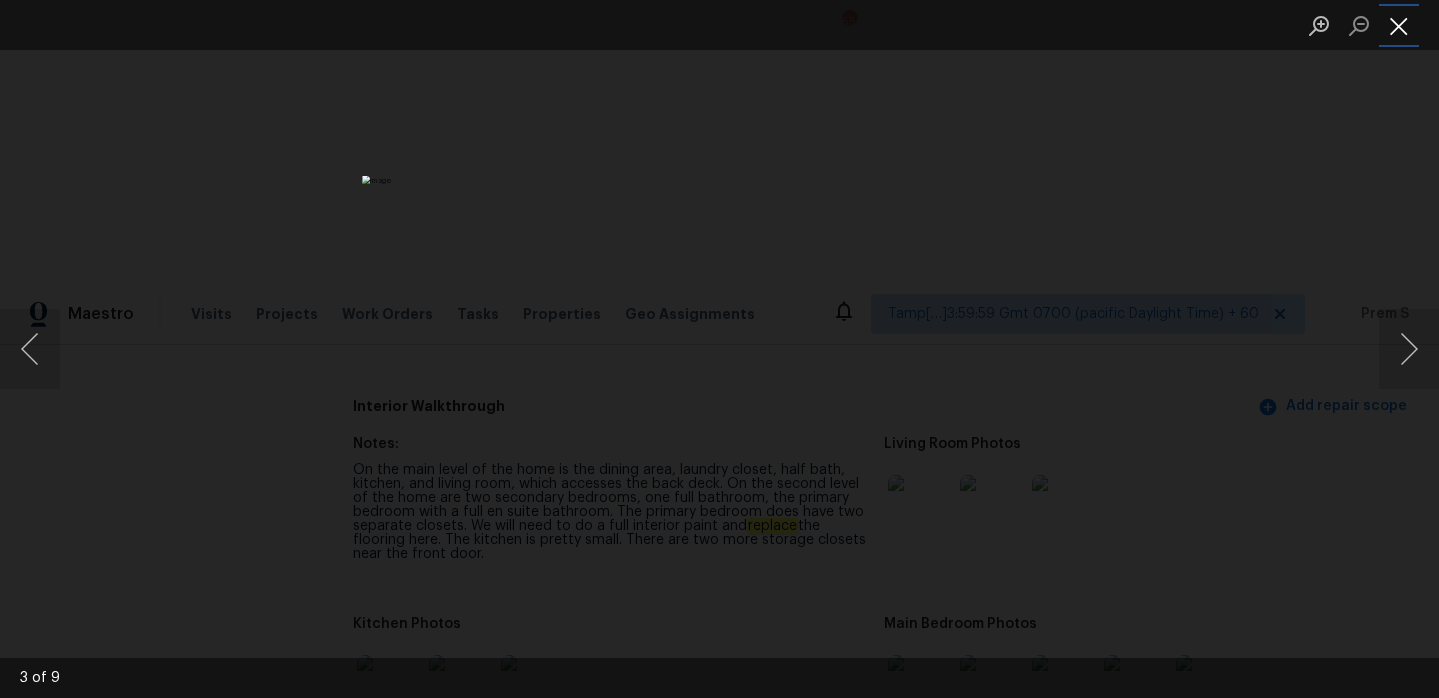 click at bounding box center (1399, 25) 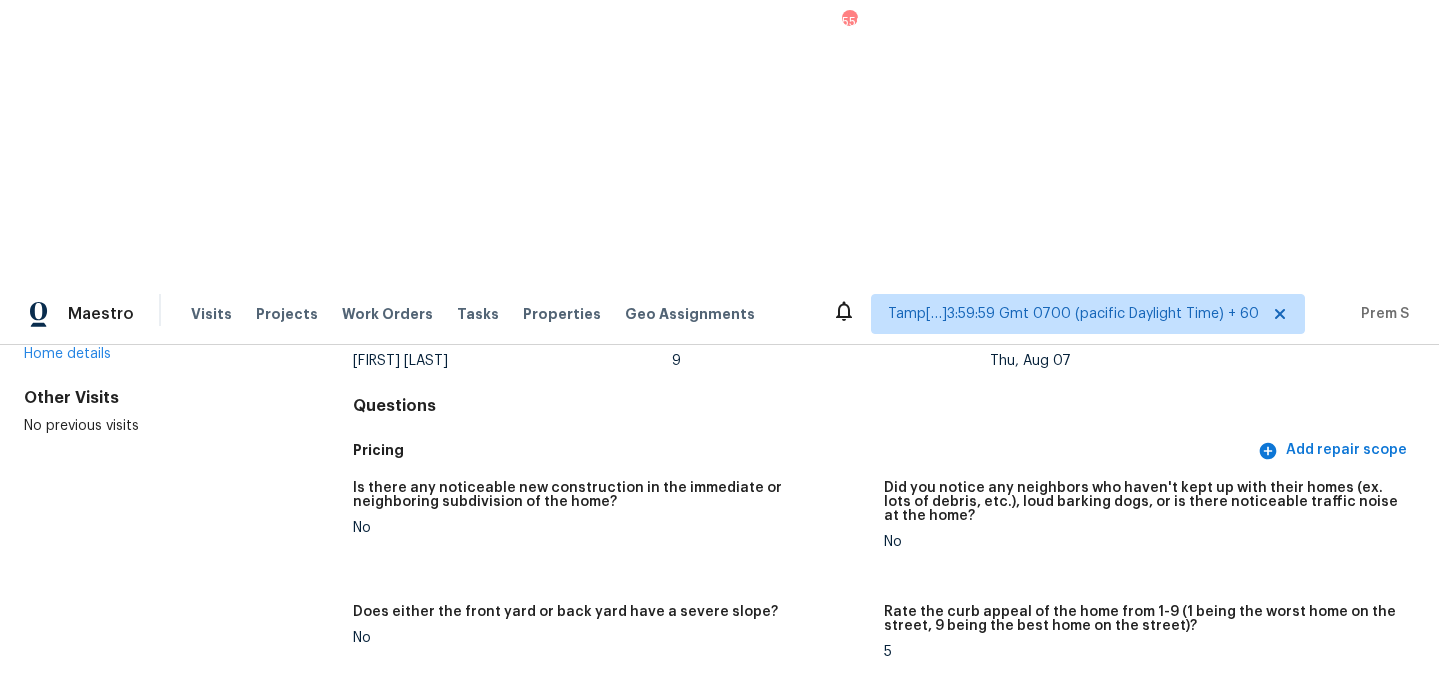 scroll, scrollTop: 0, scrollLeft: 0, axis: both 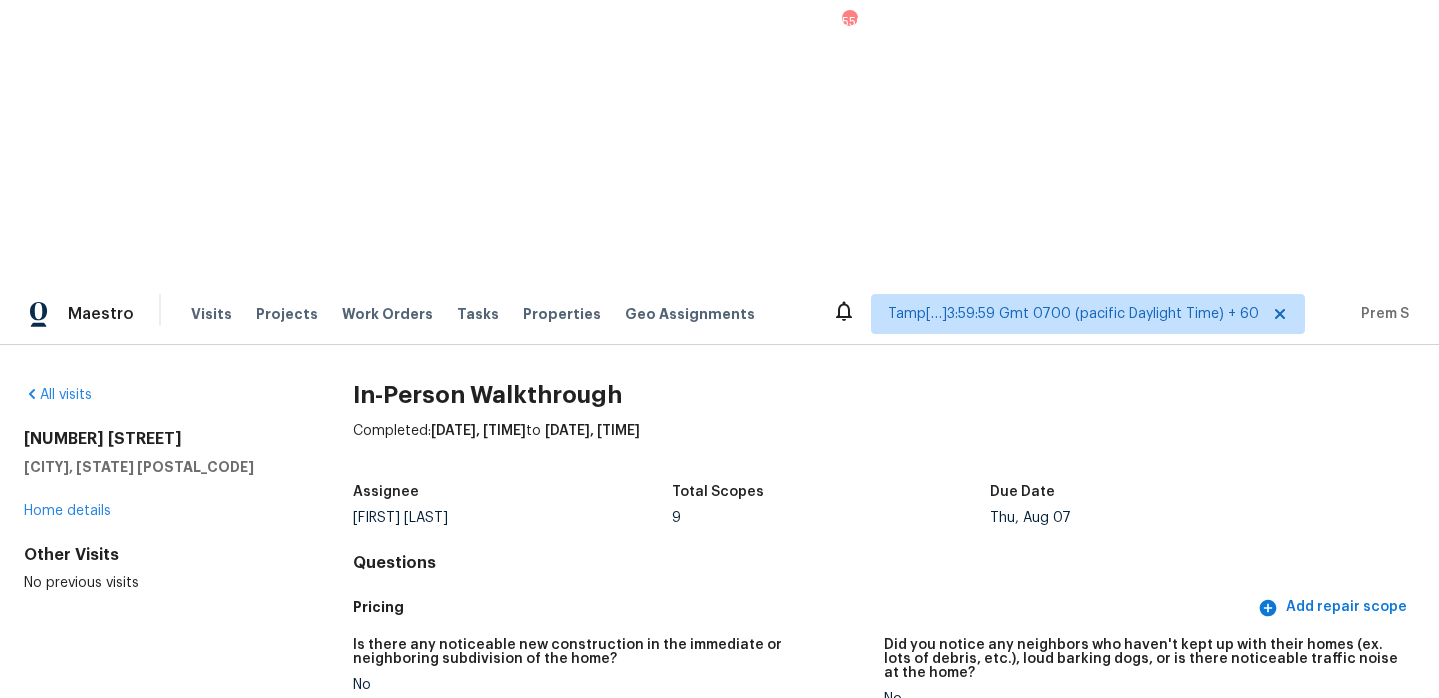 click on "All visits" at bounding box center (156, 395) 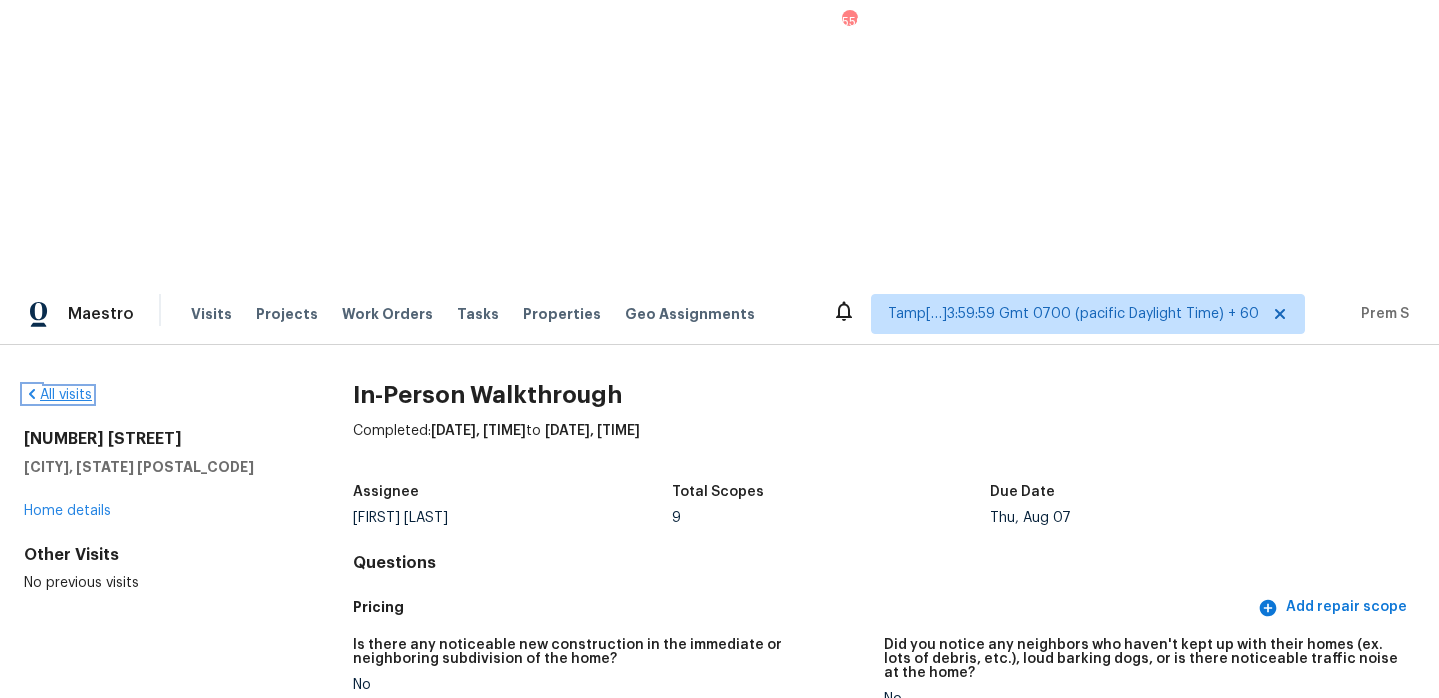 click on "All visits" at bounding box center [58, 395] 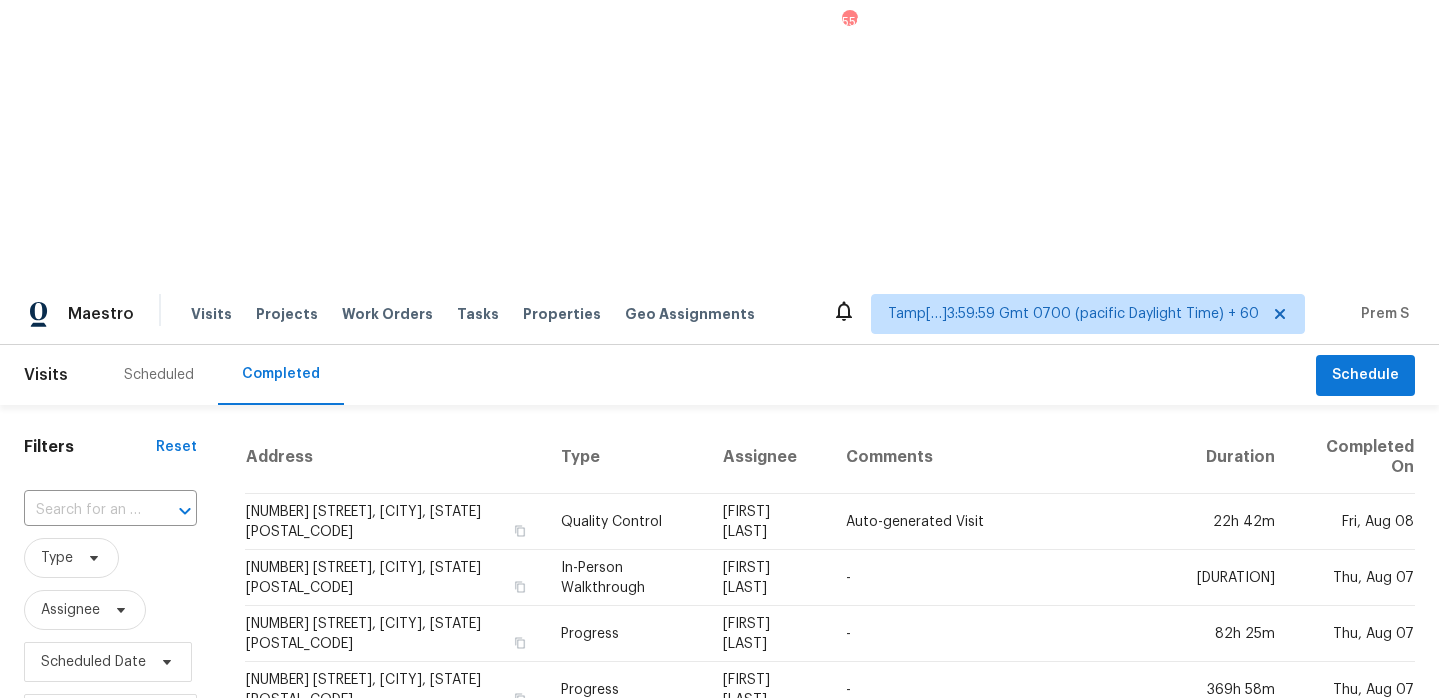 click at bounding box center (171, 511) 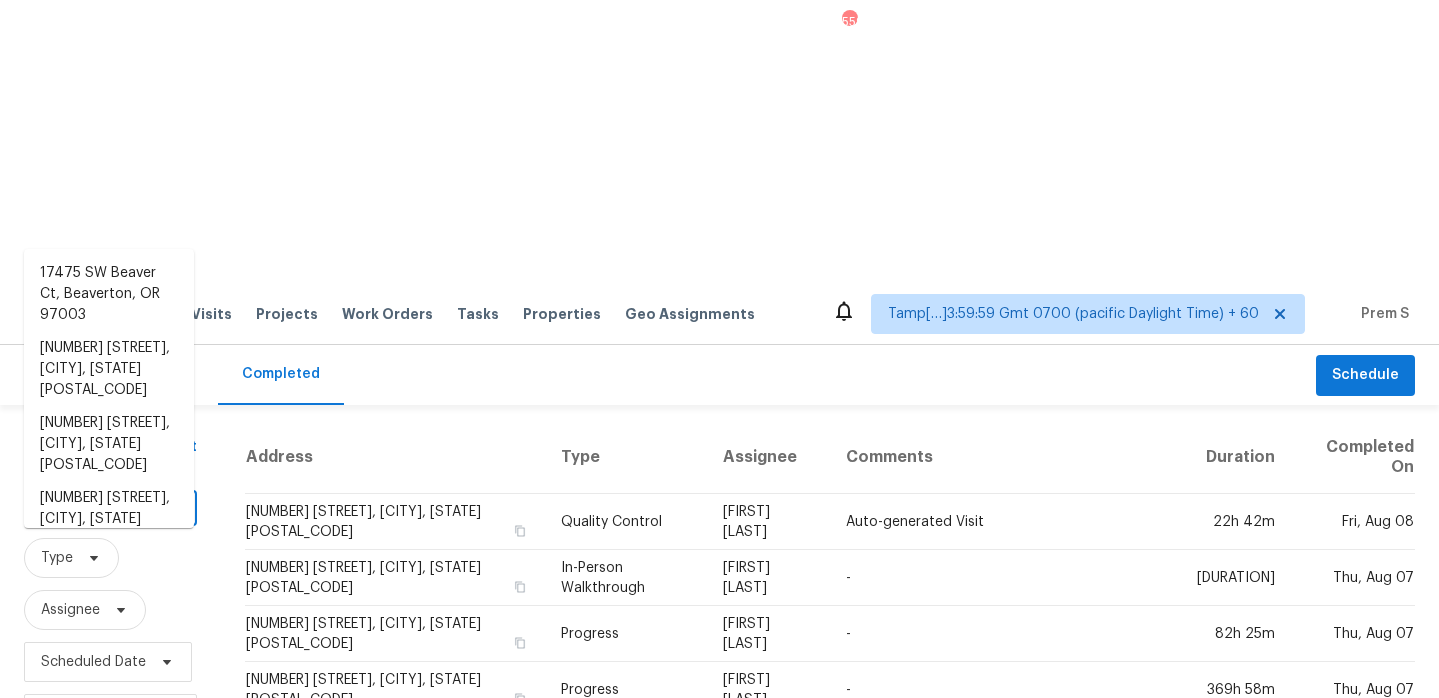 paste on "[NUMBER] [STREET] [CITY], [STATE], [POSTAL_CODE]" 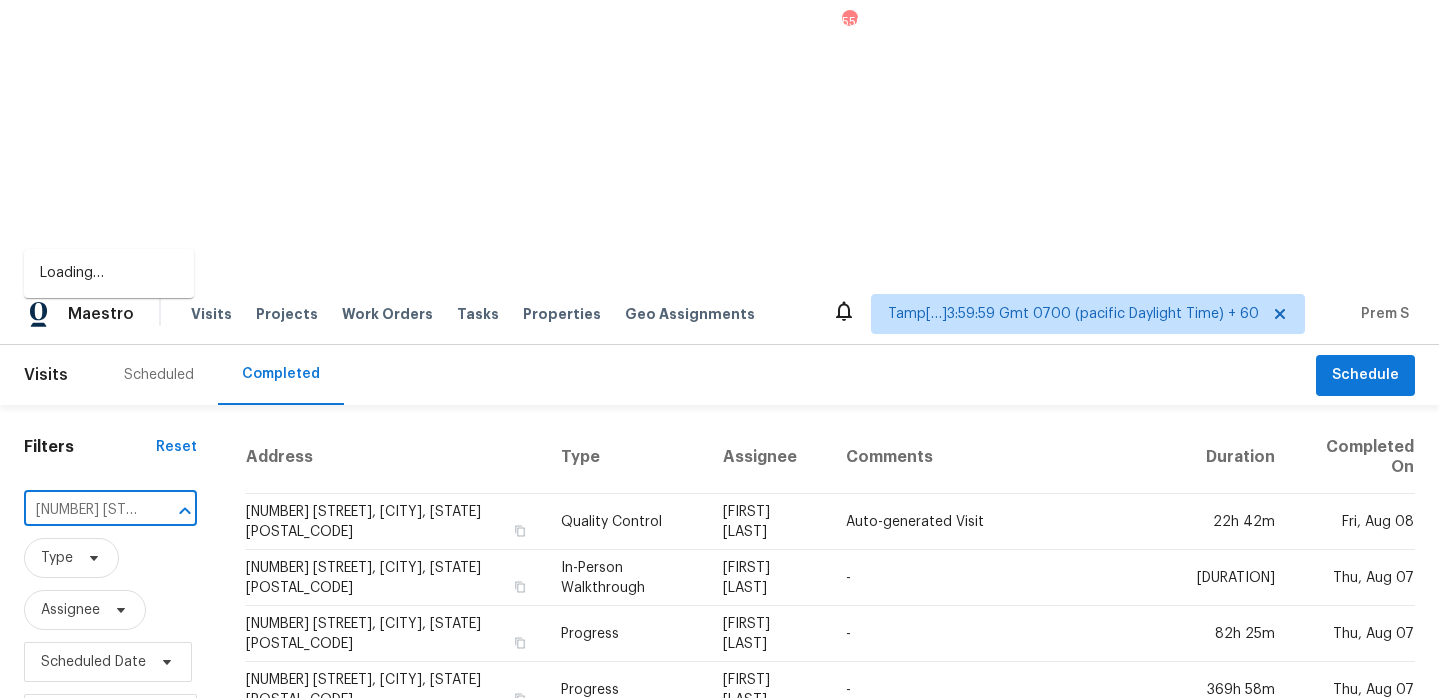 type on "[NUMBER] [STREET] [CITY], [STATE], [POSTAL_CODE]" 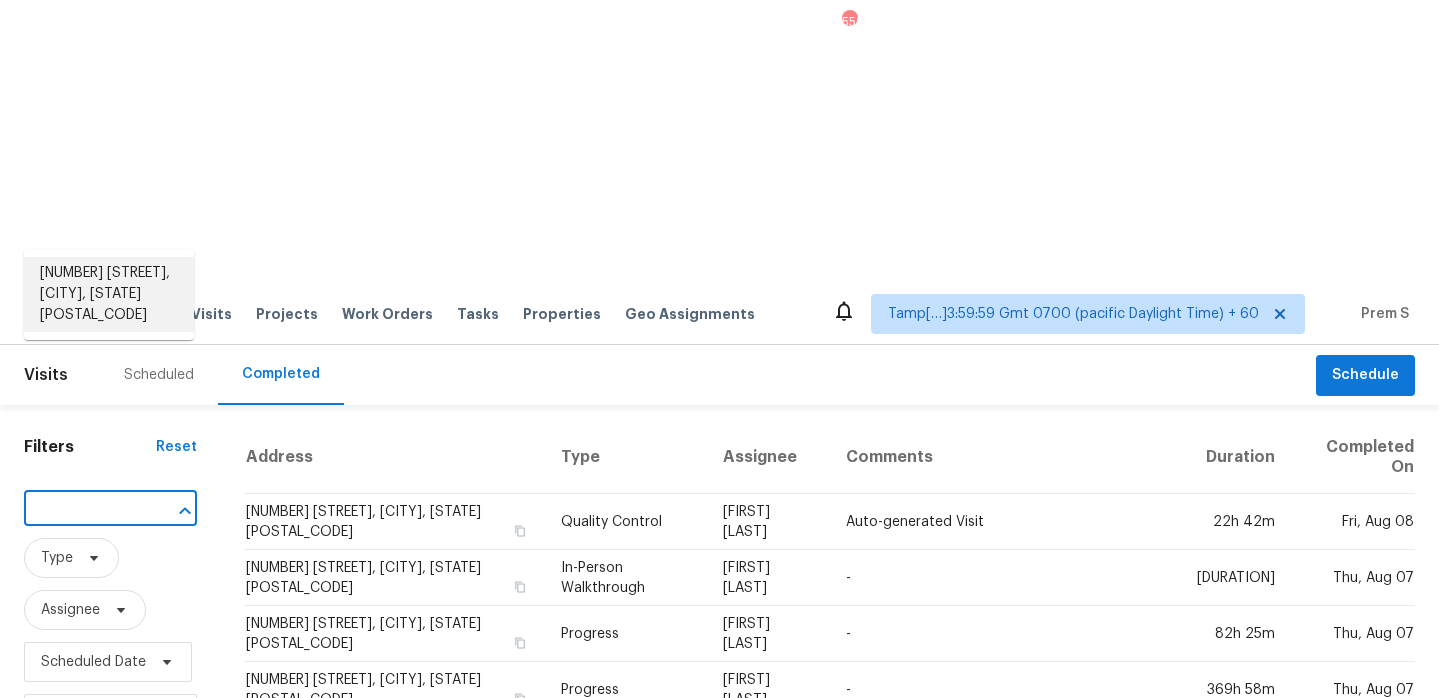 click on "[NUMBER] [STREET], [CITY], [STATE] [POSTAL_CODE]" at bounding box center (109, 294) 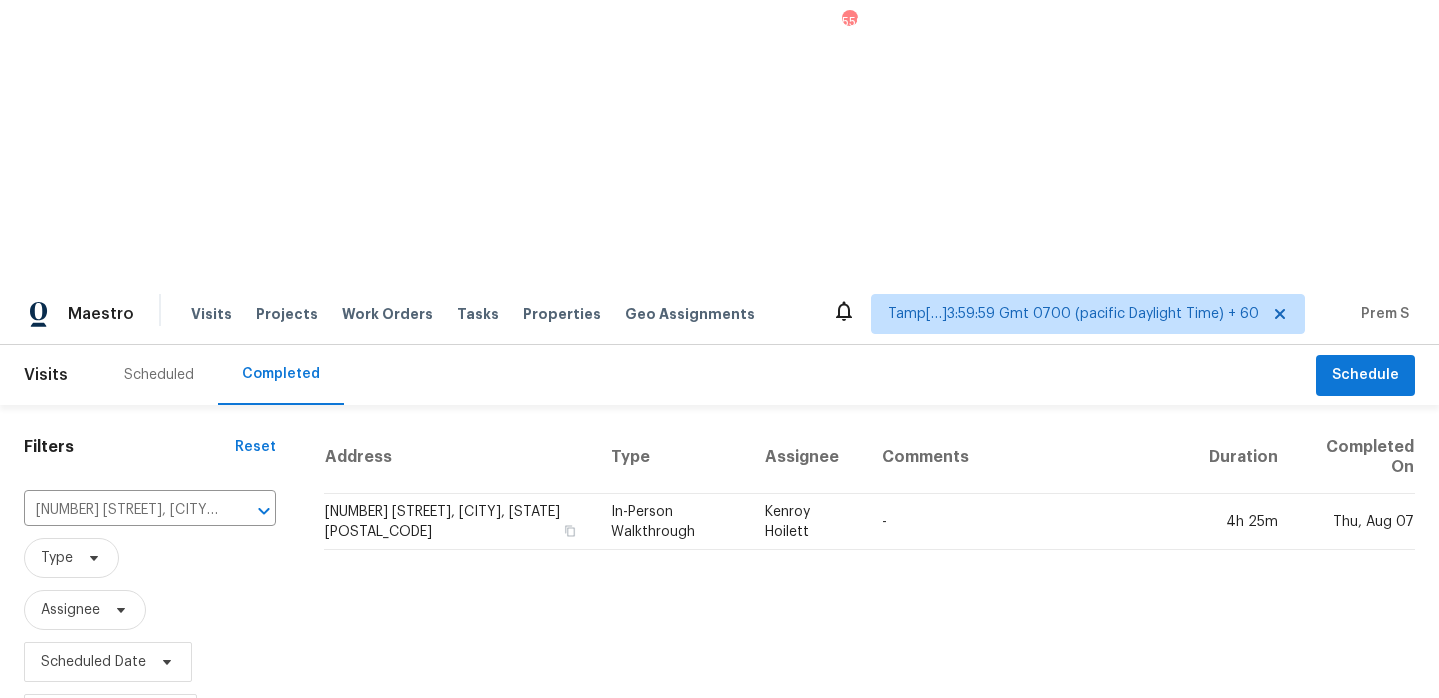 click on "[NUMBER] [STREET], [CITY], [STATE] [POSTAL_CODE]" at bounding box center [459, 522] 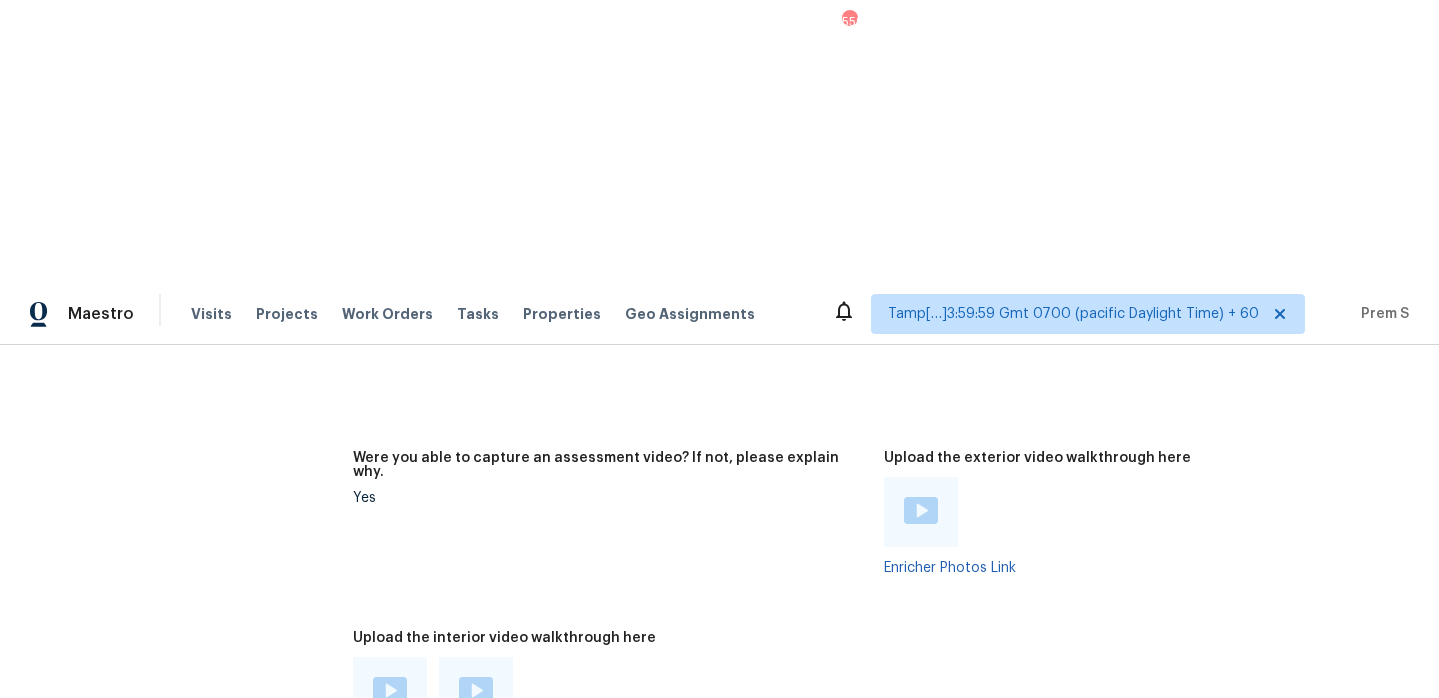 scroll, scrollTop: 4365, scrollLeft: 0, axis: vertical 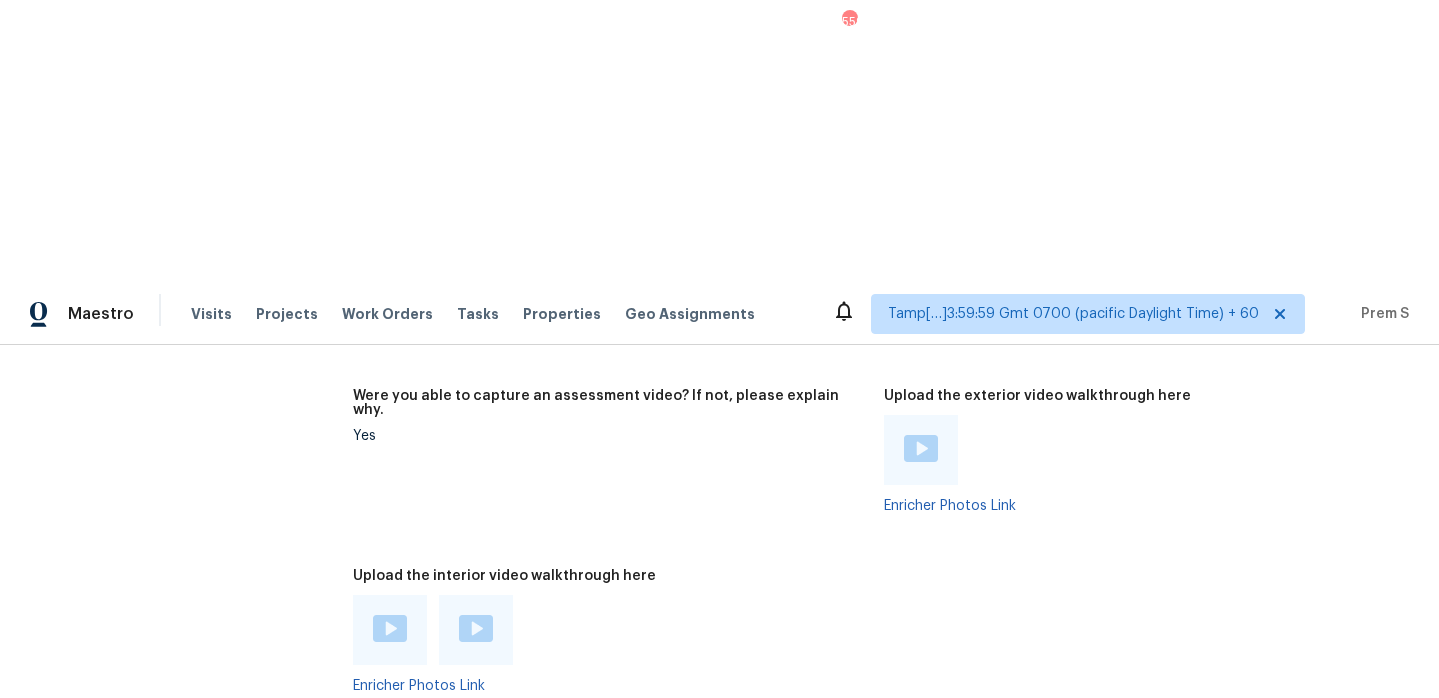 click at bounding box center (390, 628) 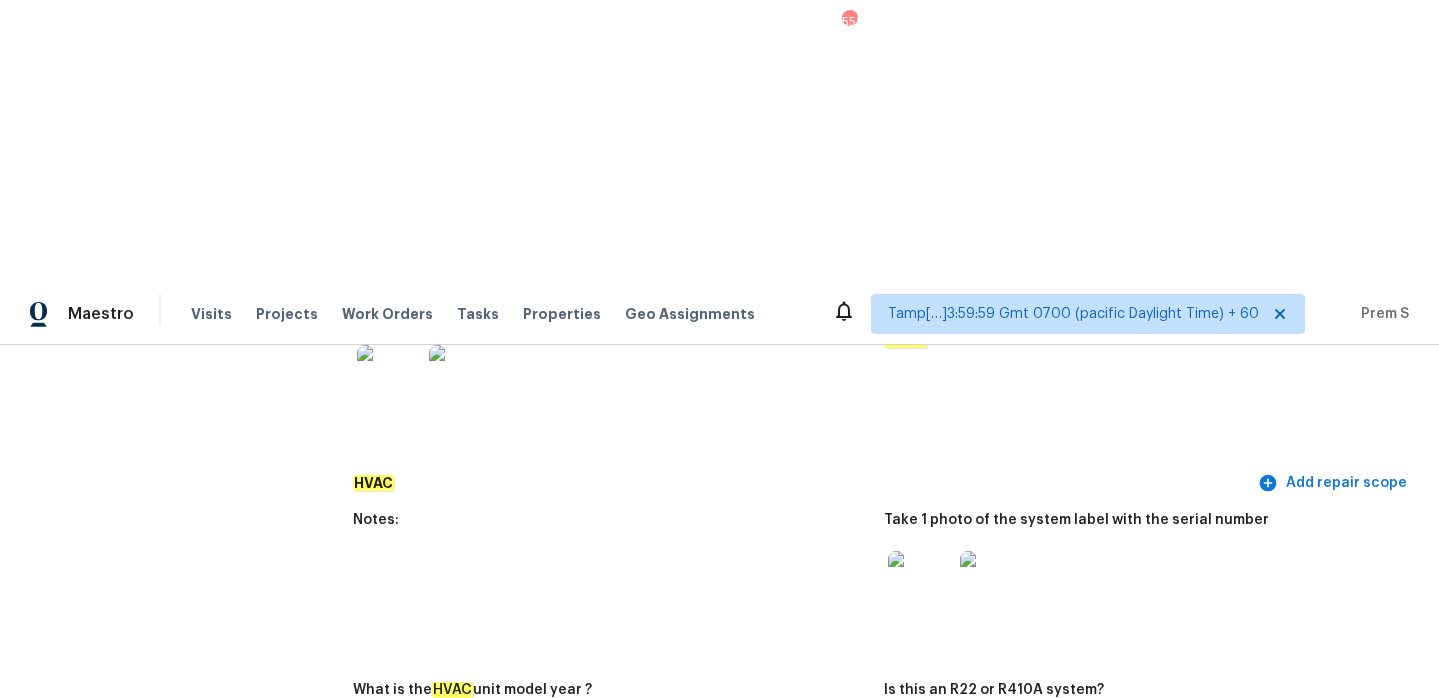scroll, scrollTop: 2629, scrollLeft: 0, axis: vertical 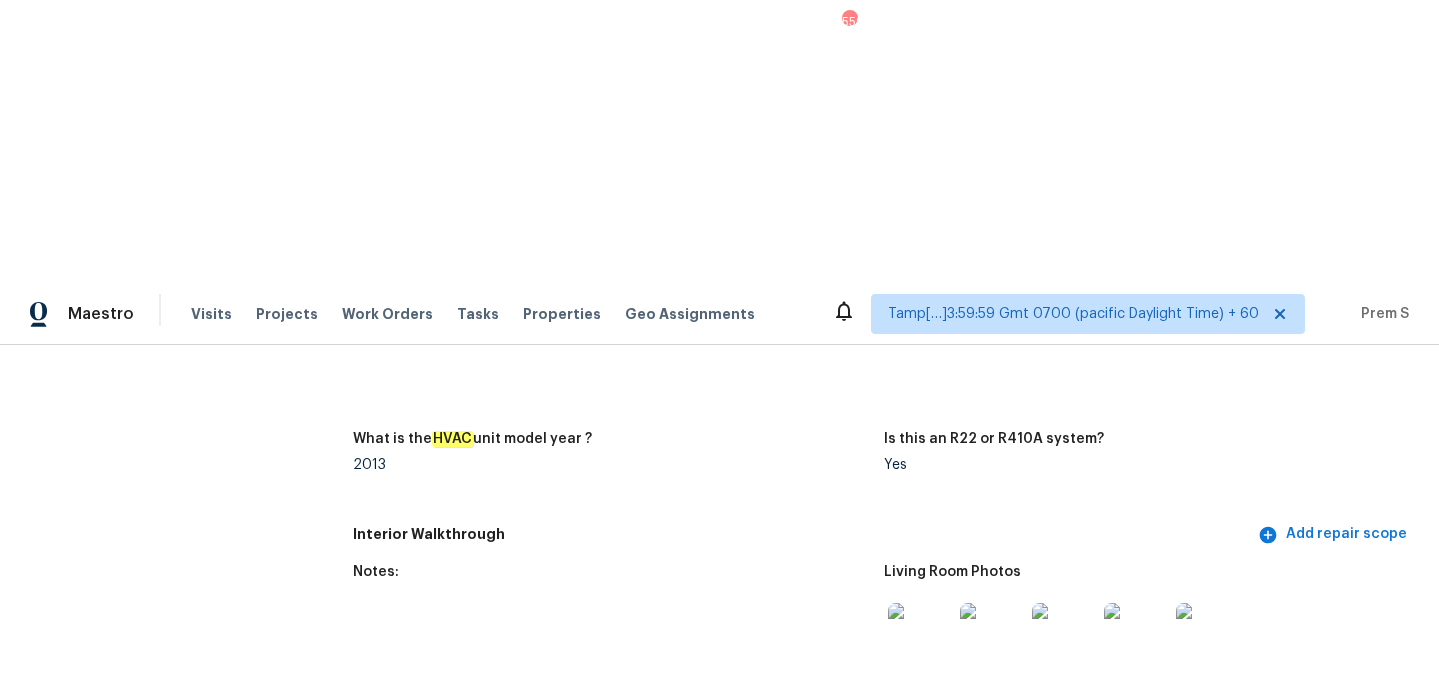 click at bounding box center [920, 635] 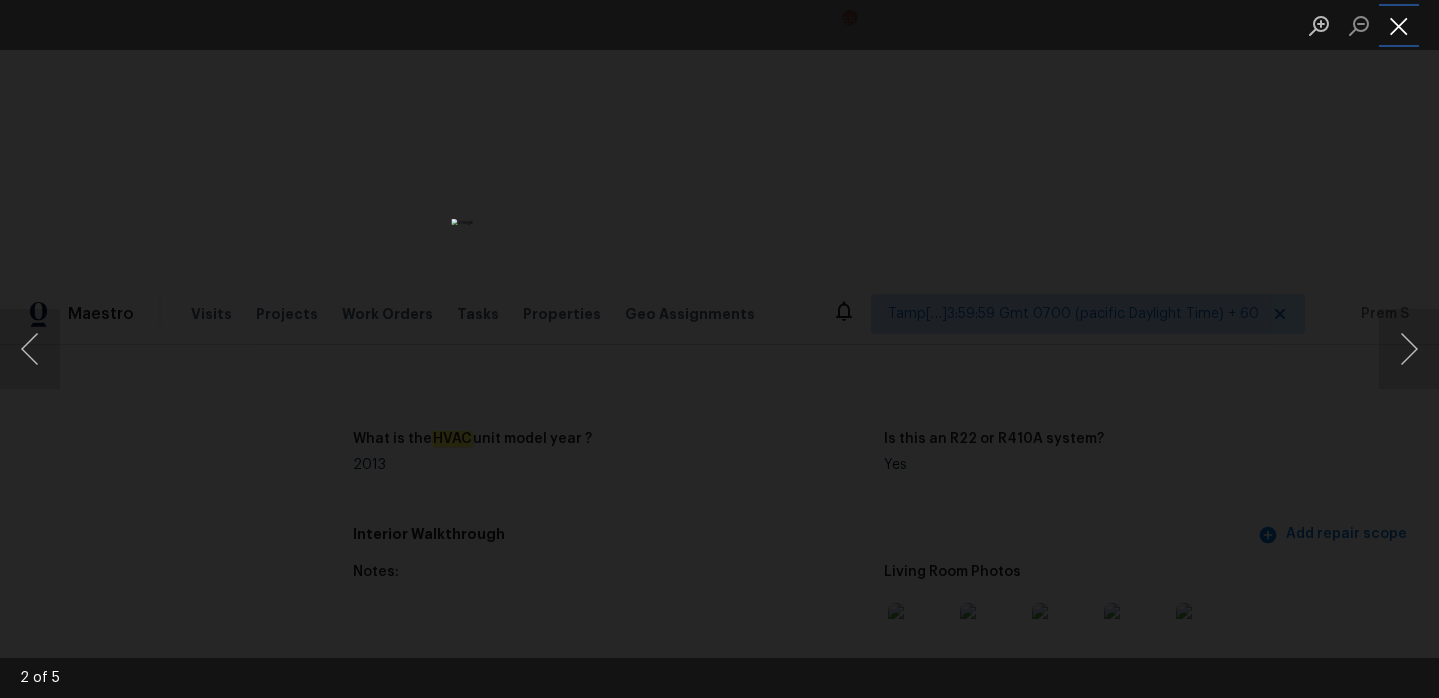 click at bounding box center [1399, 25] 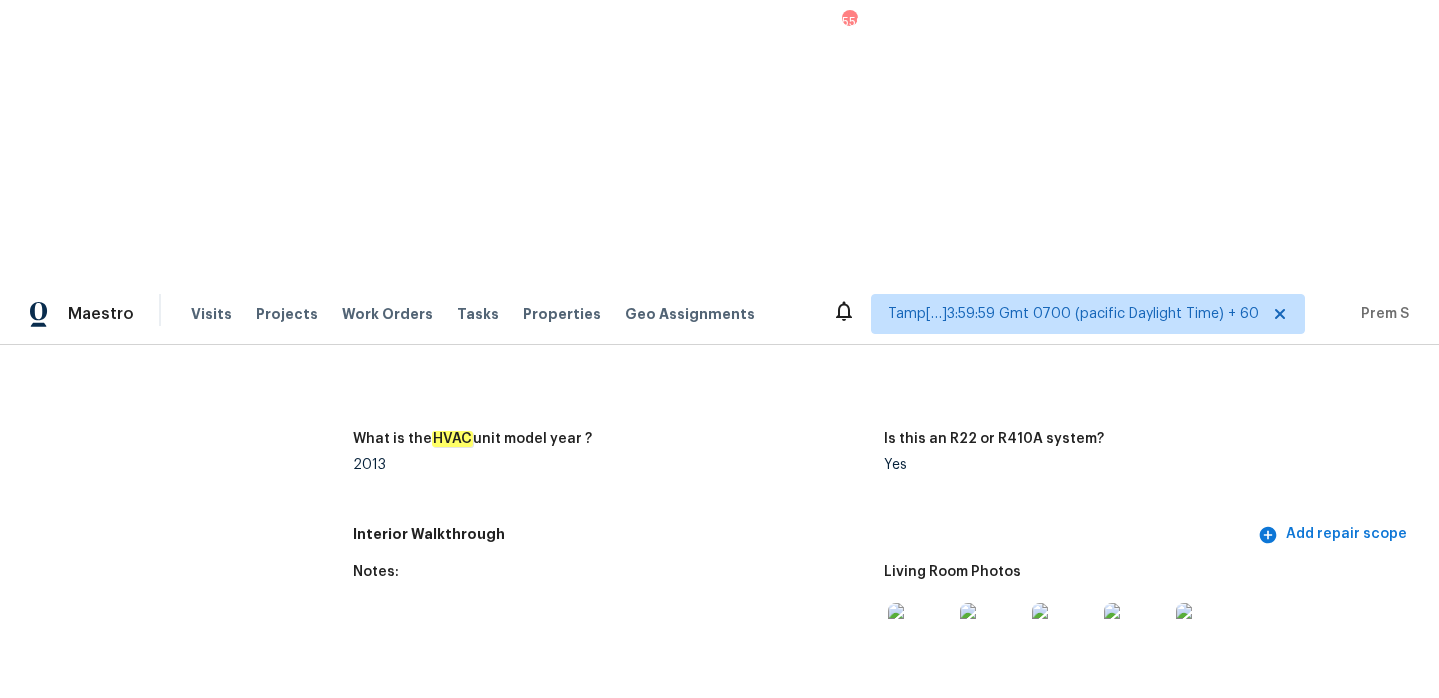 click at bounding box center (920, 805) 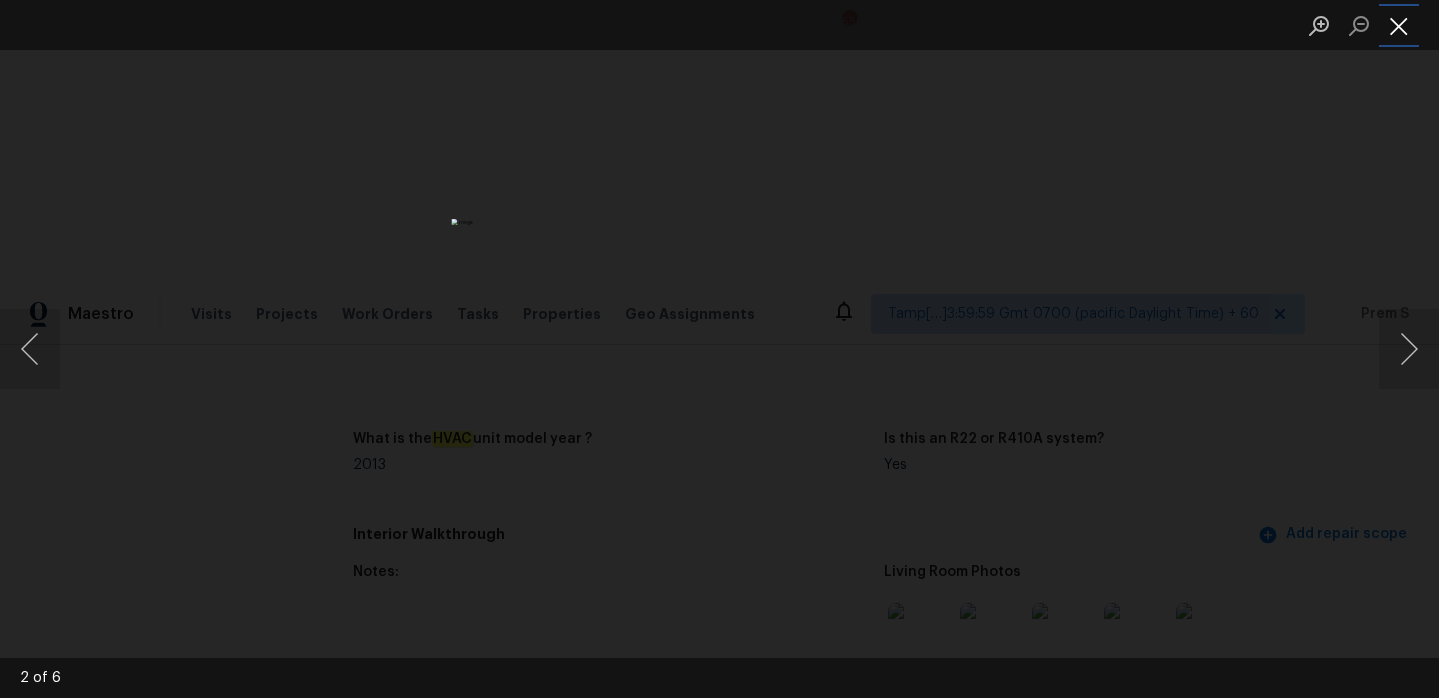 click at bounding box center (1399, 25) 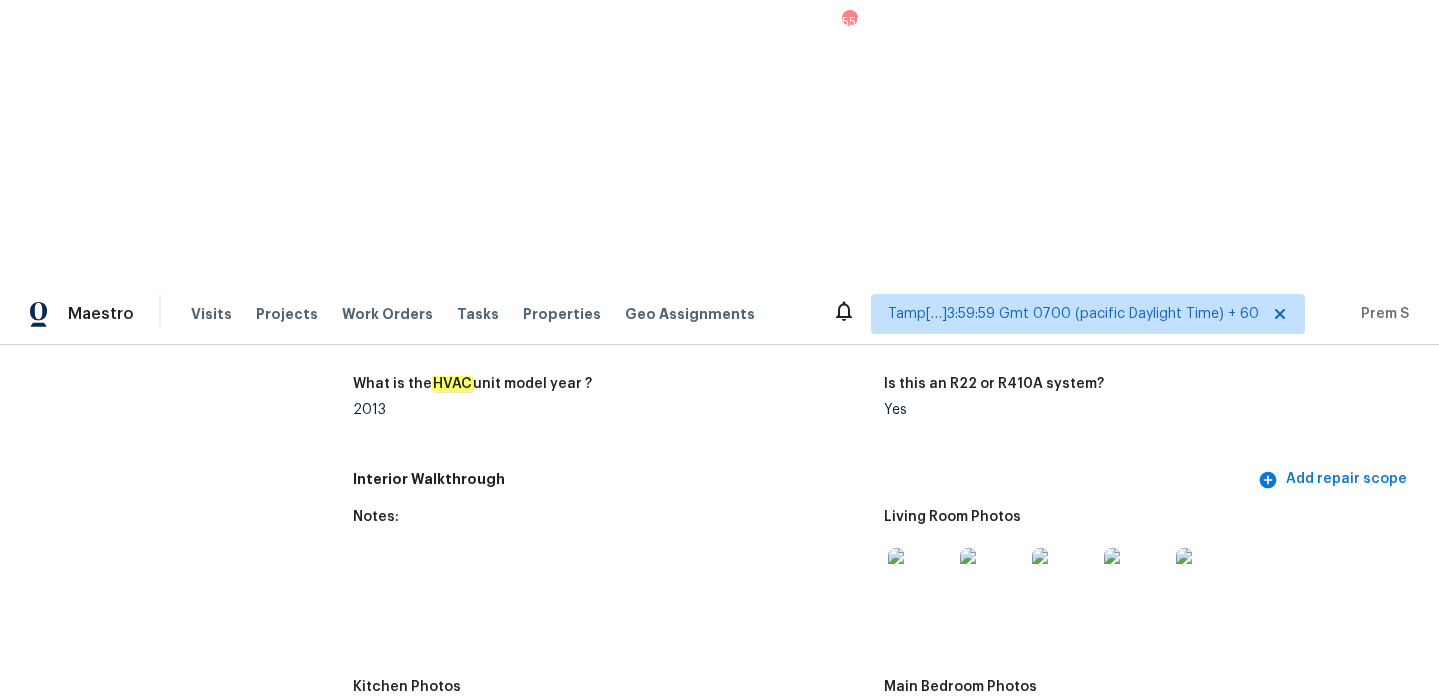 scroll, scrollTop: 2749, scrollLeft: 0, axis: vertical 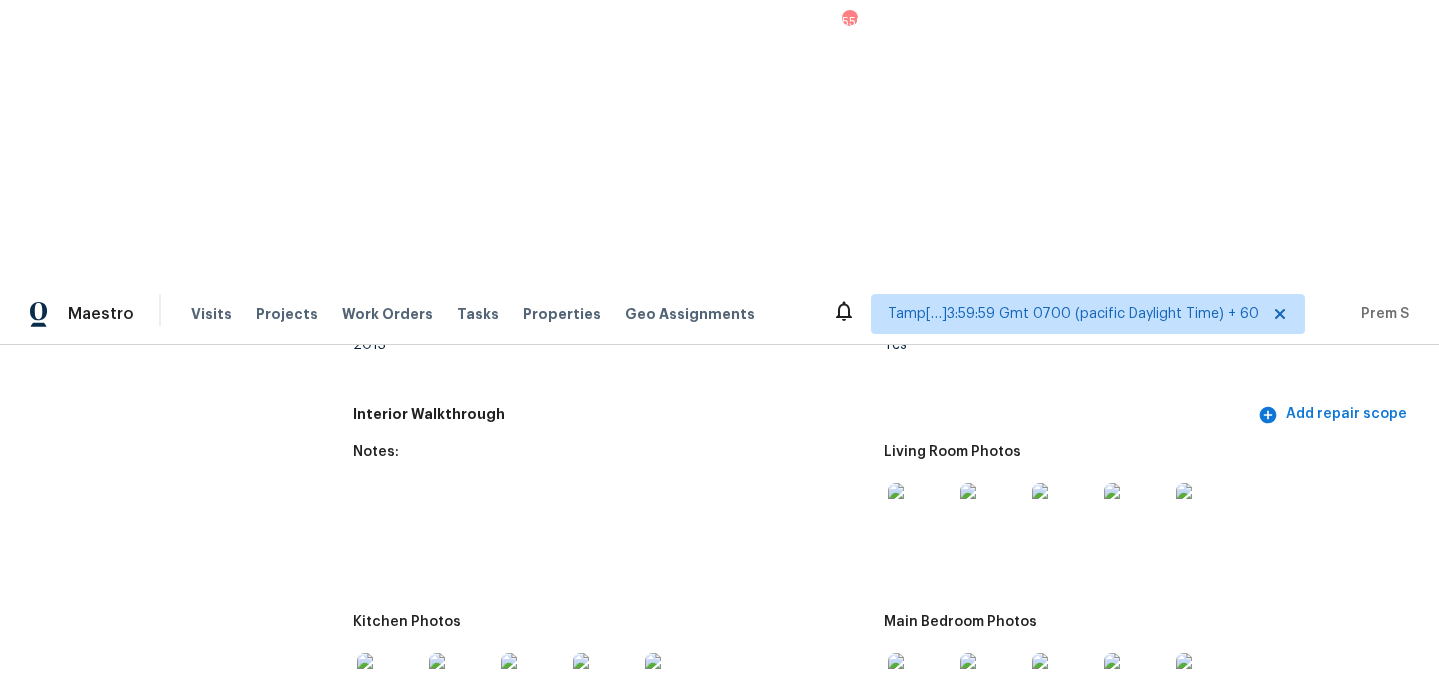 click at bounding box center (920, 855) 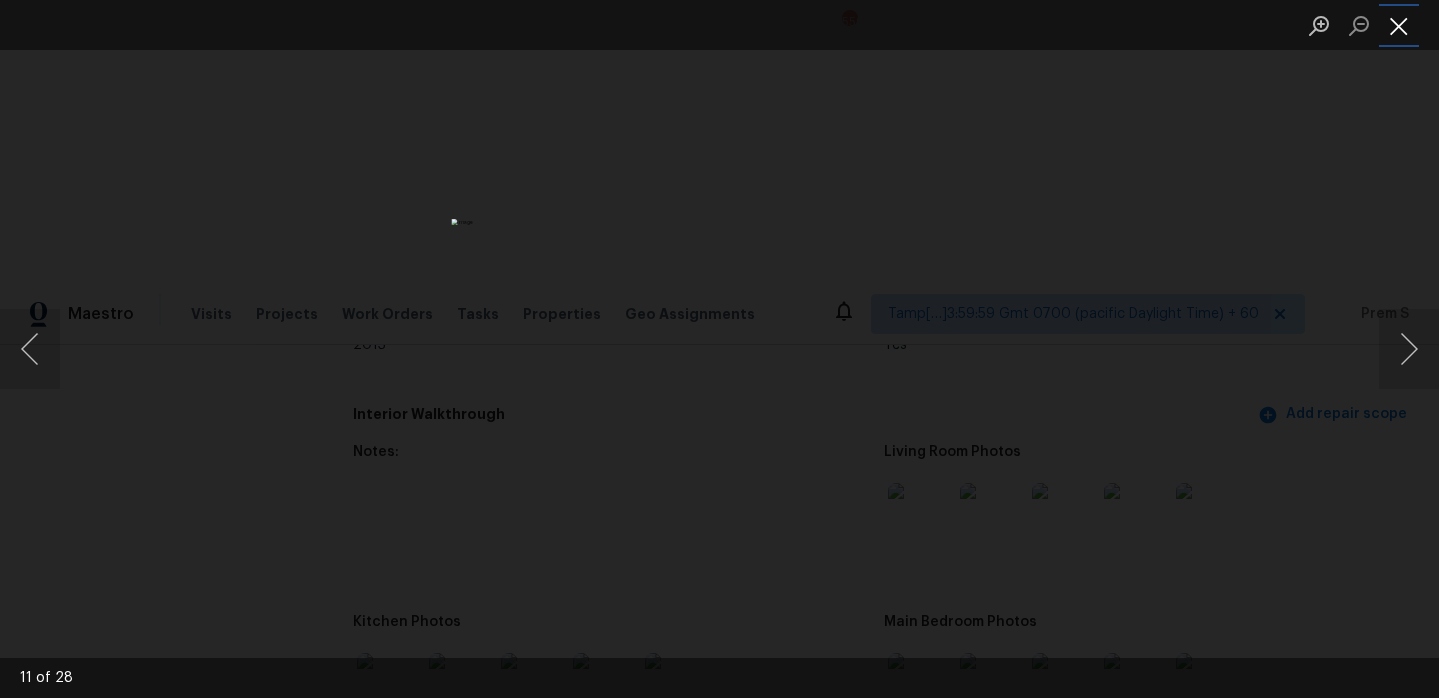 click at bounding box center [1399, 25] 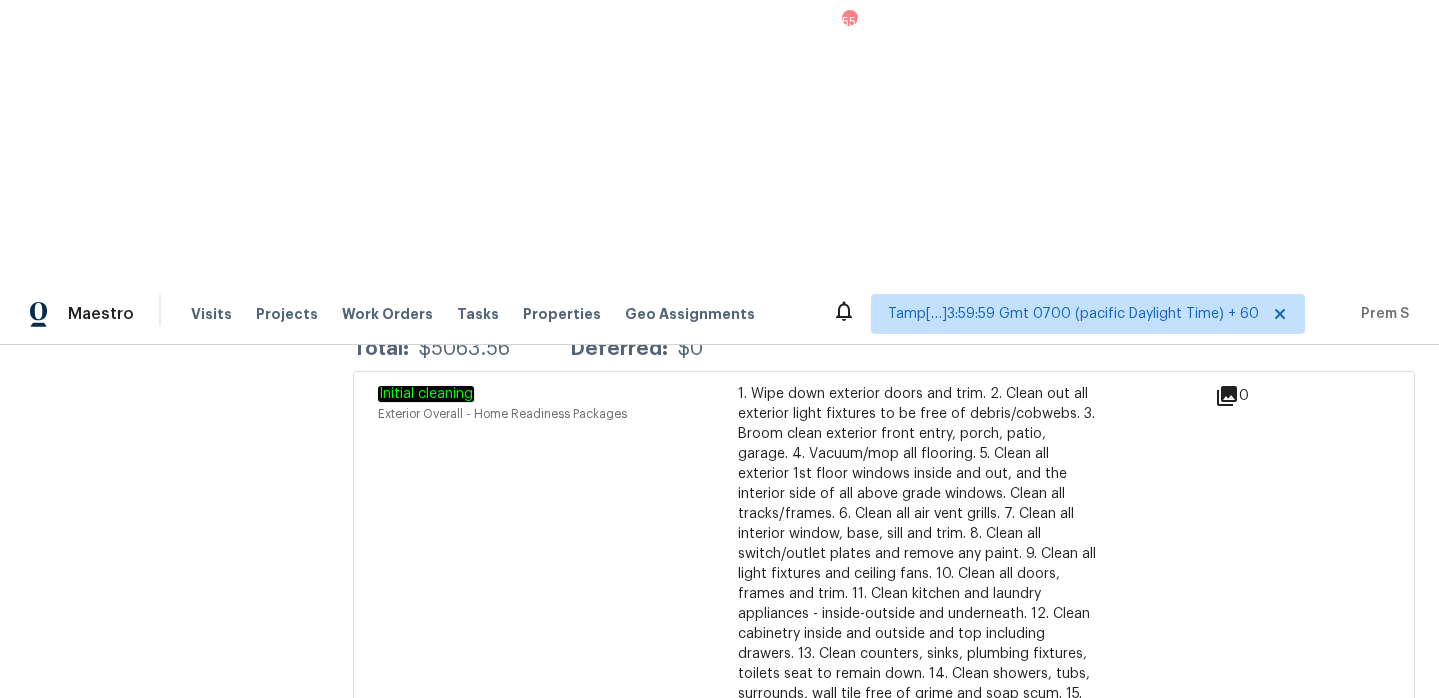 scroll, scrollTop: 5415, scrollLeft: 0, axis: vertical 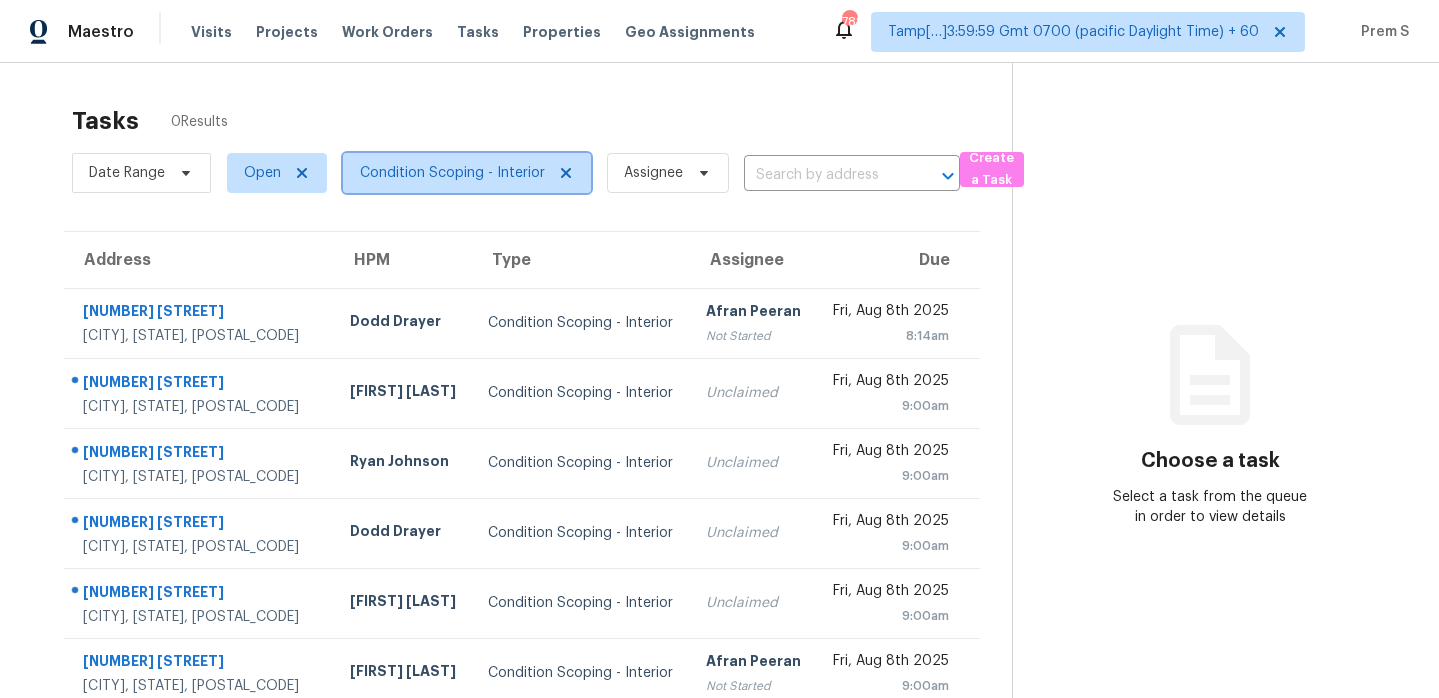 click on "Condition Scoping - Interior" at bounding box center (467, 173) 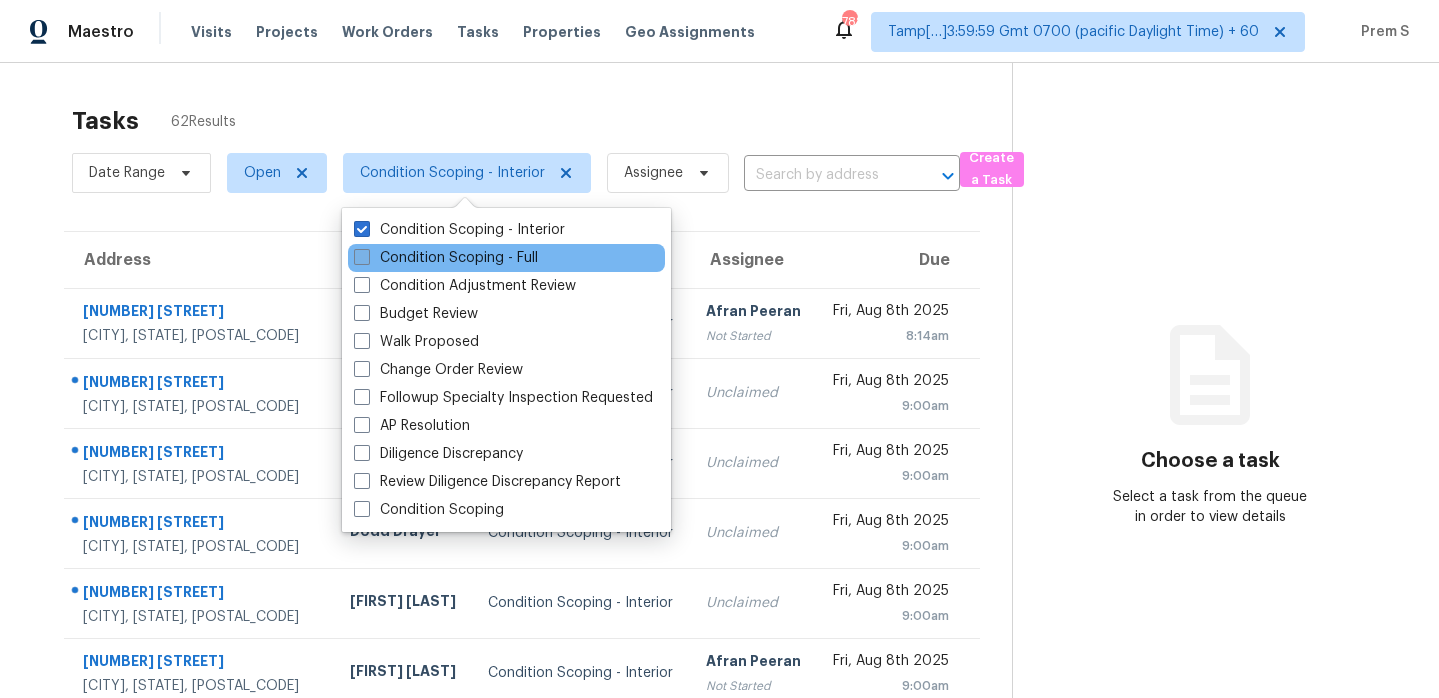 click on "Condition Scoping - Full" at bounding box center [446, 258] 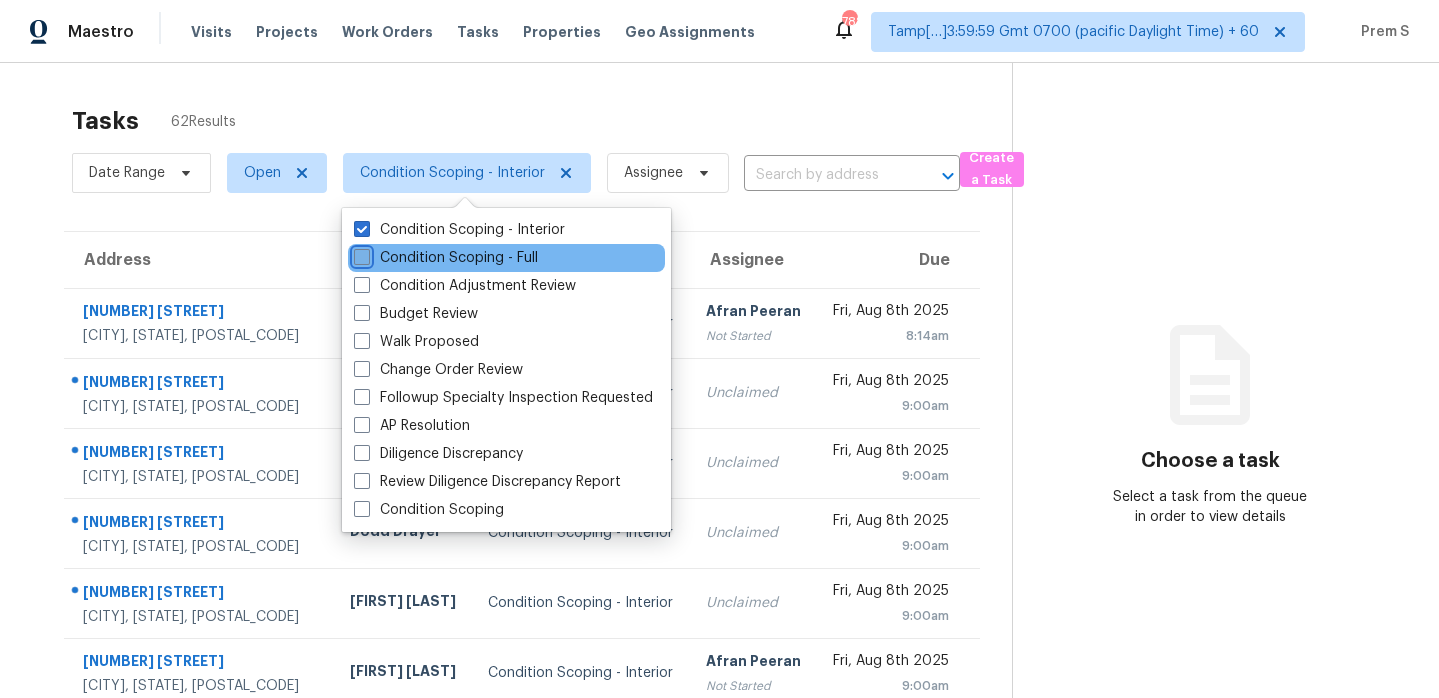 click on "Condition Scoping - Full" at bounding box center [360, 254] 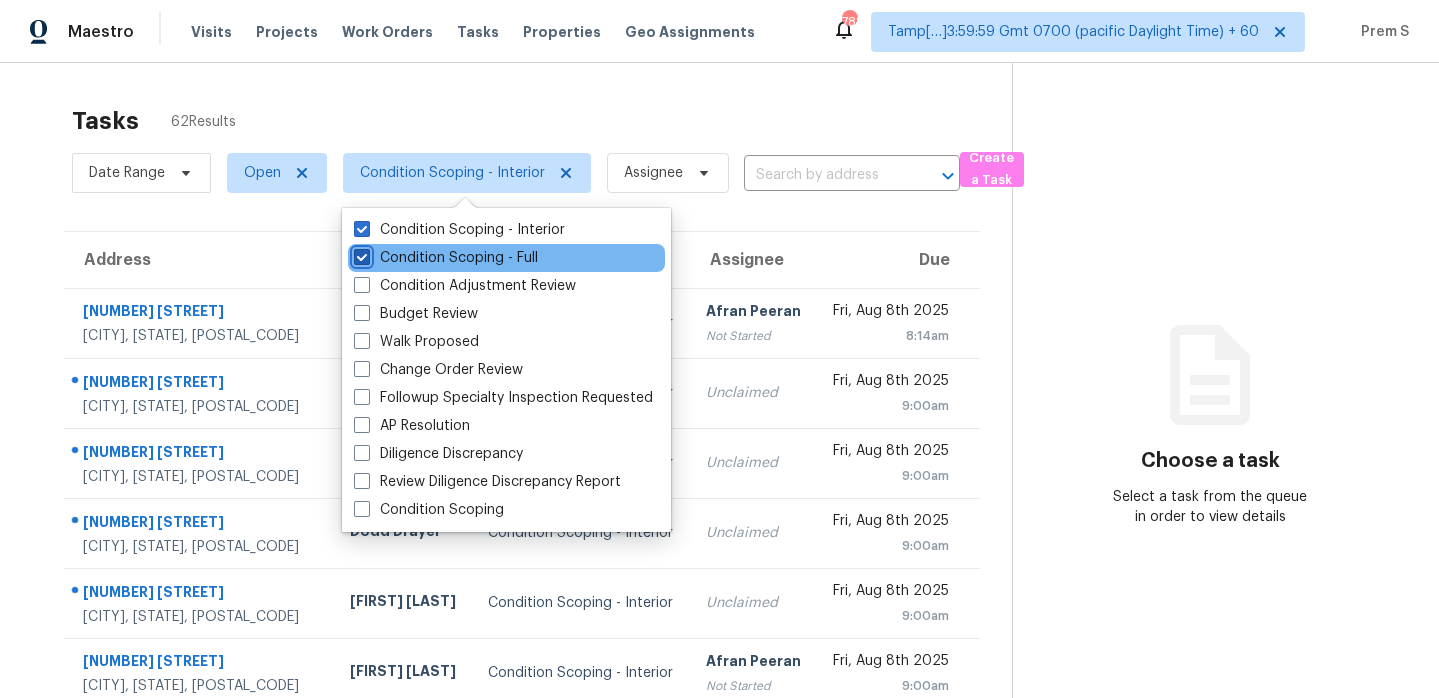 checkbox on "true" 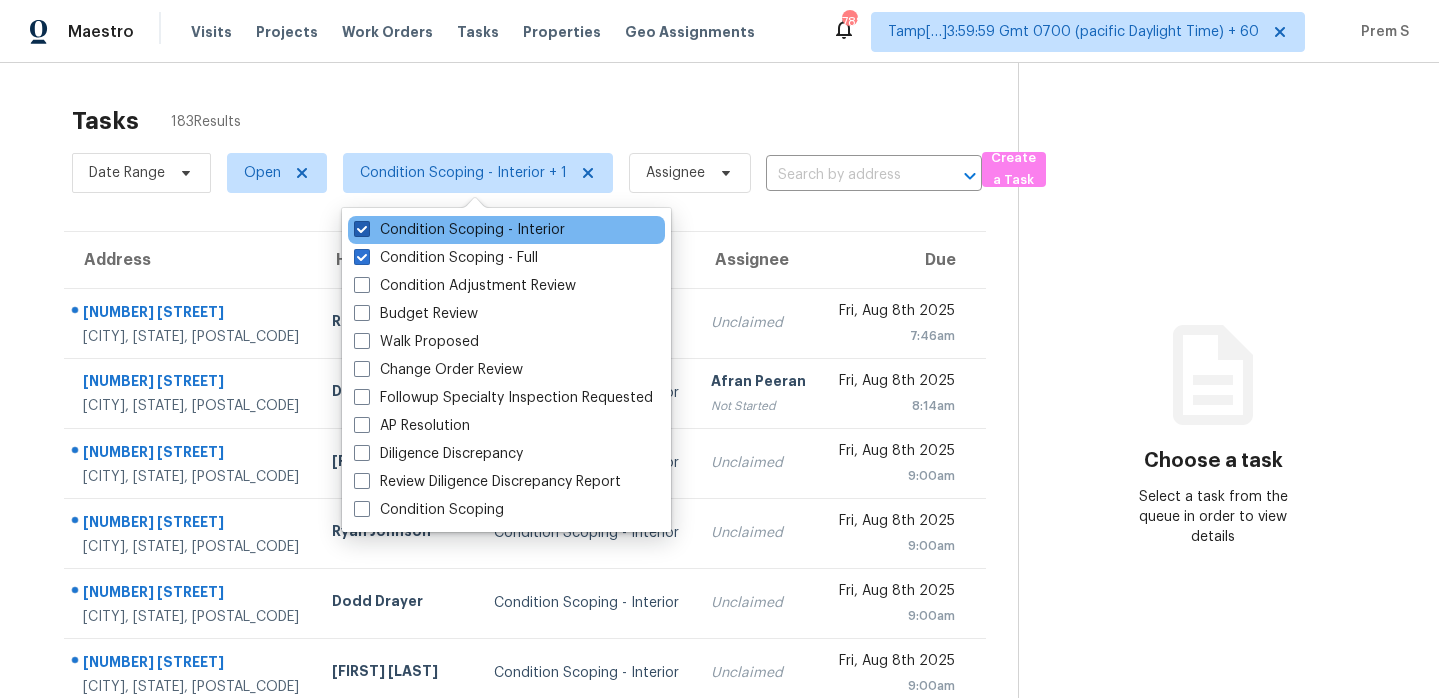 click on "Condition Scoping - Interior" at bounding box center (459, 230) 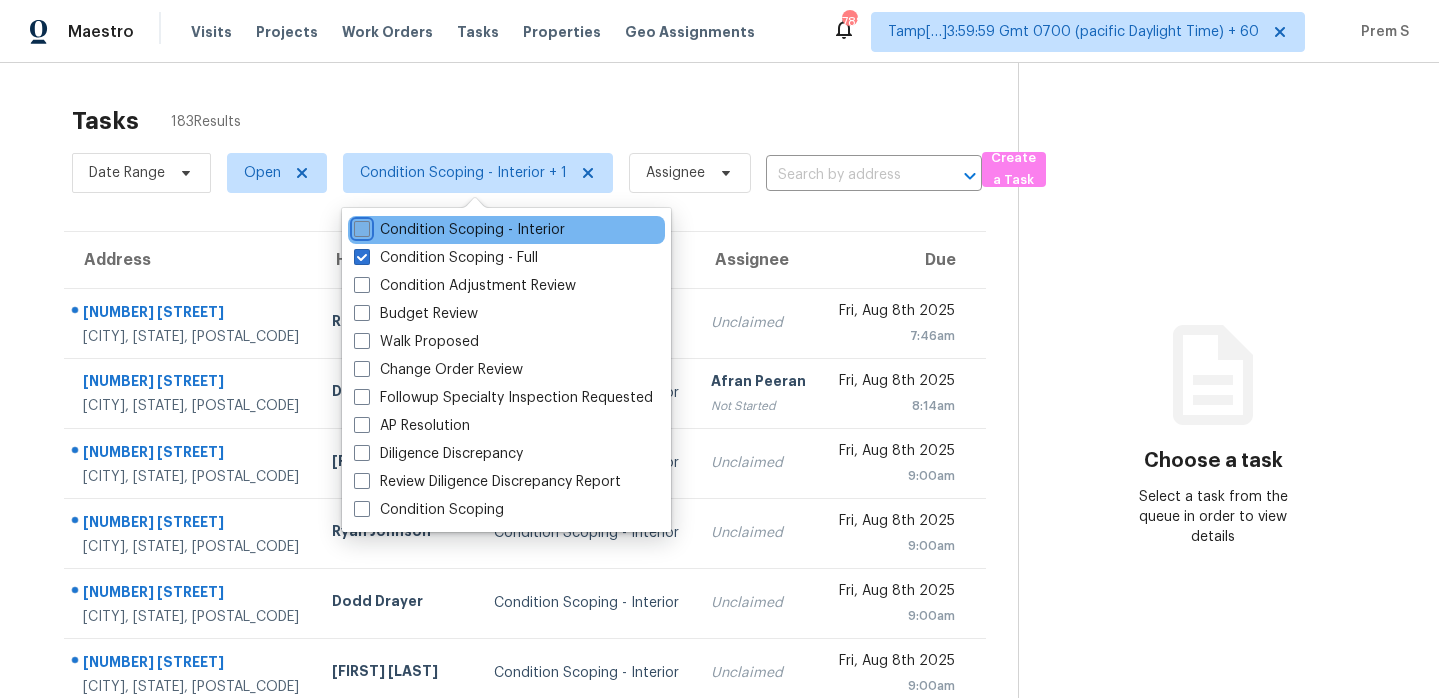 checkbox on "false" 